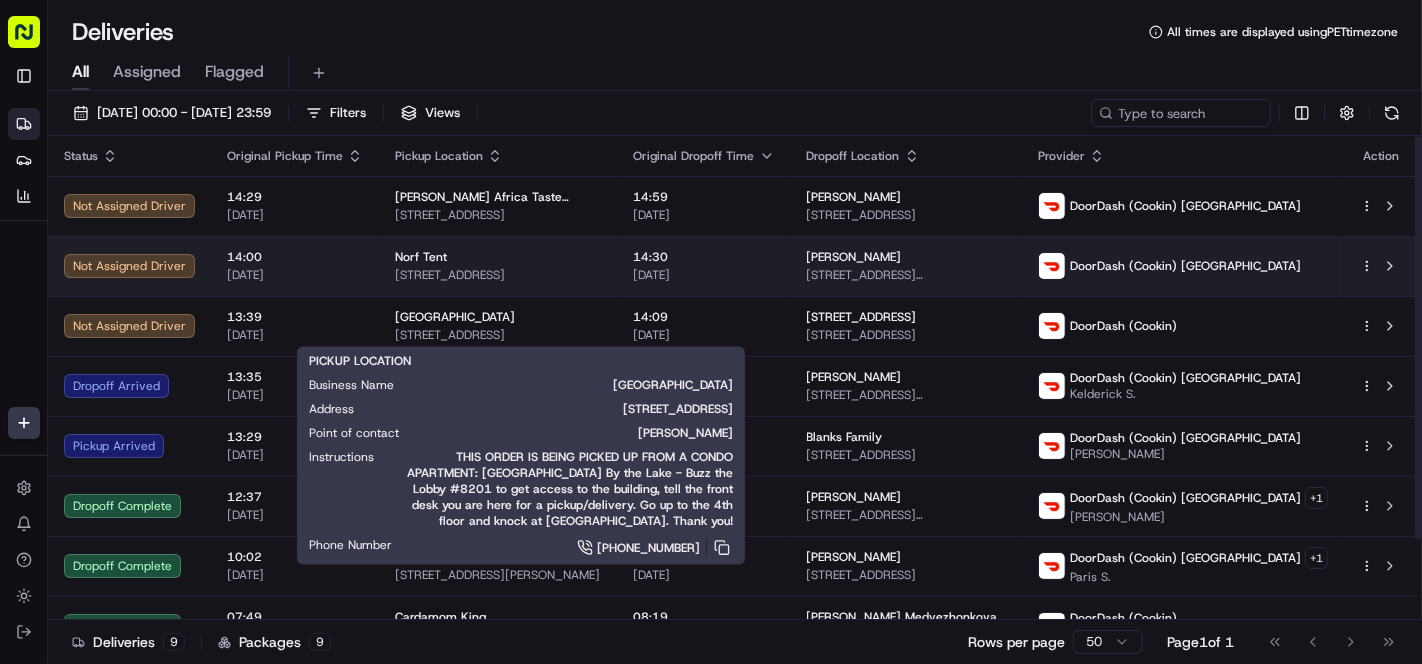 scroll, scrollTop: 0, scrollLeft: 0, axis: both 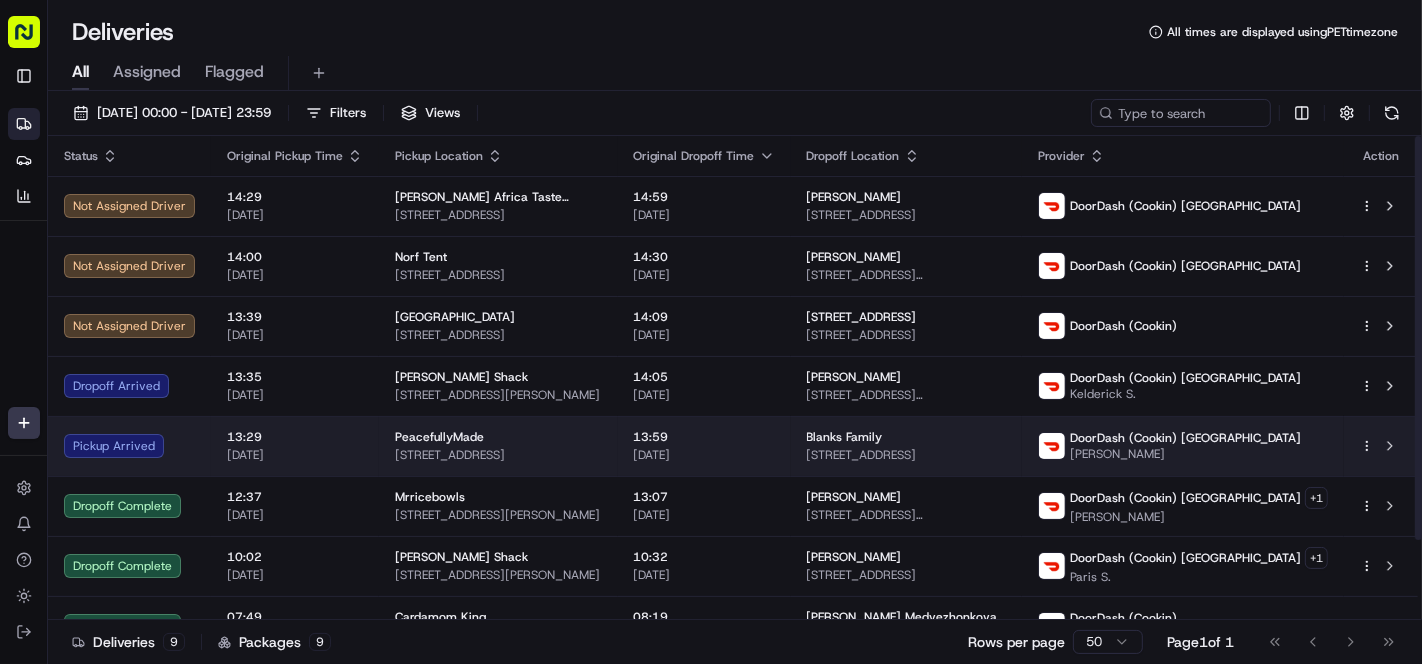 click on "PeacefullyMade" at bounding box center (498, 437) 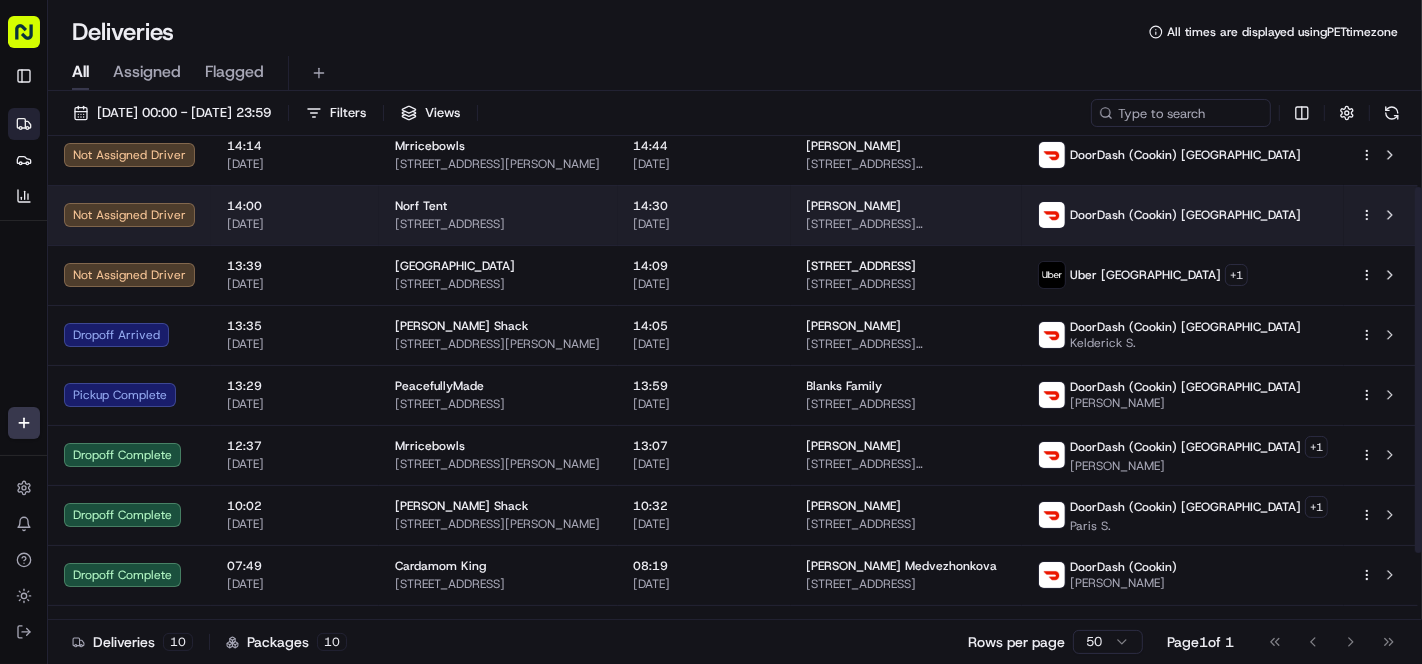 scroll, scrollTop: 0, scrollLeft: 0, axis: both 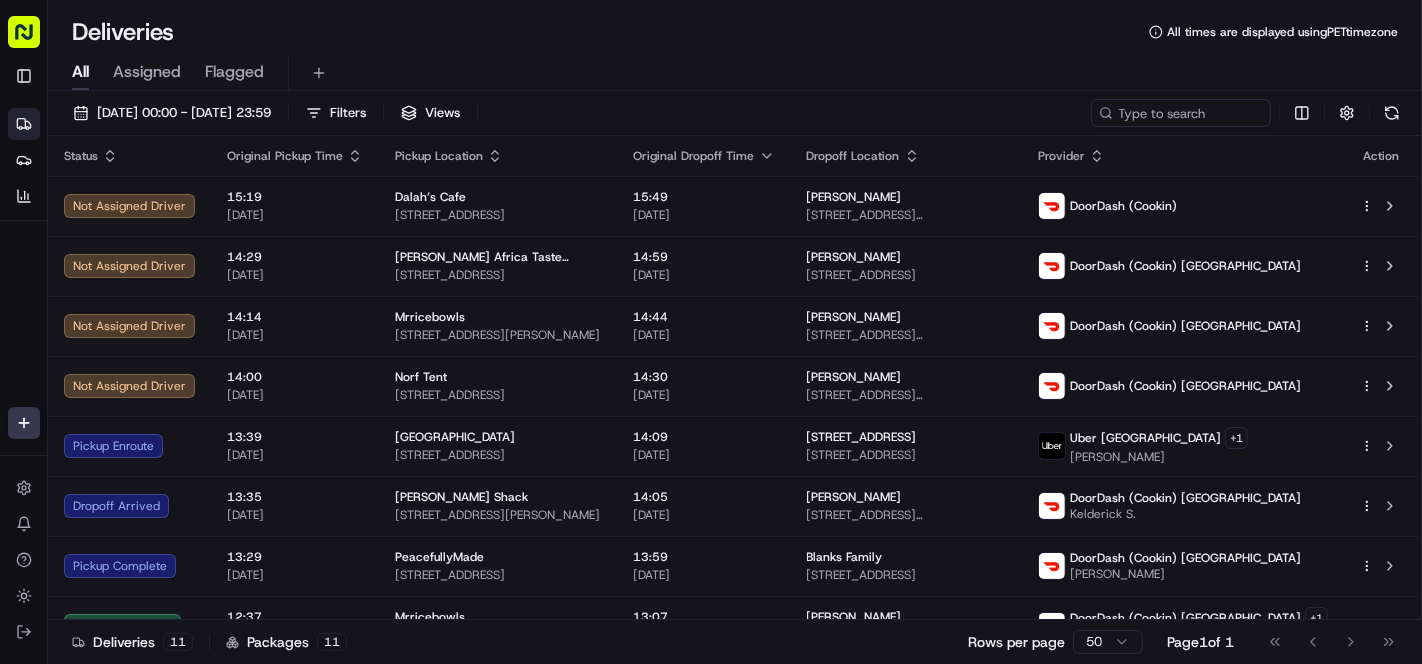 click on "Deliveries All times are displayed using  PET  timezone" at bounding box center [735, 32] 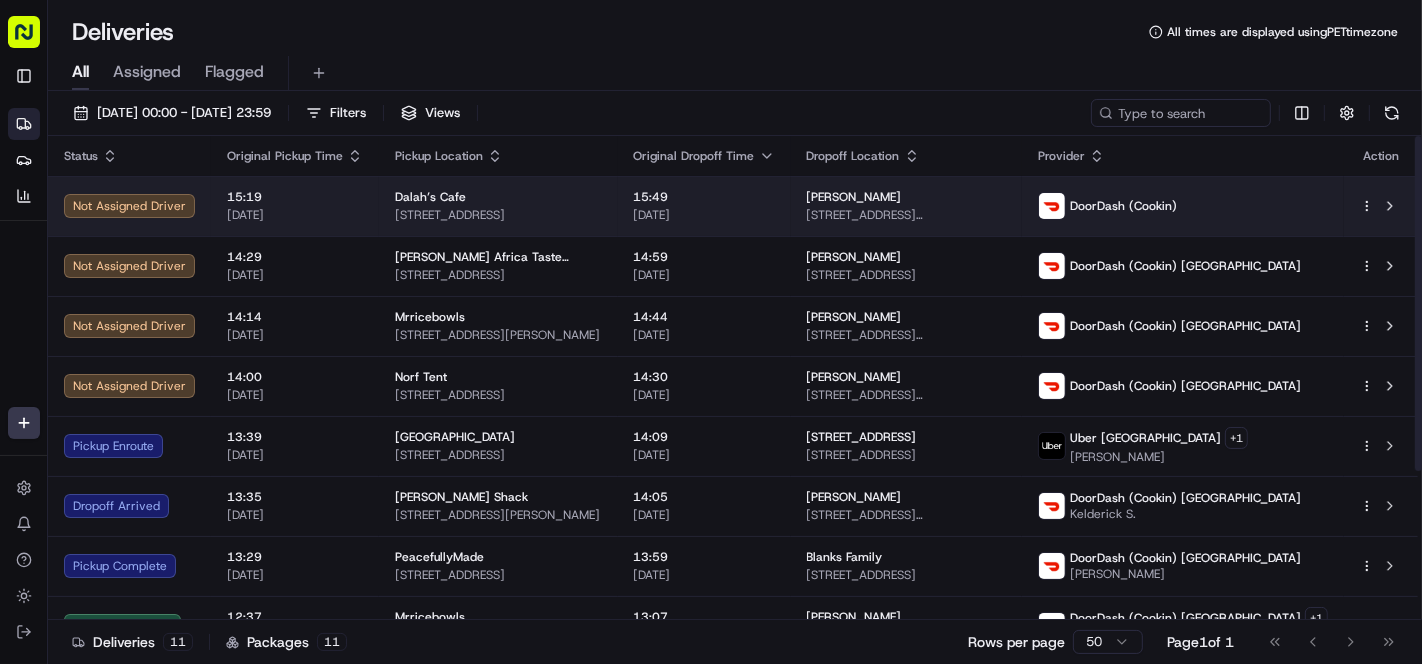 click on "Dalah’s Cafe 100 Empress Ave, North York, ON M2N 3T4, Canada" at bounding box center (498, 206) 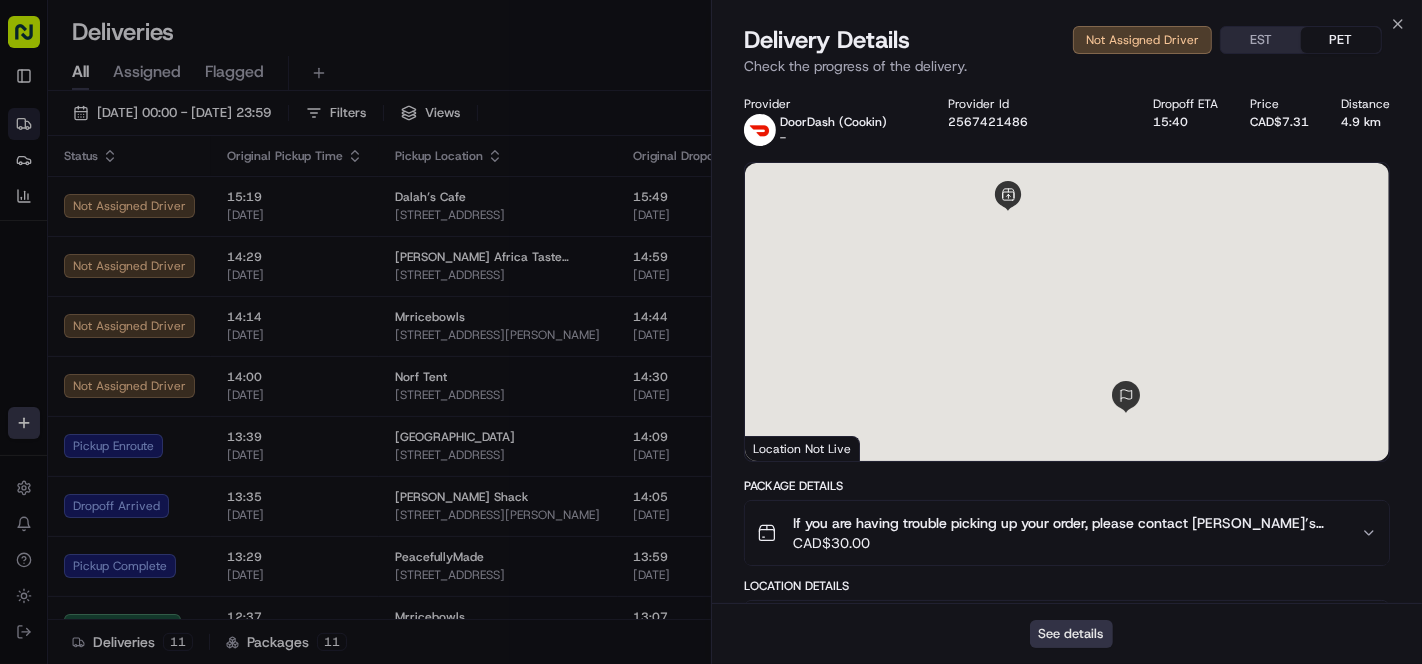 click on "See details" at bounding box center [1071, 634] 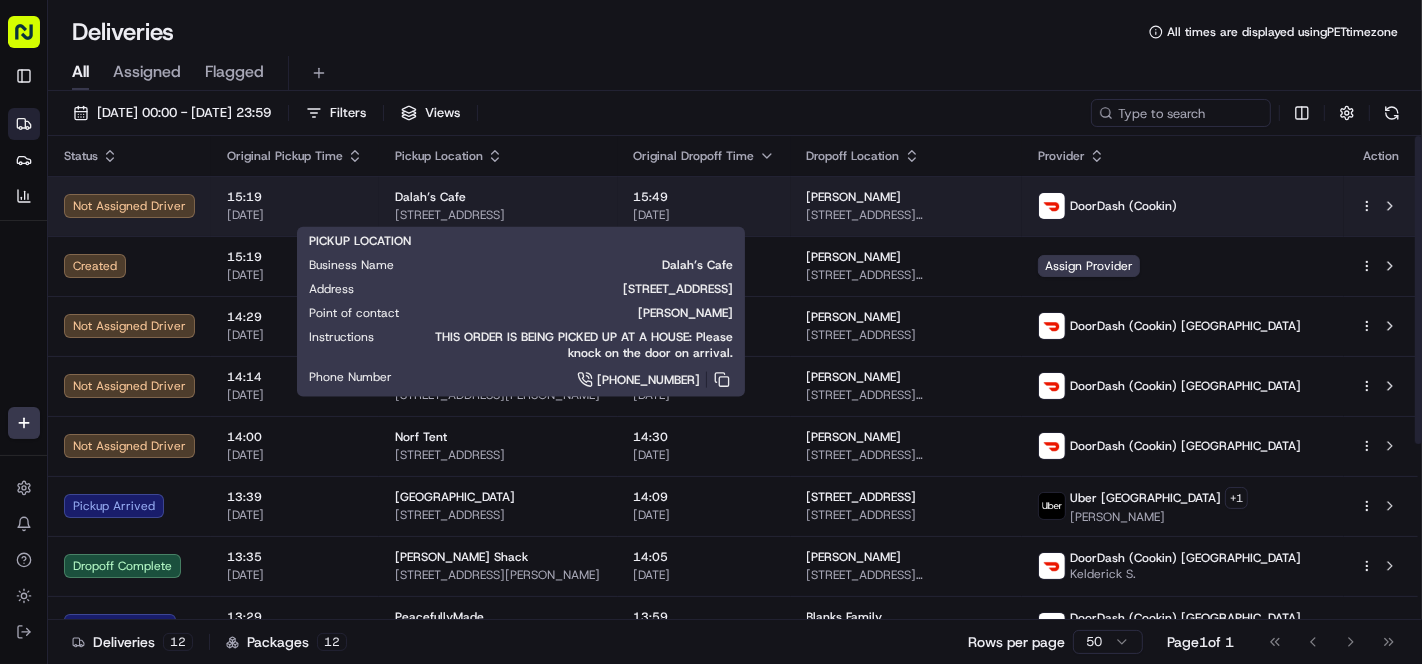 click on "Dalah’s Cafe" at bounding box center [498, 197] 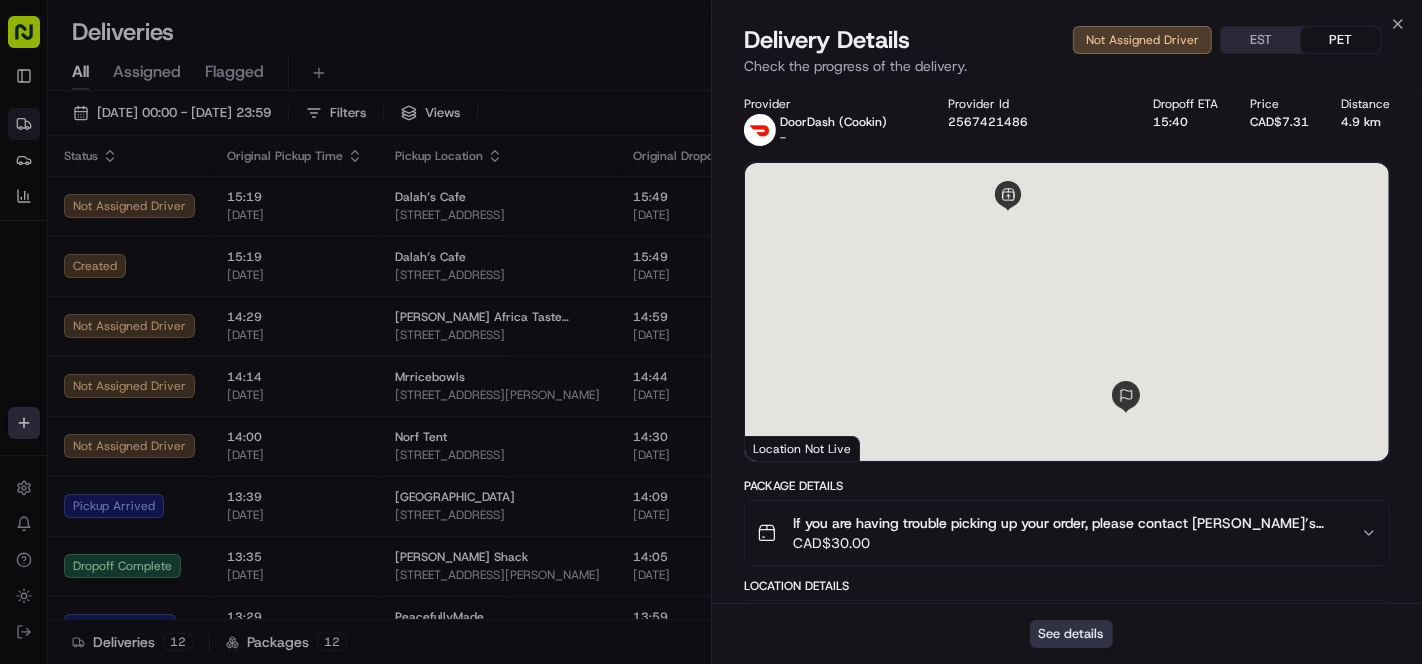 click on "See details" at bounding box center [1071, 634] 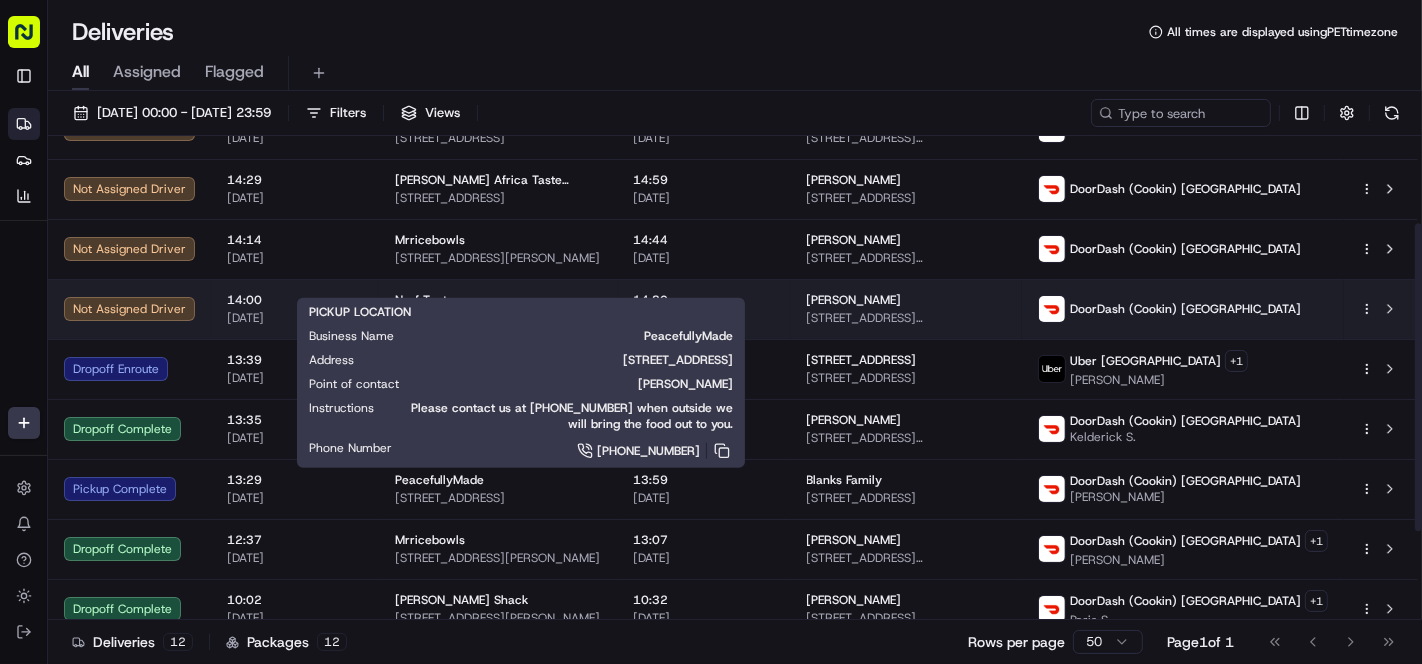 scroll, scrollTop: 111, scrollLeft: 0, axis: vertical 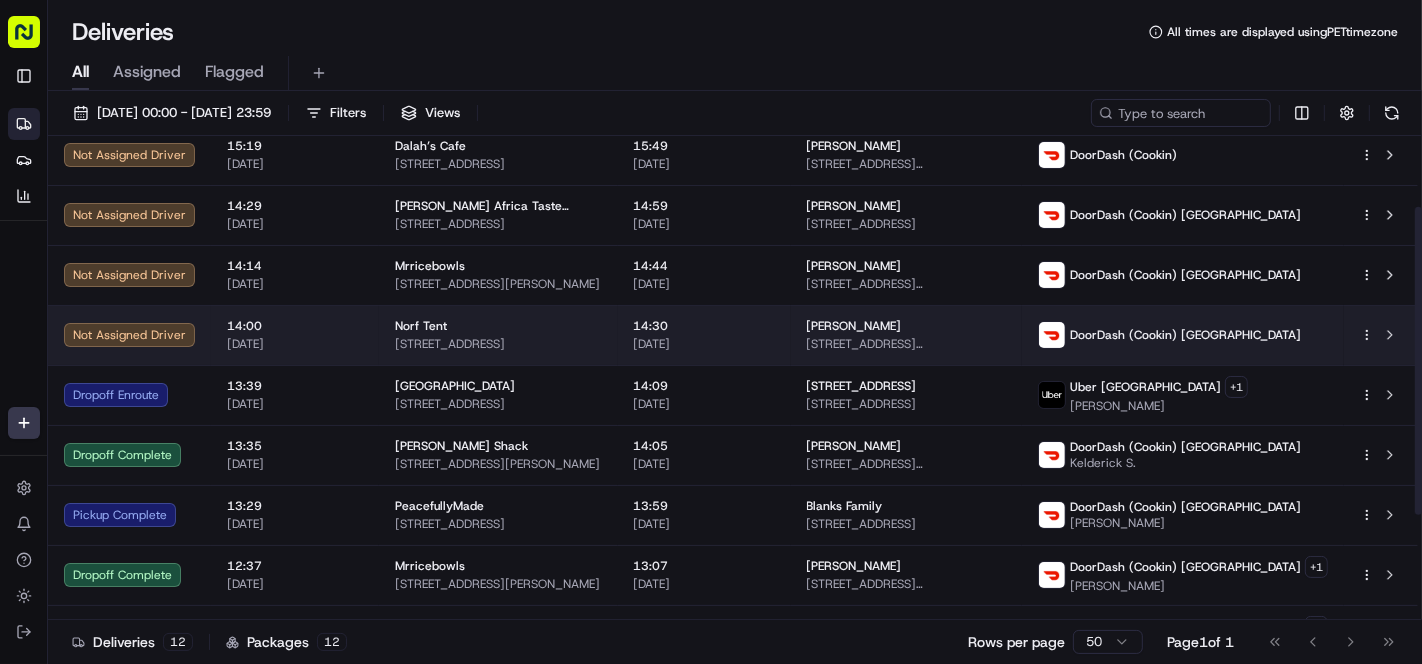 click on "[STREET_ADDRESS]" at bounding box center [498, 344] 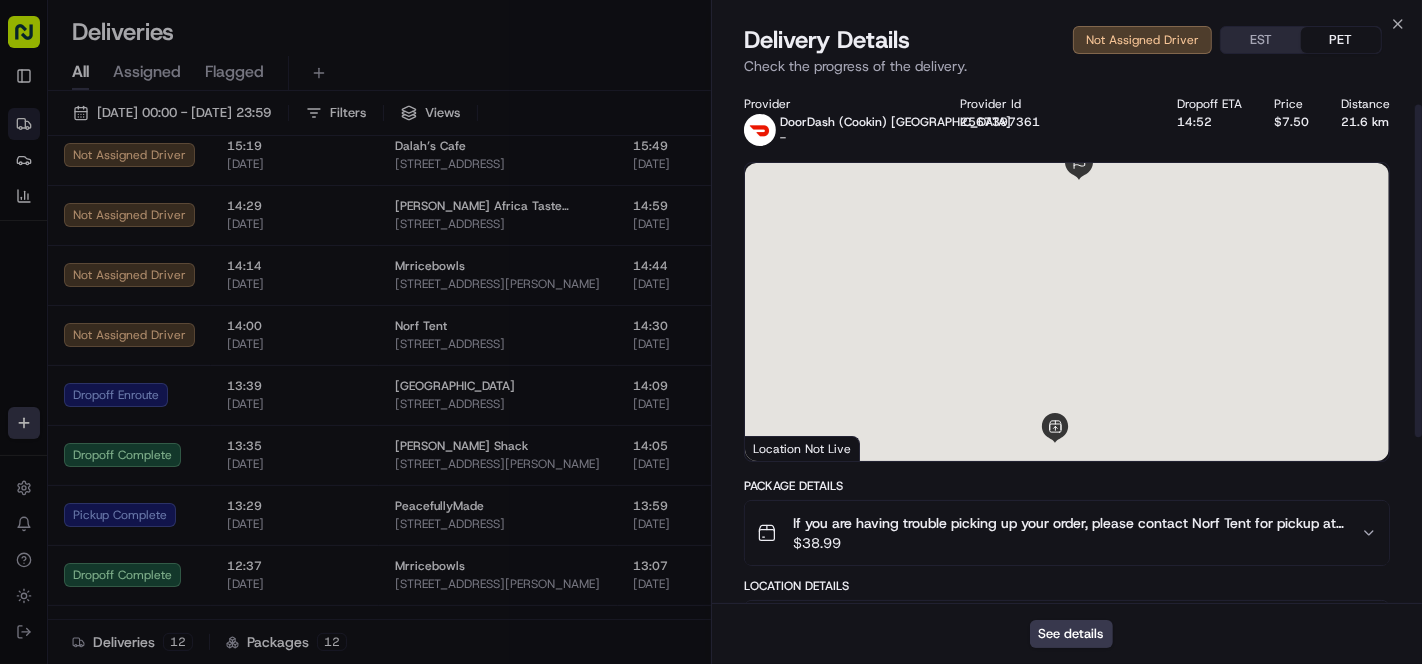 scroll, scrollTop: 111, scrollLeft: 0, axis: vertical 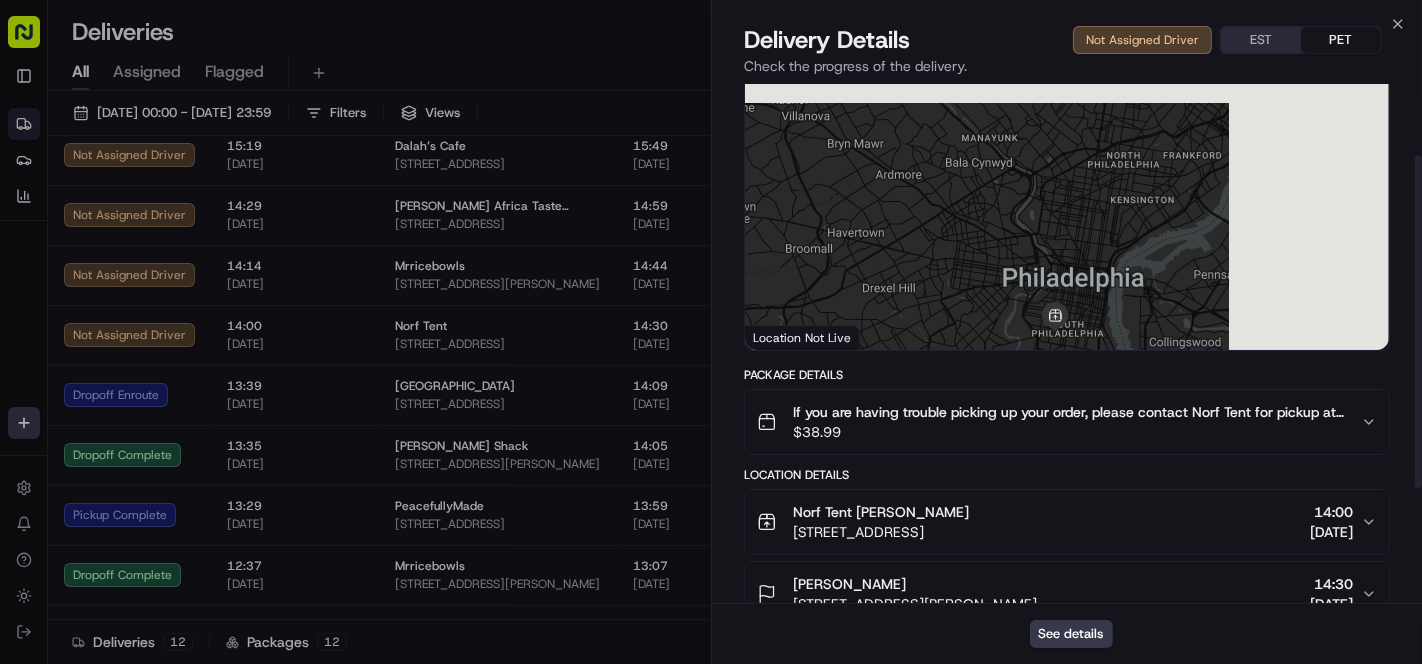 click on "$ 38.99" at bounding box center (1069, 432) 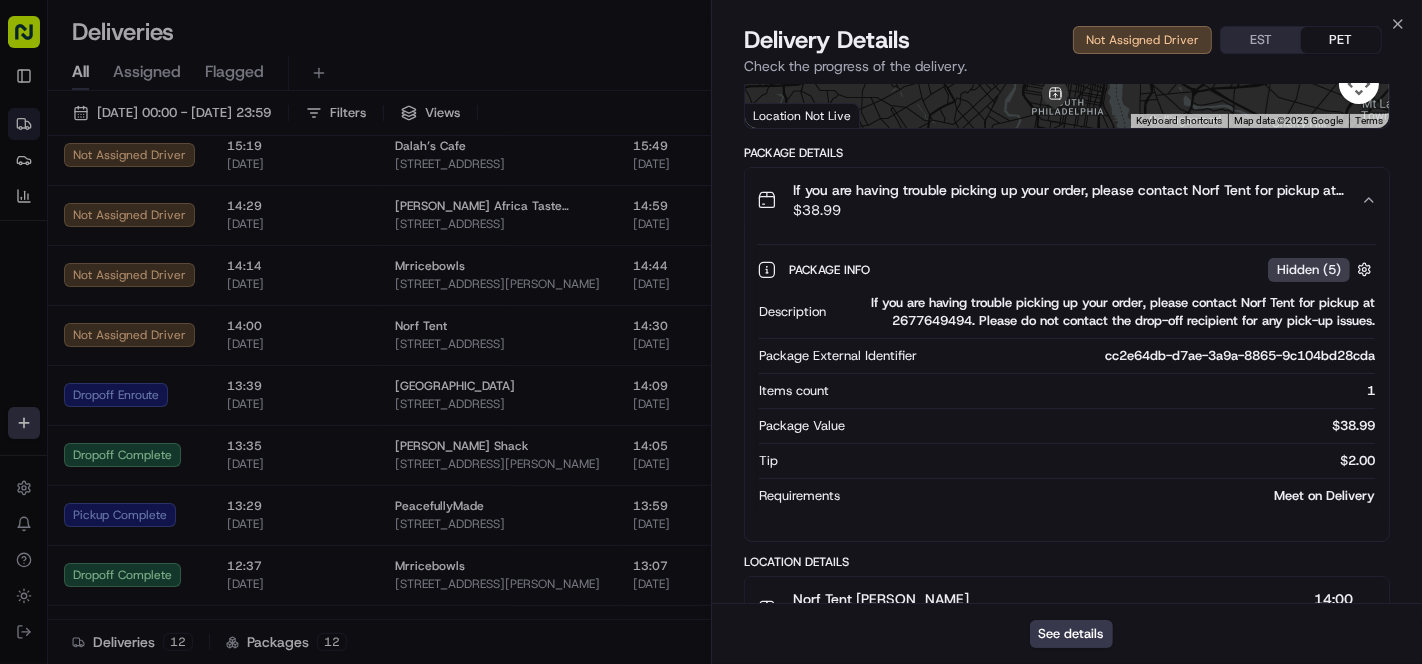 scroll, scrollTop: 0, scrollLeft: 0, axis: both 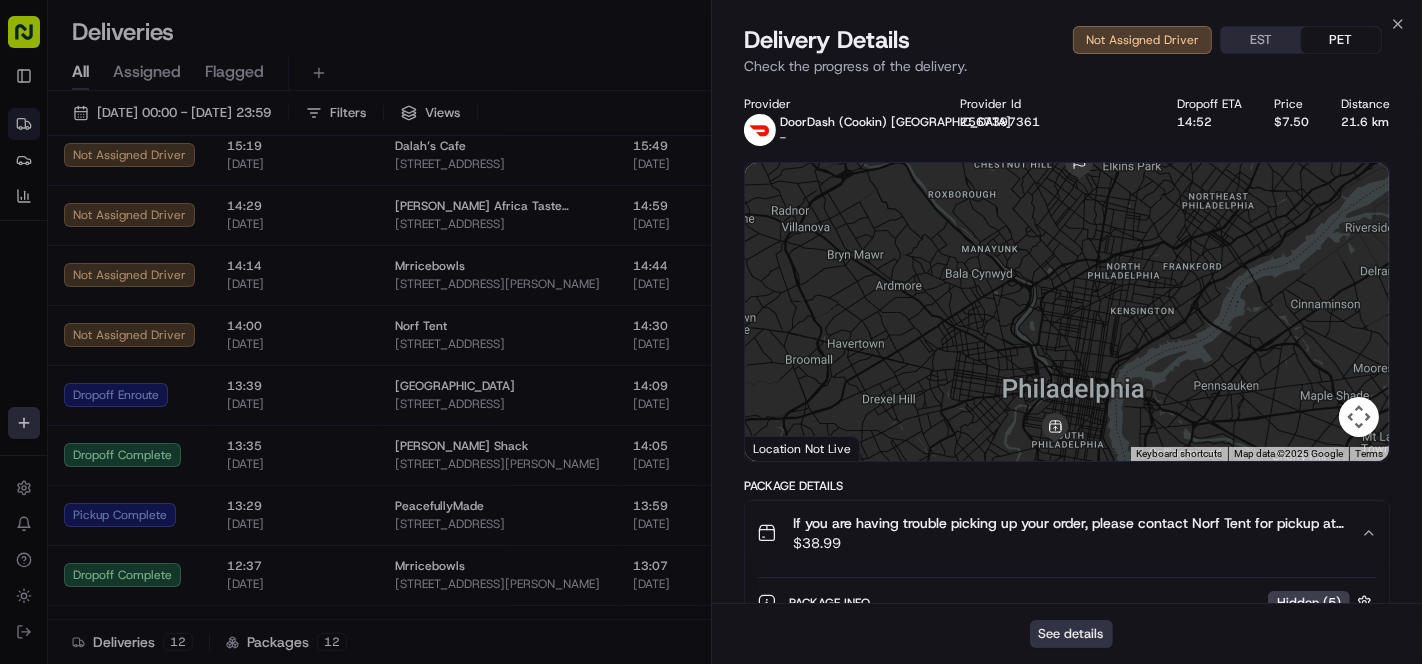 click on "See details" at bounding box center (1071, 634) 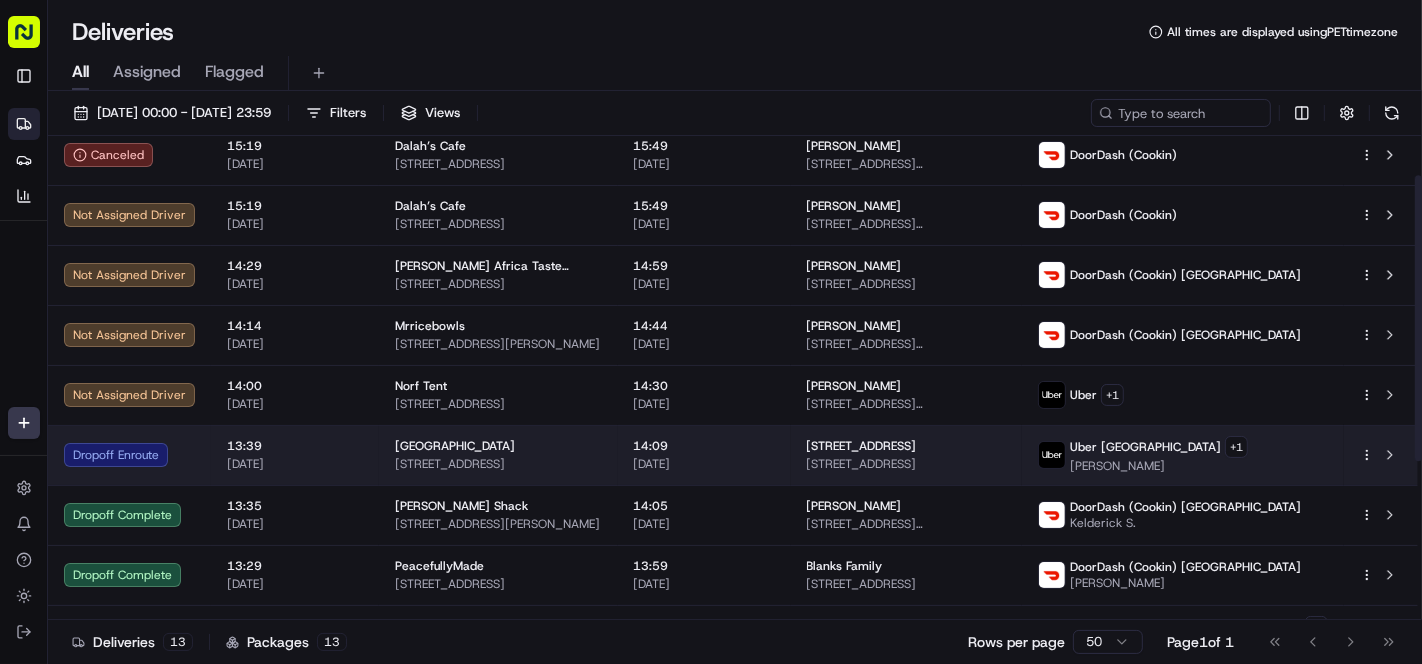 scroll, scrollTop: 0, scrollLeft: 0, axis: both 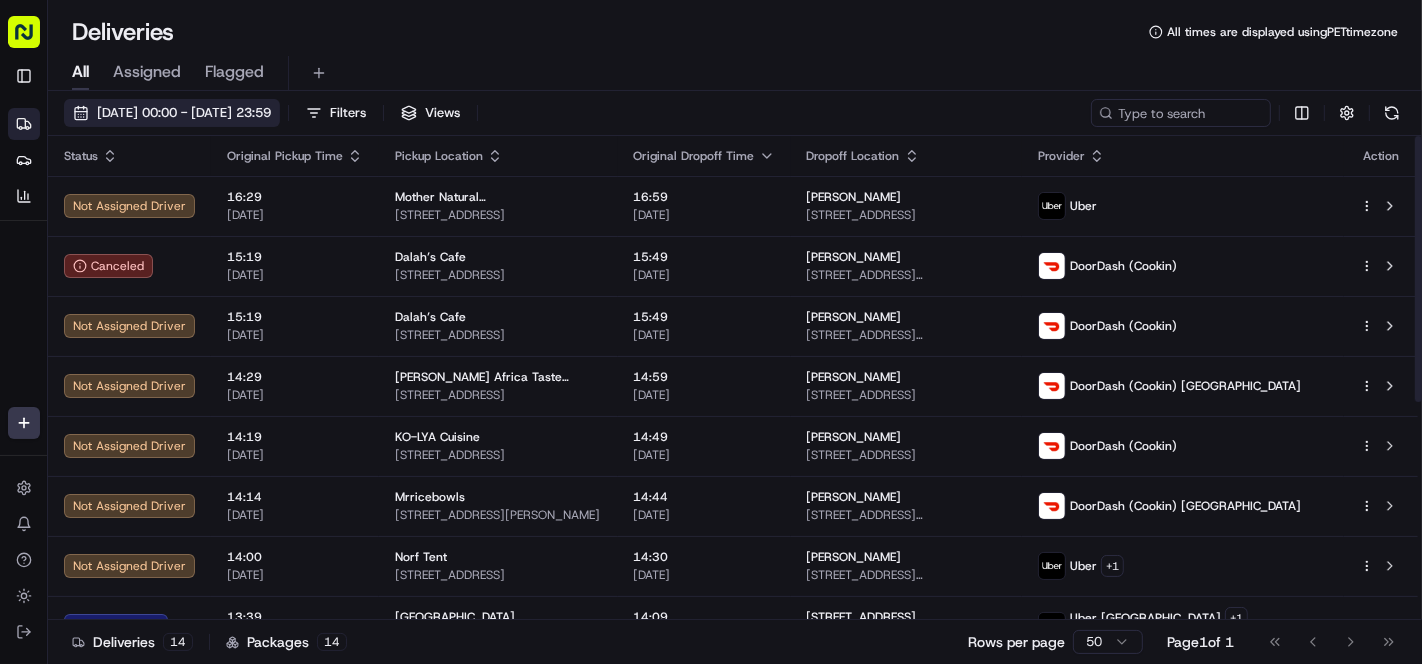 click on "17/07/2025 00:00 - 17/07/2025 23:59" at bounding box center [172, 113] 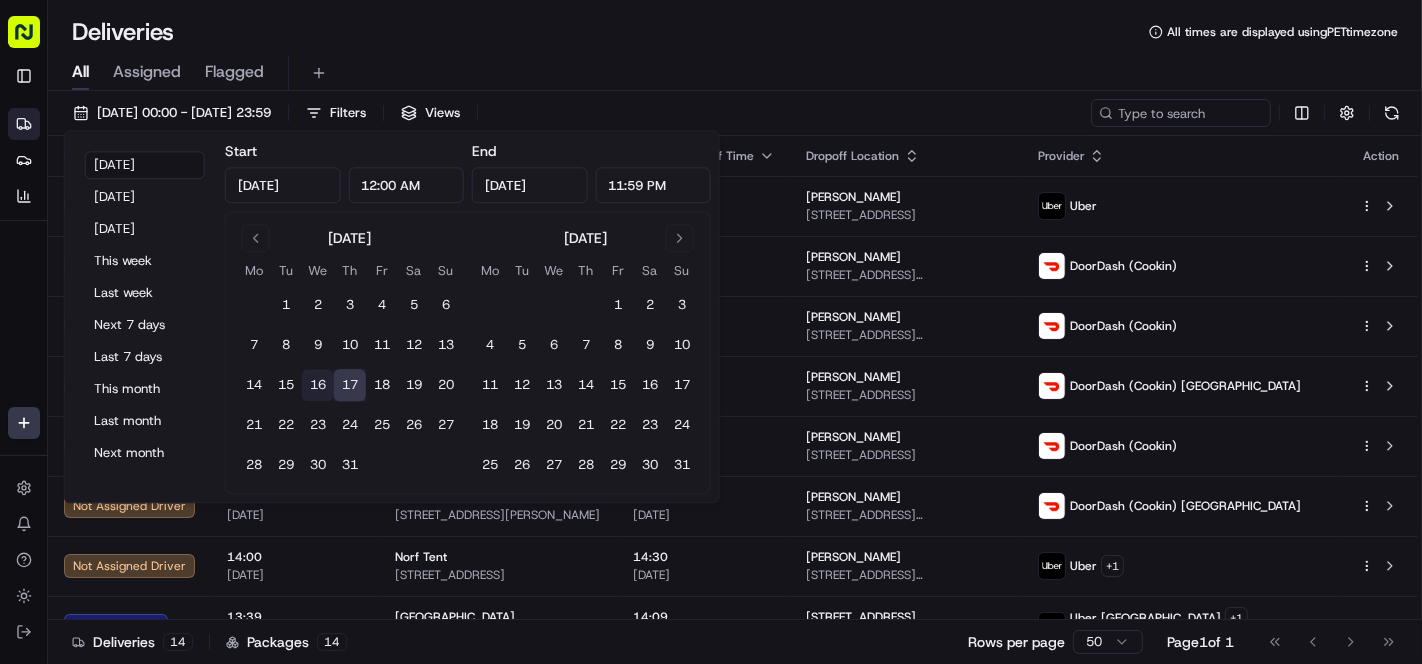 click on "16" at bounding box center [318, 386] 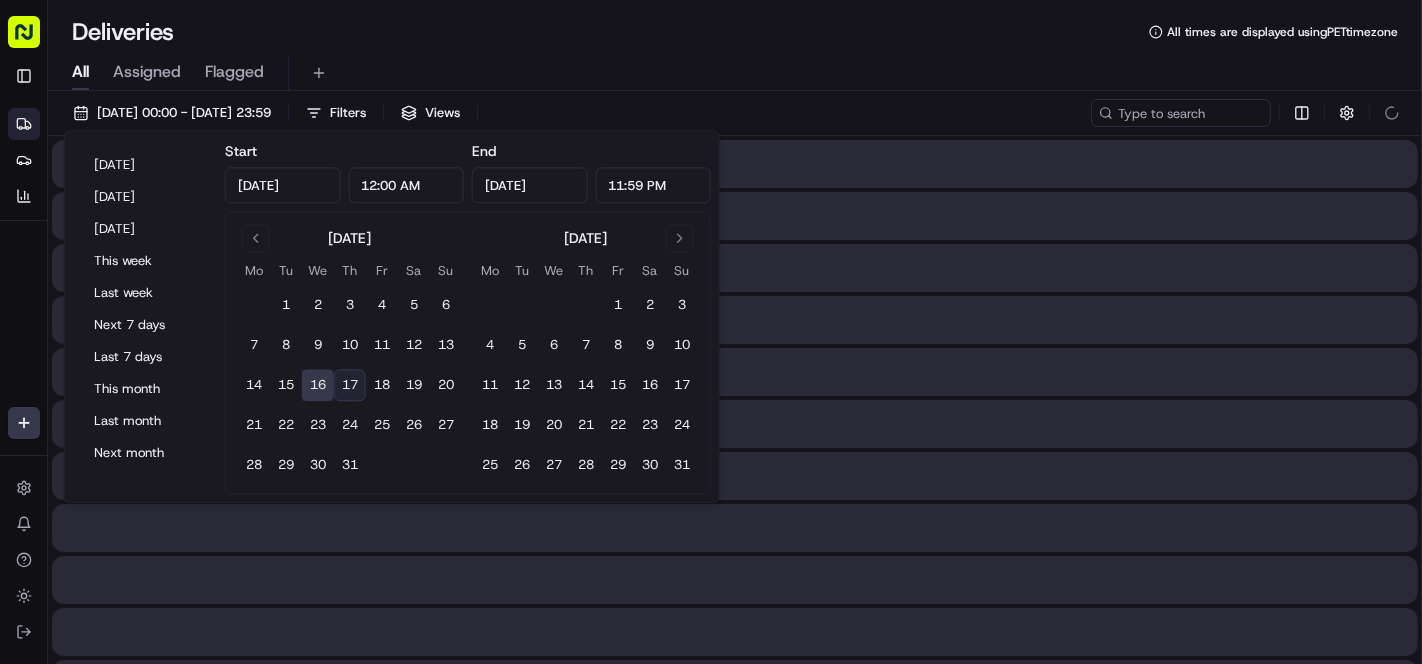 click on "All Assigned Flagged" at bounding box center (735, 69) 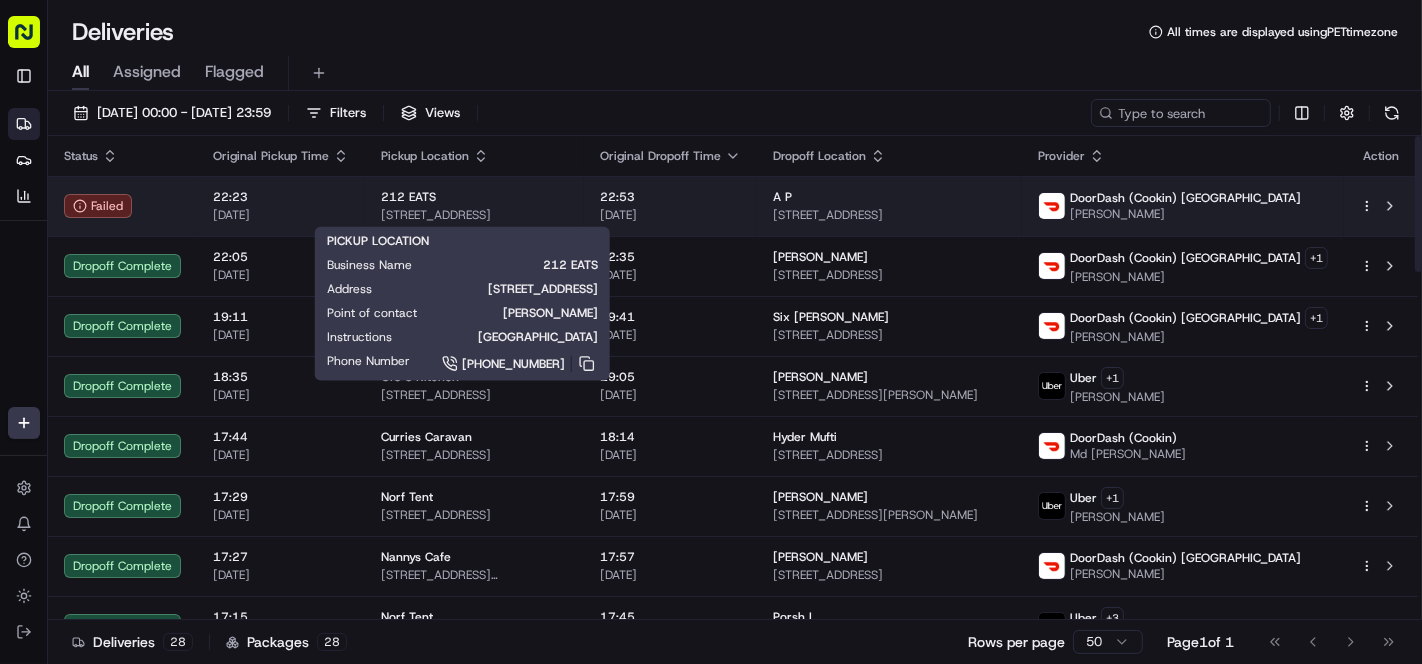 click on "[STREET_ADDRESS]" at bounding box center [474, 215] 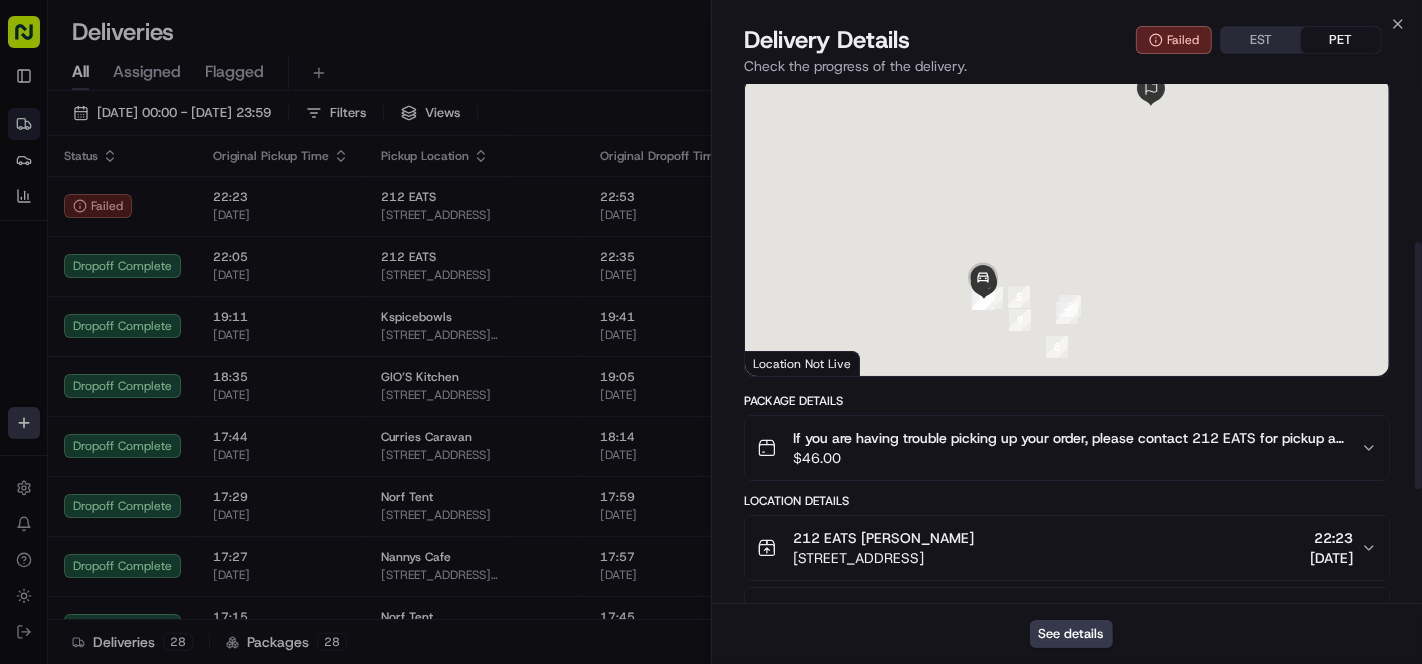 scroll, scrollTop: 333, scrollLeft: 0, axis: vertical 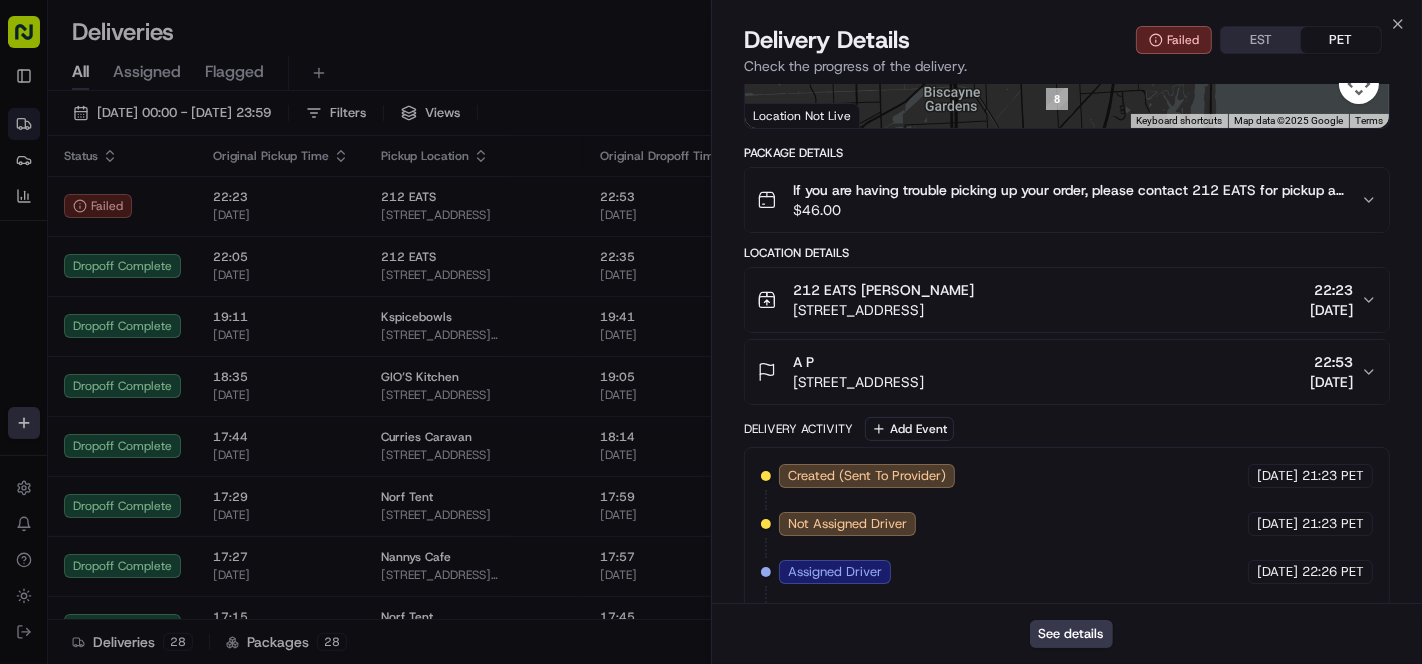 click on "[STREET_ADDRESS]" at bounding box center (858, 382) 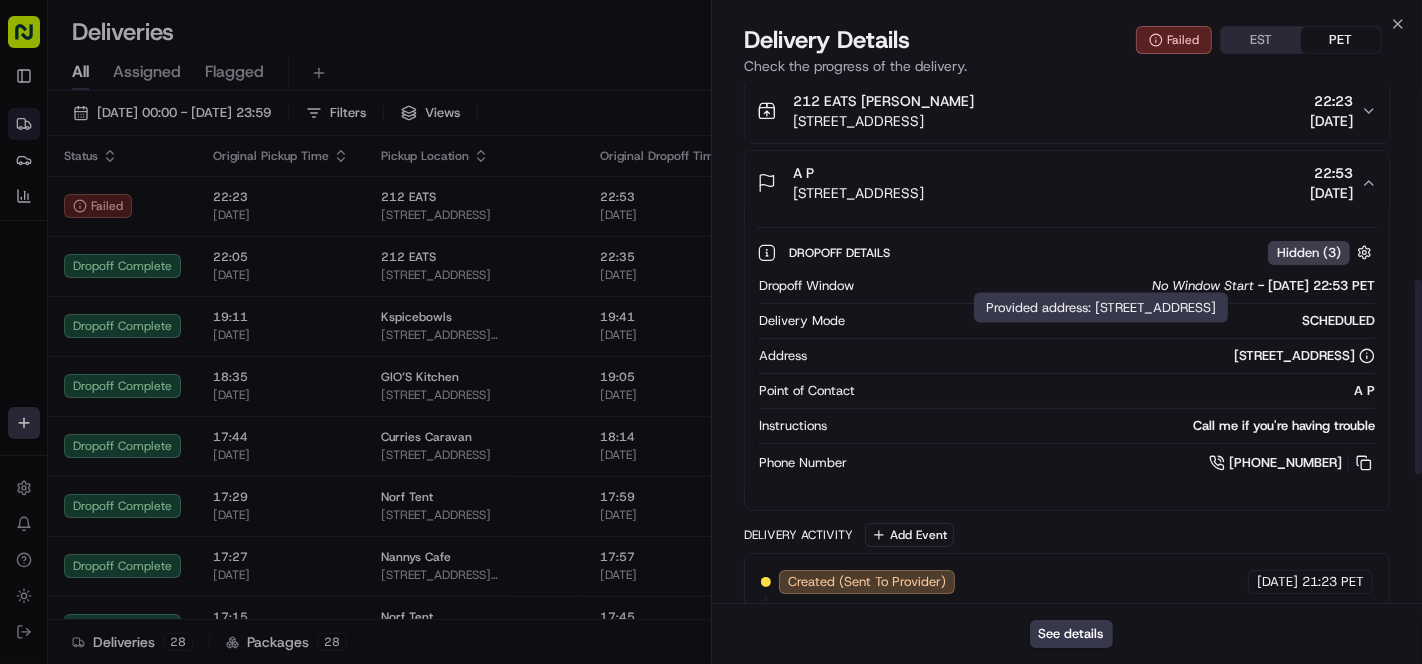 scroll, scrollTop: 555, scrollLeft: 0, axis: vertical 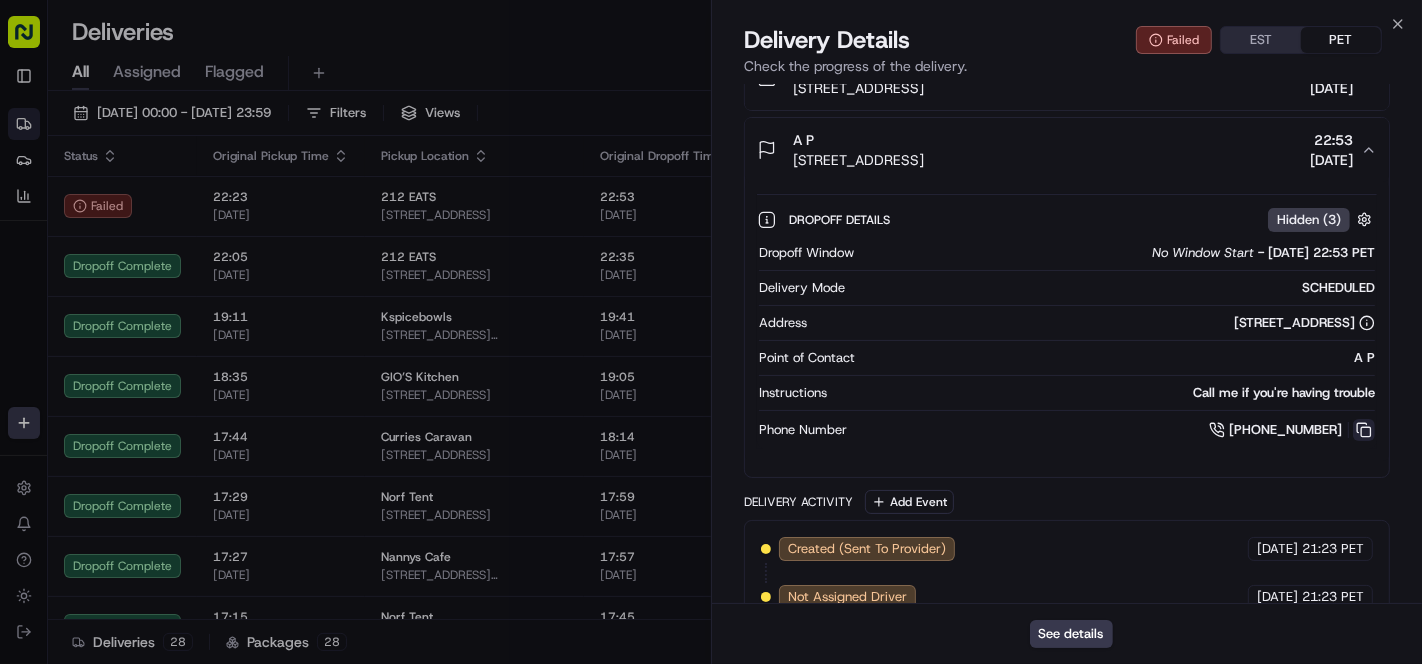 click at bounding box center (1364, 430) 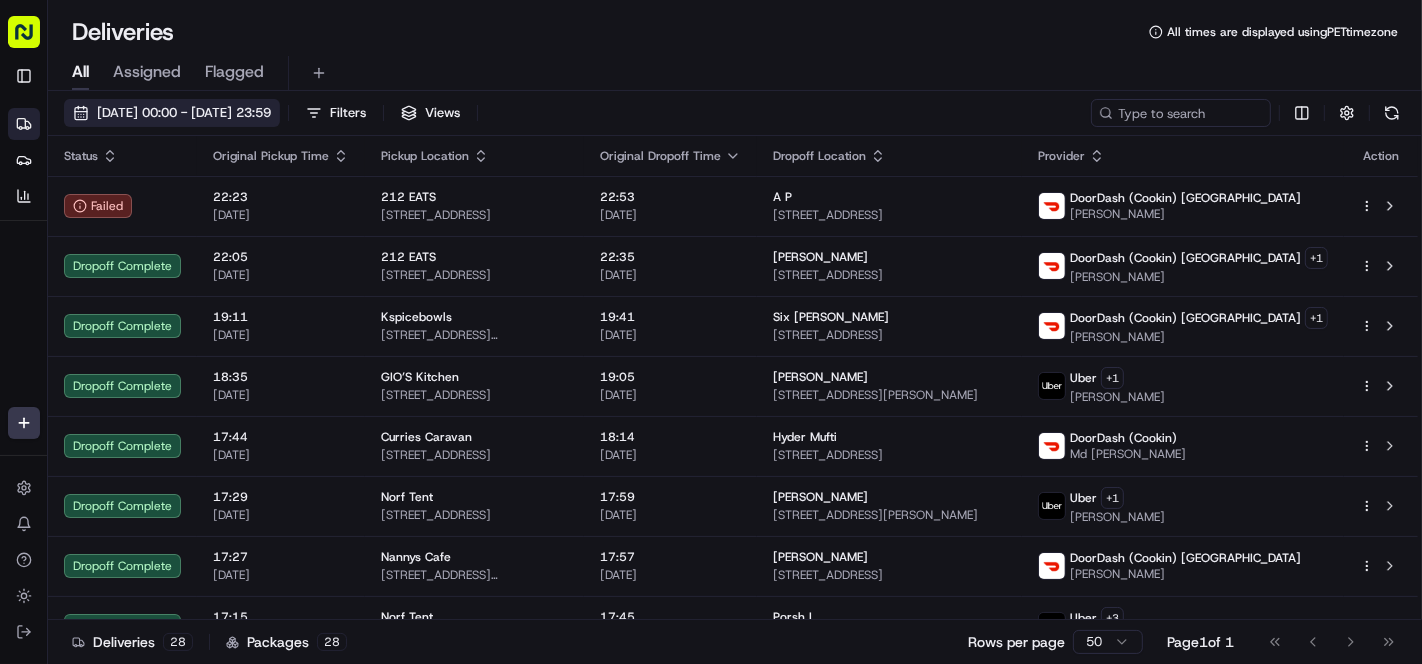 click on "16/07/2025 00:00 - 16/07/2025 23:59" at bounding box center [184, 113] 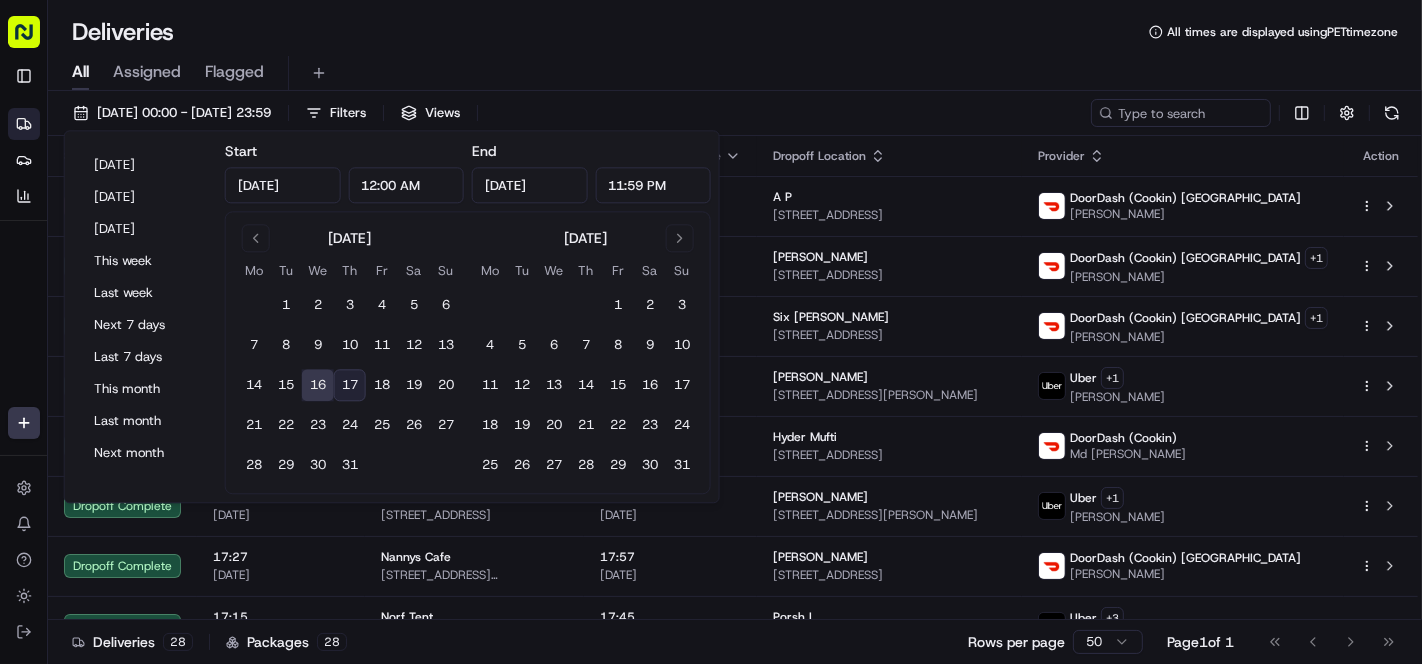 click on "16/07/2025 00:00 - 16/07/2025 23:59 Filters Views Status Original Pickup Time Pickup Location Original Dropoff Time Dropoff Location Provider Action Failed 22:23 16/07/2025 212 EATS 10 NW 167th St, North Miami Beach, FL 33169, USA 22:53 16/07/2025 A P 401 NE 1st Ct, Hallandale Beach, FL 33009, USA DoorDash (Cookin) US Hants kenney S. Dropoff Complete 22:05 16/07/2025 212 EATS 10 NW 167th St, North Miami Beach, FL 33169, USA 22:35 16/07/2025 Jon Boy 1525 NE 125th St, North Miami, FL 33161, USA DoorDash (Cookin) US + 1 Mashama S. Dropoff Complete 19:11 16/07/2025 Kspicebowls 2165 N Tonti St, New Orleans, LA 70119, USA 19:41 16/07/2025 Six Simms 1870 Hope St, New Orleans, LA 70119, USA DoorDash (Cookin) US + 1 Jenna G. Dropoff Complete 18:35 16/07/2025 GIO’S Kitchen 4681 E 86th St, Garfield Heights, OH 44125, USA 19:05 16/07/2025 Zelita Ragland 4497 Emerson Rd, South Euclid, OH 44121, USA Uber + 1 LECRETIA S. Dropoff Complete 17:44 16/07/2025 Curries Caravan 50 Power St, Toronto, ON M5A 0V2, Canada 18:14 17:29" at bounding box center [735, 379] 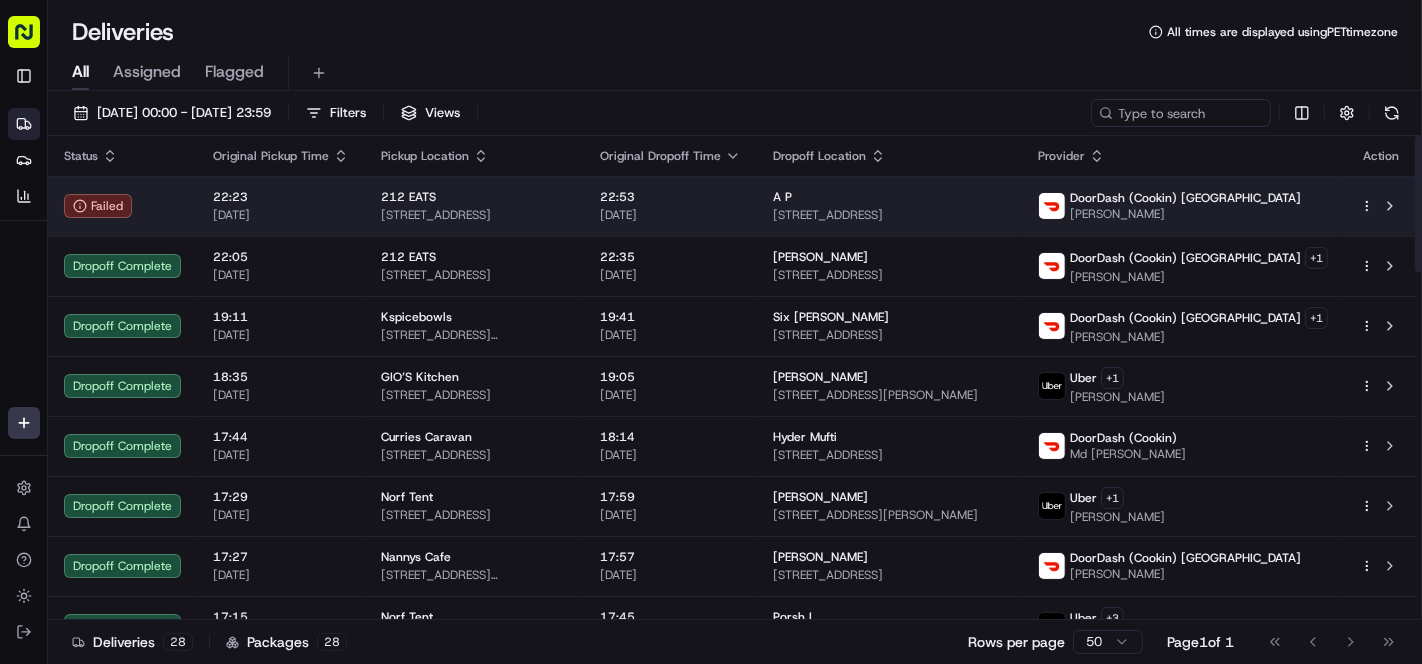 click on "[STREET_ADDRESS]" at bounding box center [474, 215] 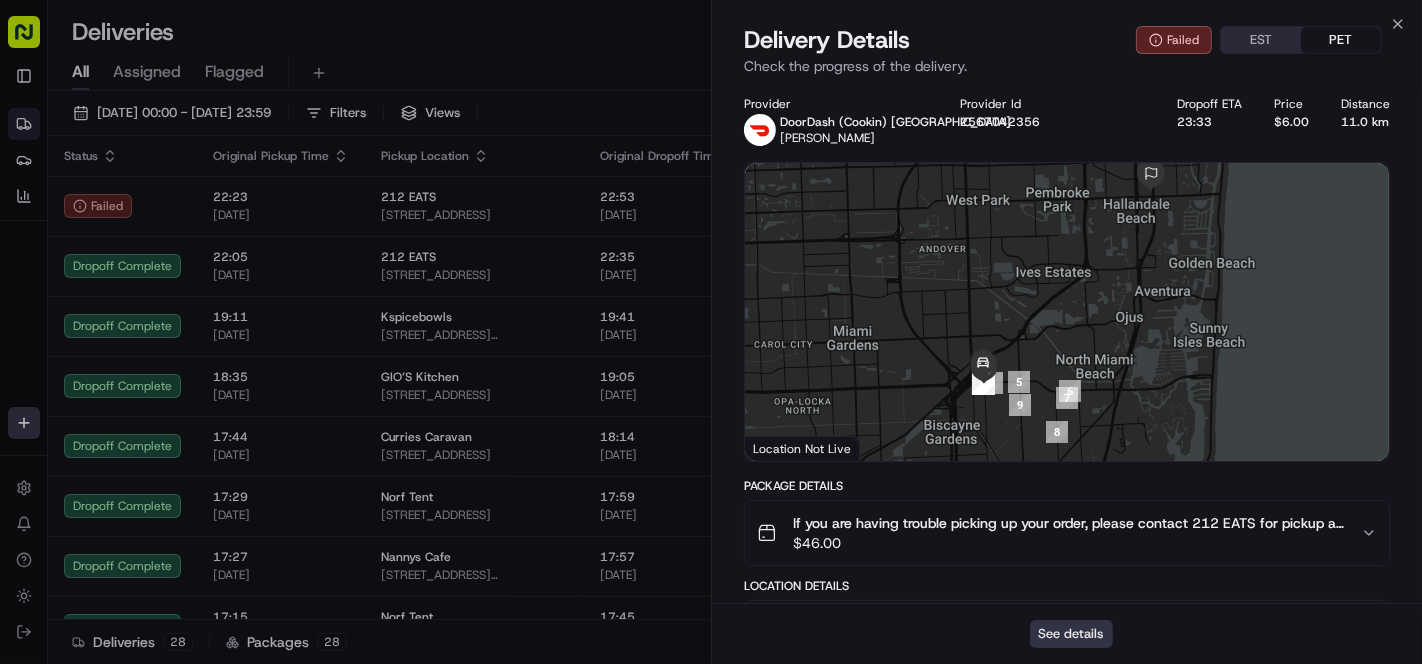click on "See details" at bounding box center (1071, 634) 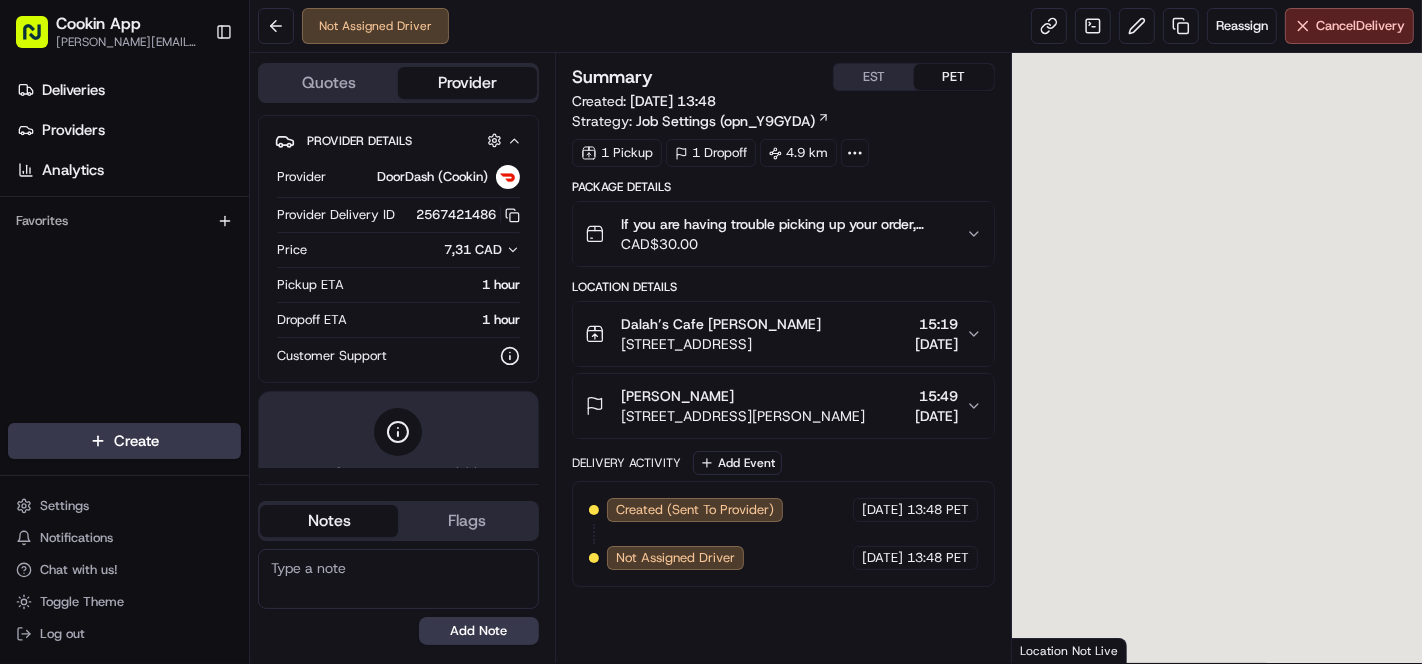 scroll, scrollTop: 0, scrollLeft: 0, axis: both 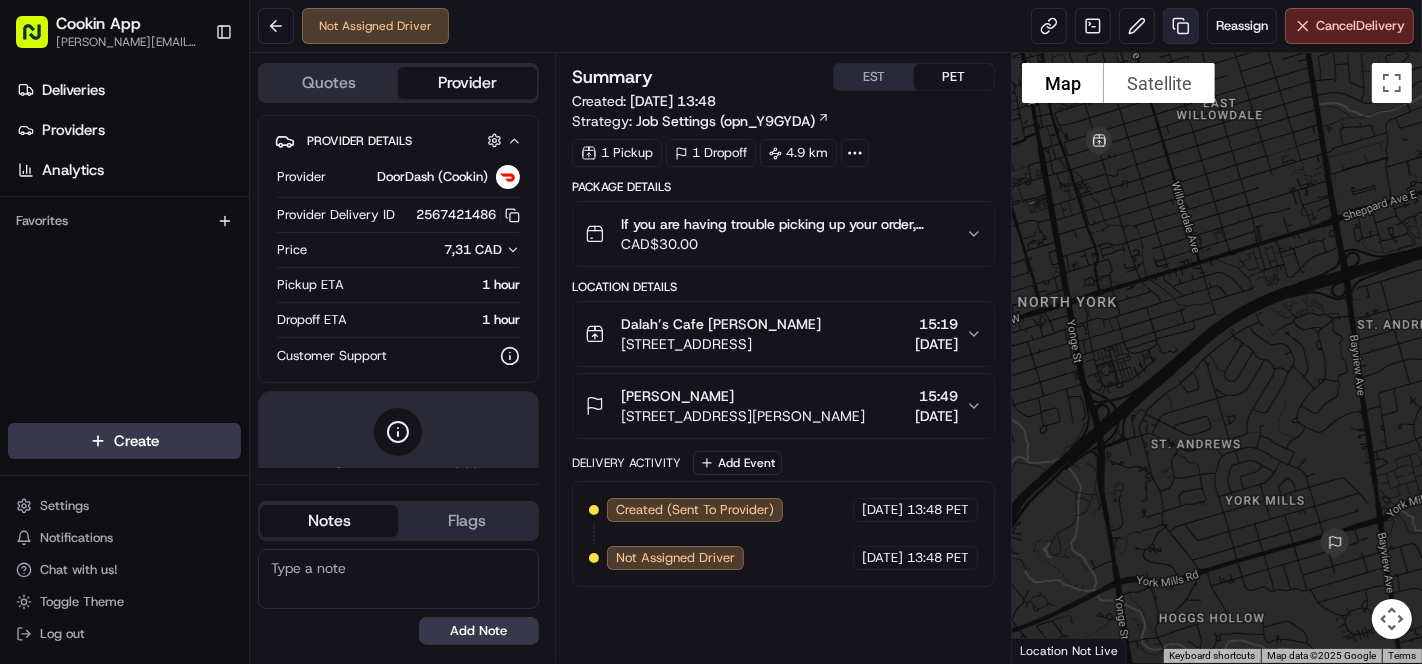 click at bounding box center (1181, 26) 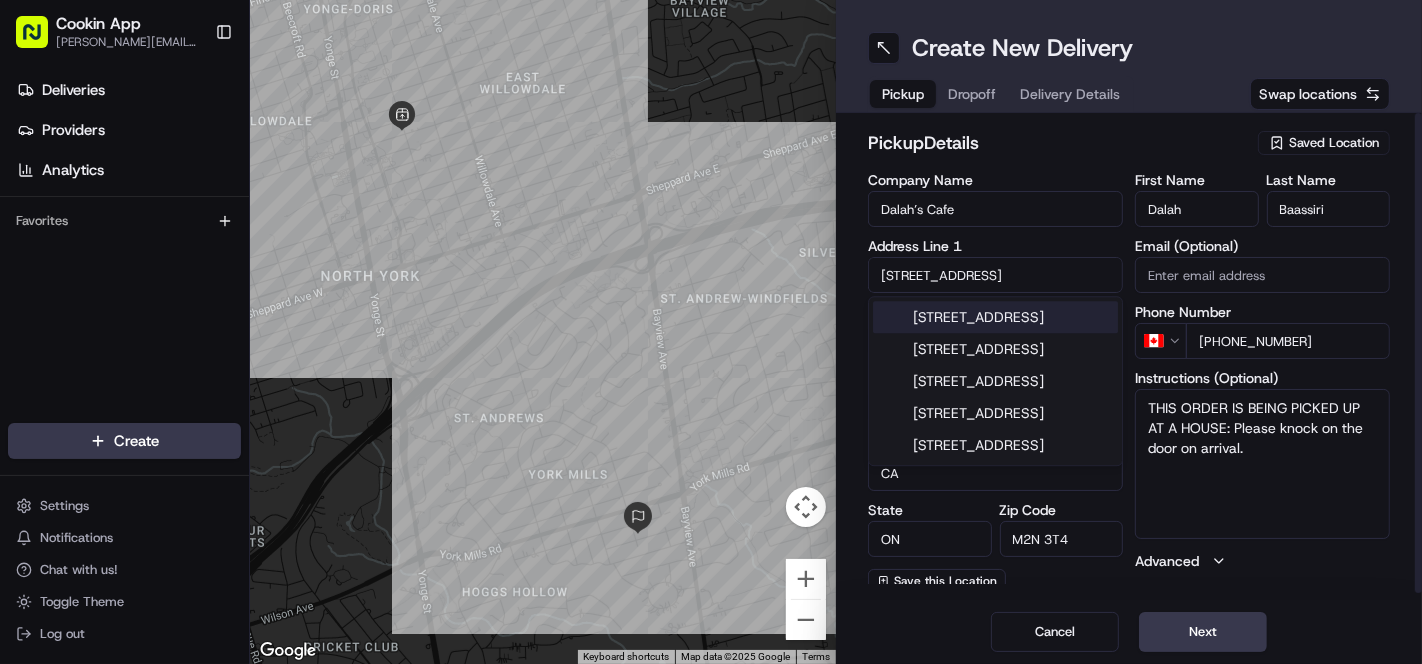drag, startPoint x: 995, startPoint y: 273, endPoint x: 871, endPoint y: 264, distance: 124.32619 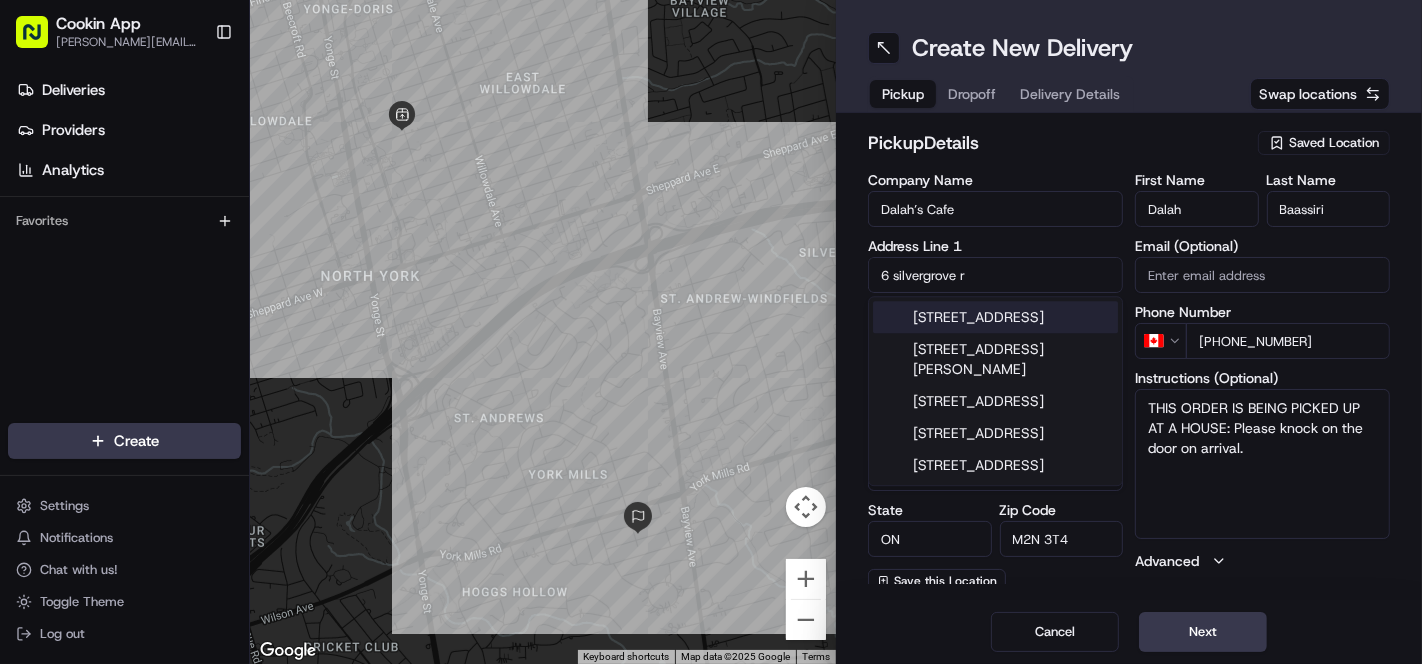 click on "6 Silvergrove Road, North York, ON, Canada" at bounding box center (995, 317) 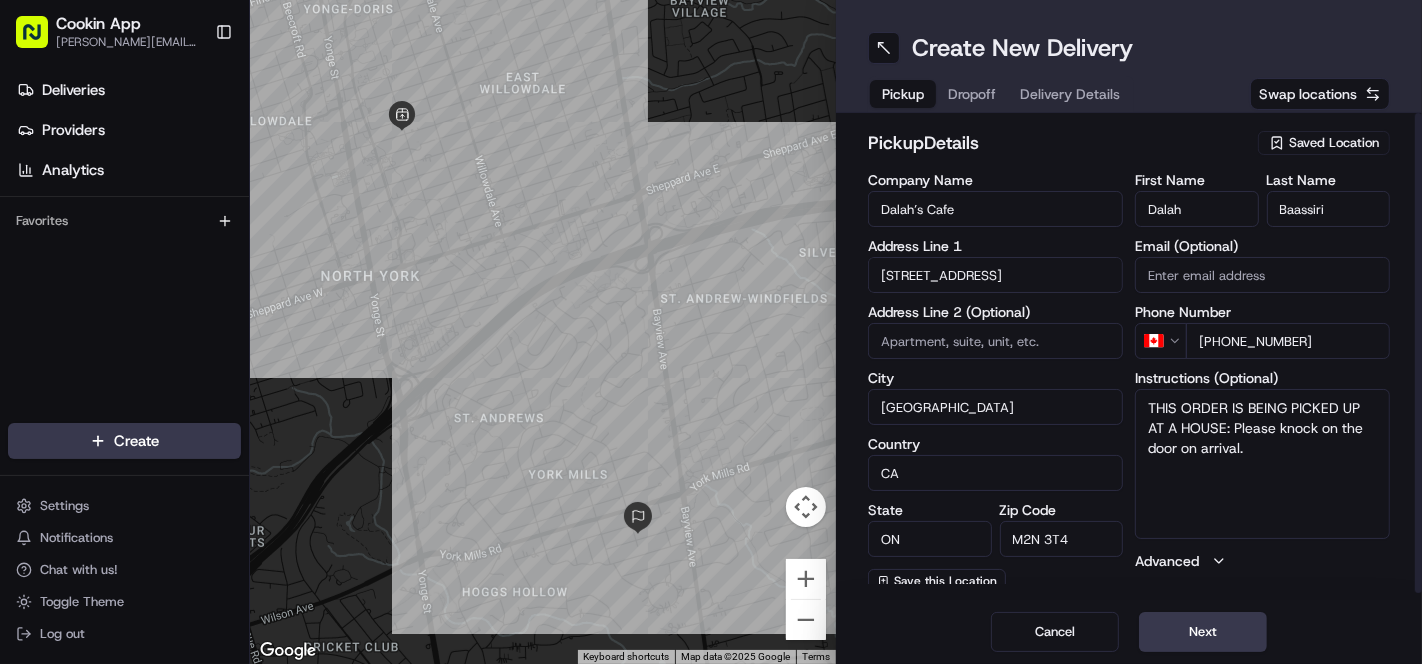 type on "6 Silvergrove Rd, North York, ON M2L 2N6, Canada" 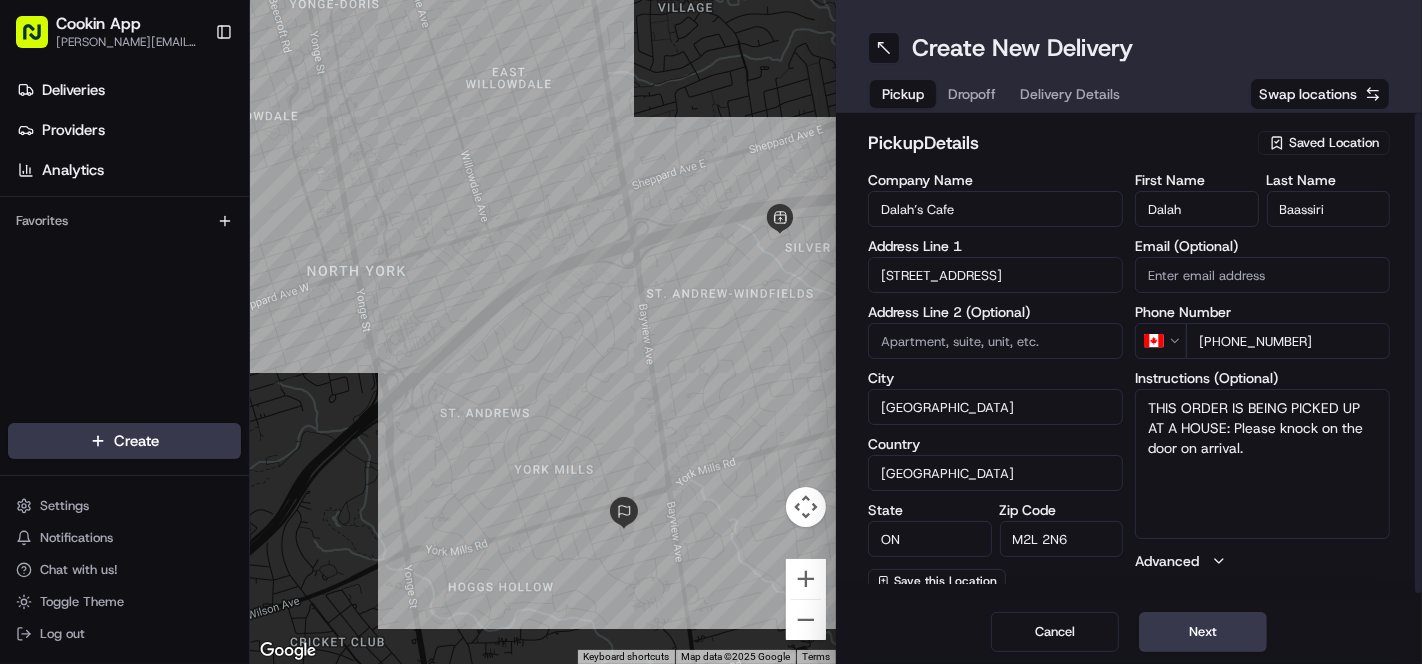 type on "6 Silvergrove Road" 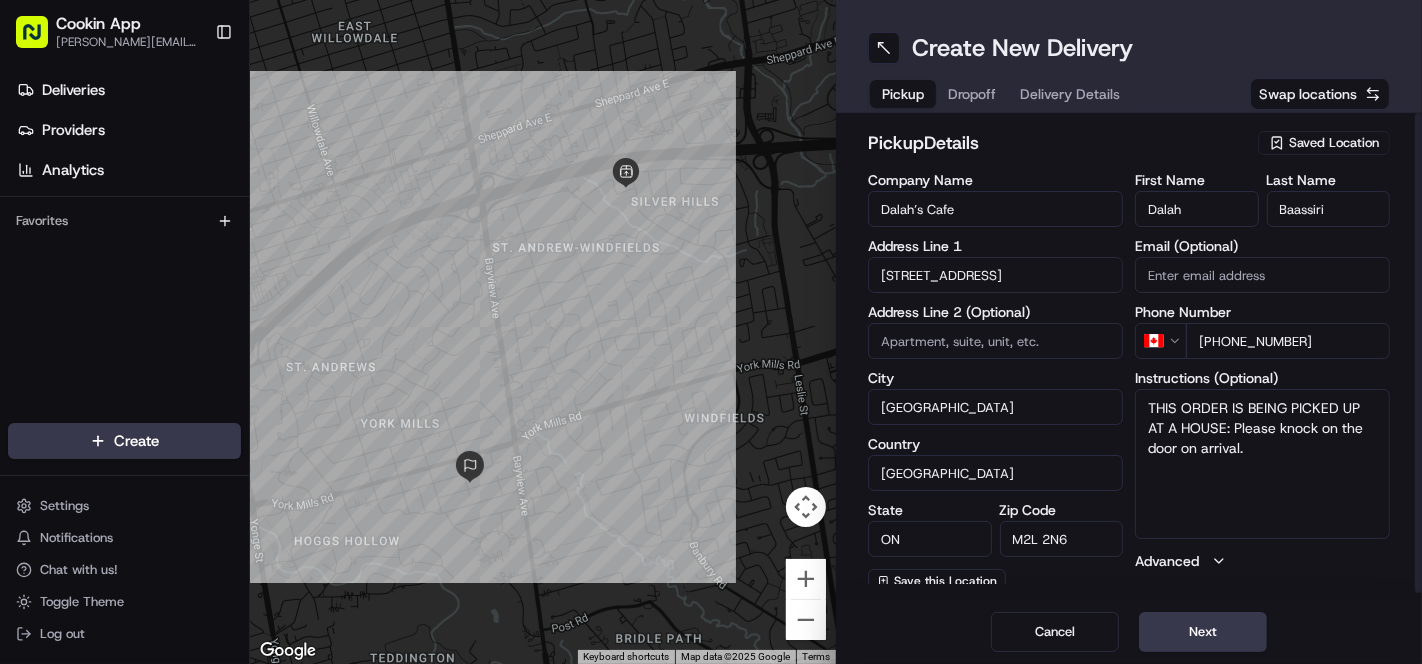 click on "pickup  Details Saved Location Company Name Dalah’s Cafe Address Line 1 6 Silvergrove Road Address Line 2 (Optional) City Toronto Country Canada State ON Zip Code M2L 2N6 Save this Location First Name Dalah Last Name Baassiri Email (Optional) Phone Number CA +1 647 391 5303 Instructions (Optional) THIS ORDER IS BEING PICKED UP AT A HOUSE: Please knock on the door on arrival. Advanced" at bounding box center (1129, 356) 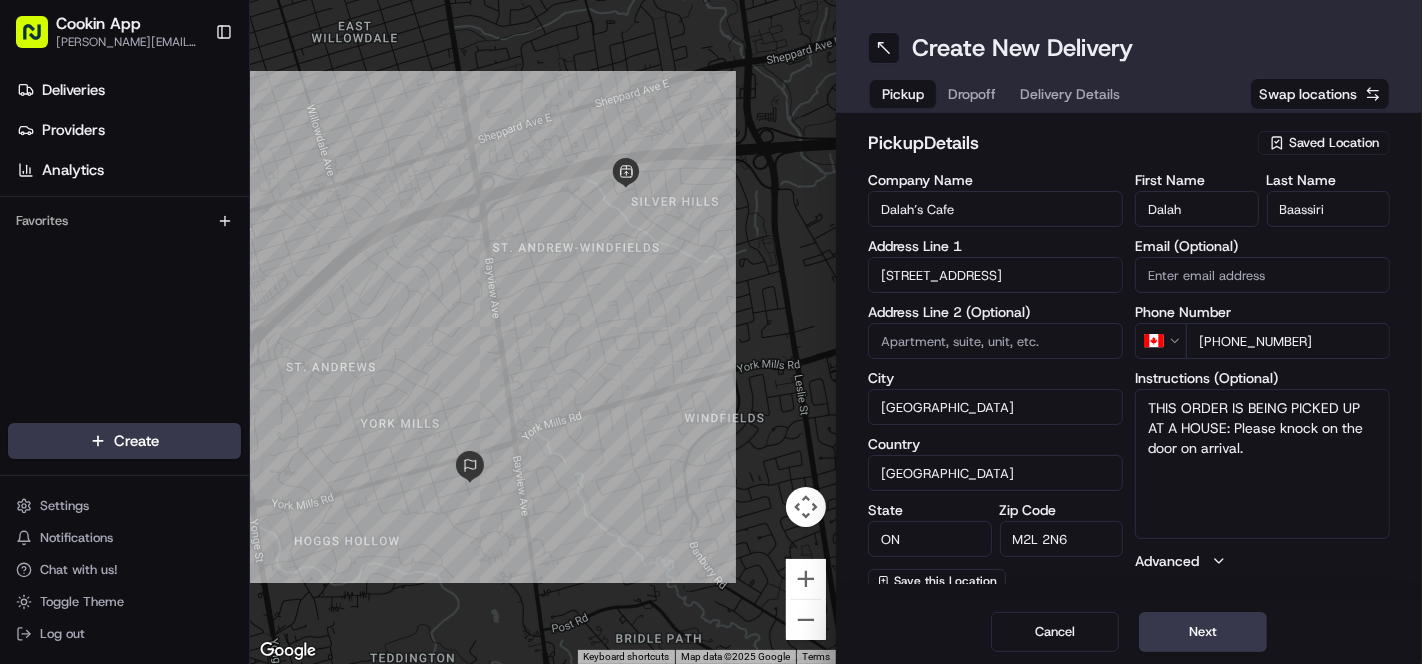 click on "Delivery Details" at bounding box center (1070, 94) 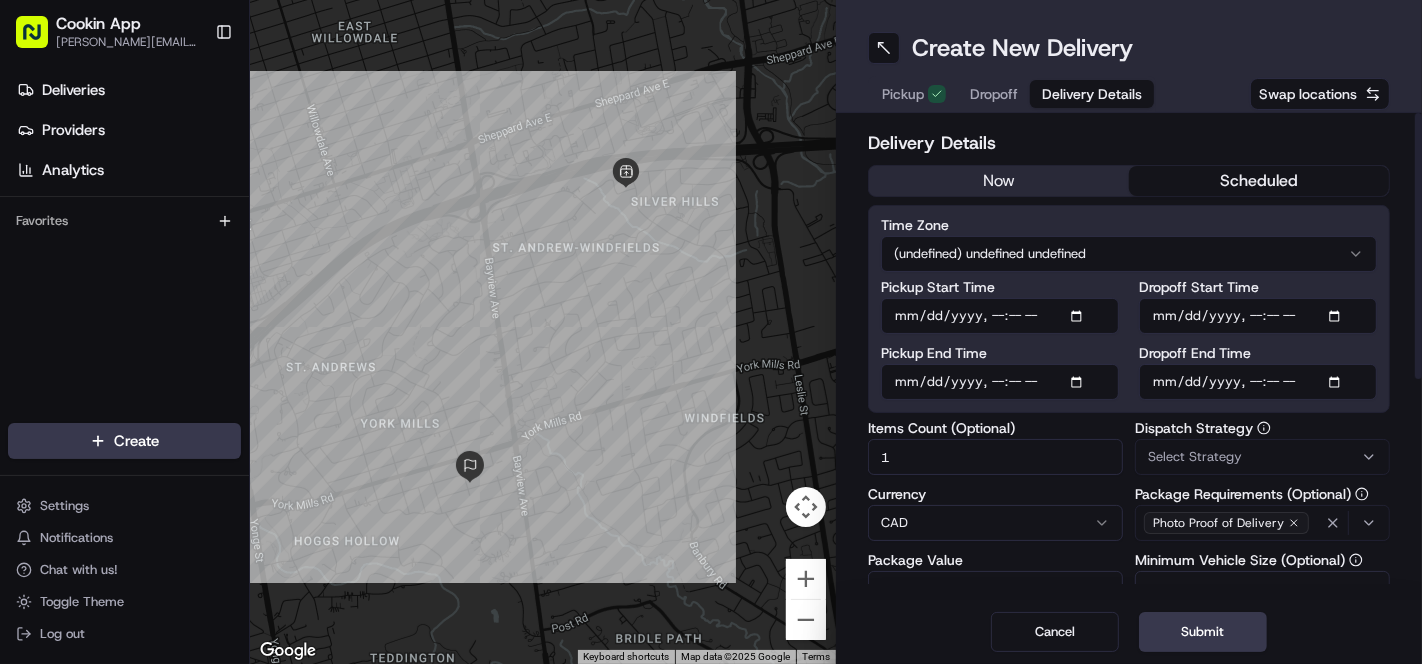 click on "Dropoff" at bounding box center (994, 94) 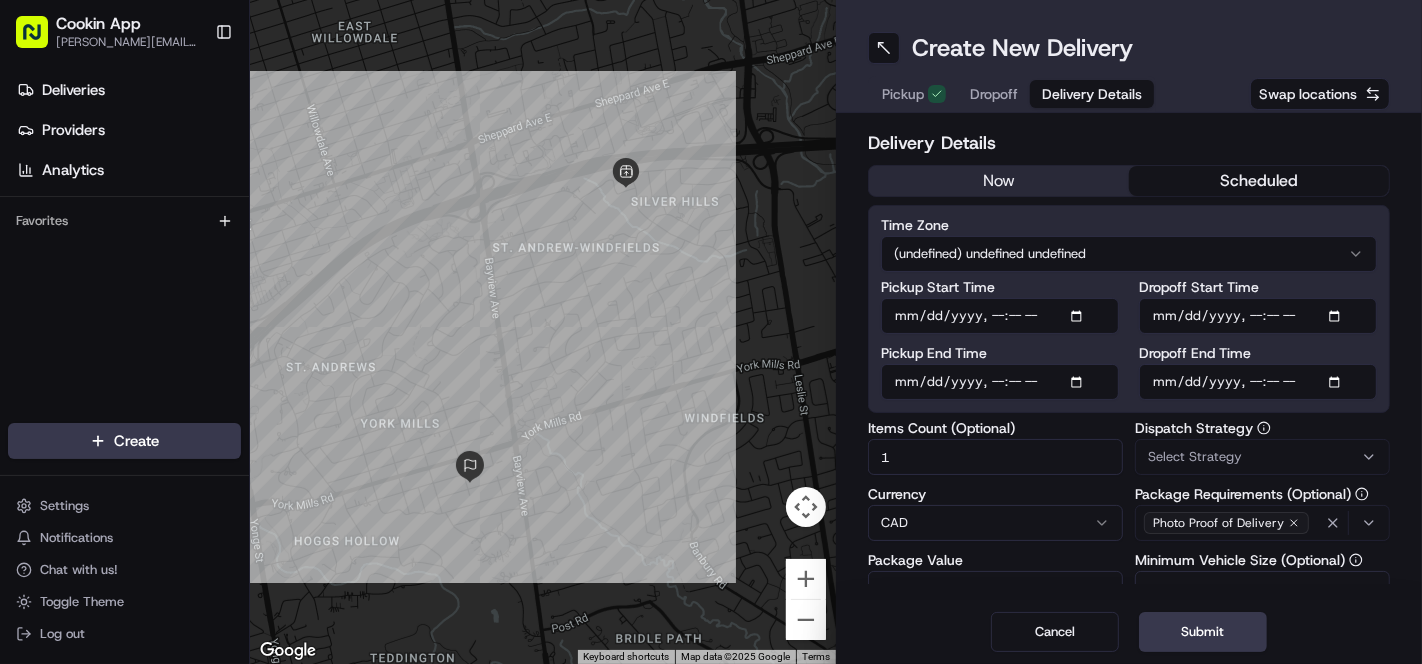 click on "Delivery Details" at bounding box center [1092, 94] 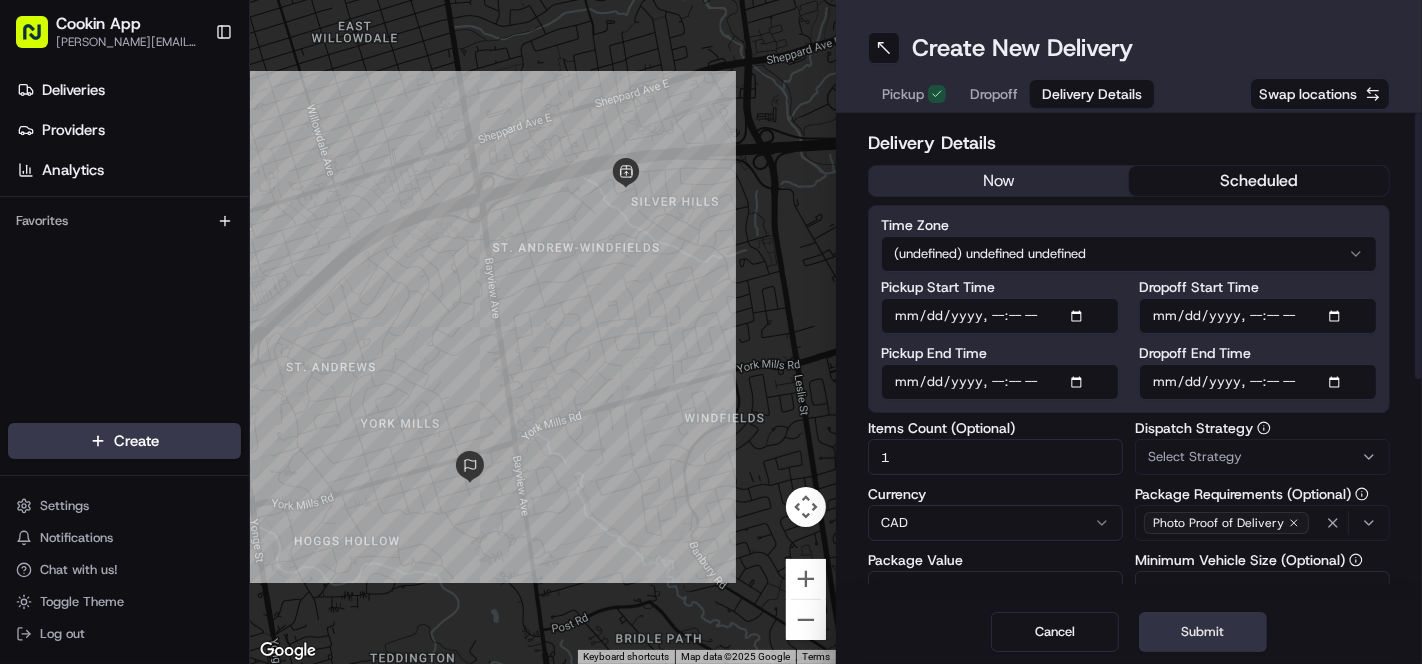 click on "Submit" at bounding box center (1203, 632) 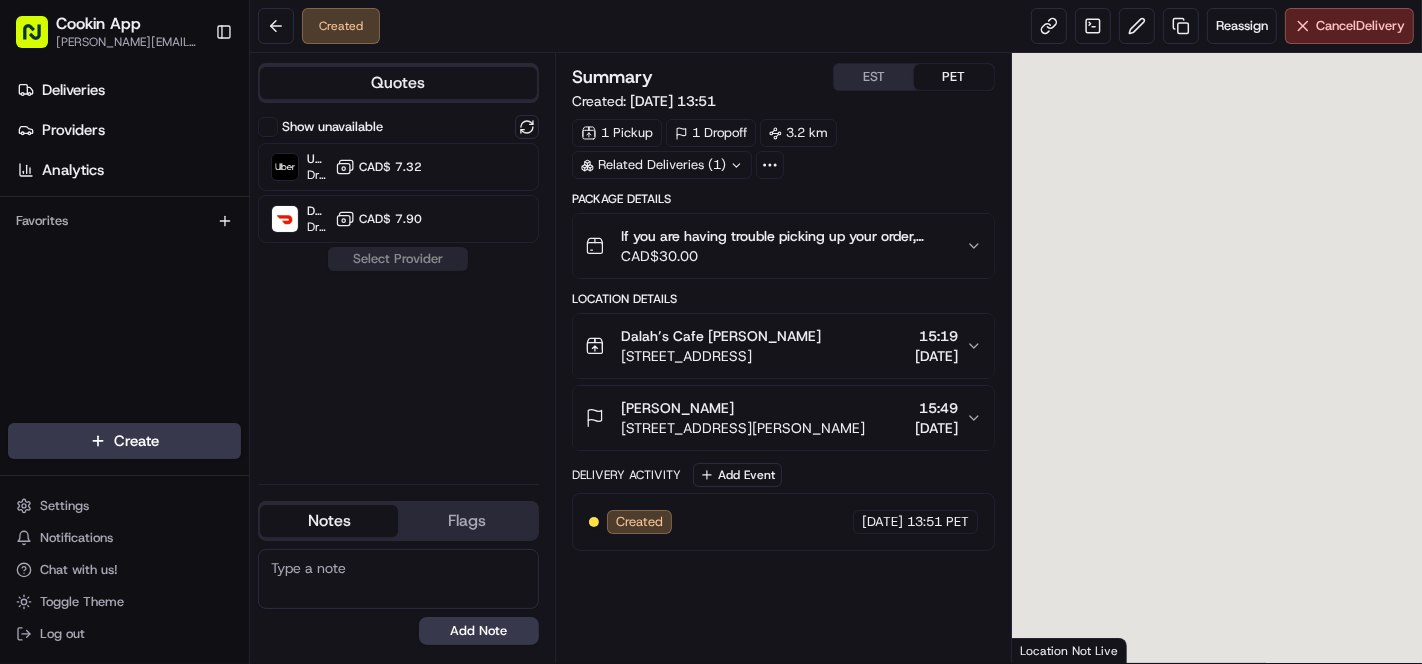 scroll, scrollTop: 0, scrollLeft: 0, axis: both 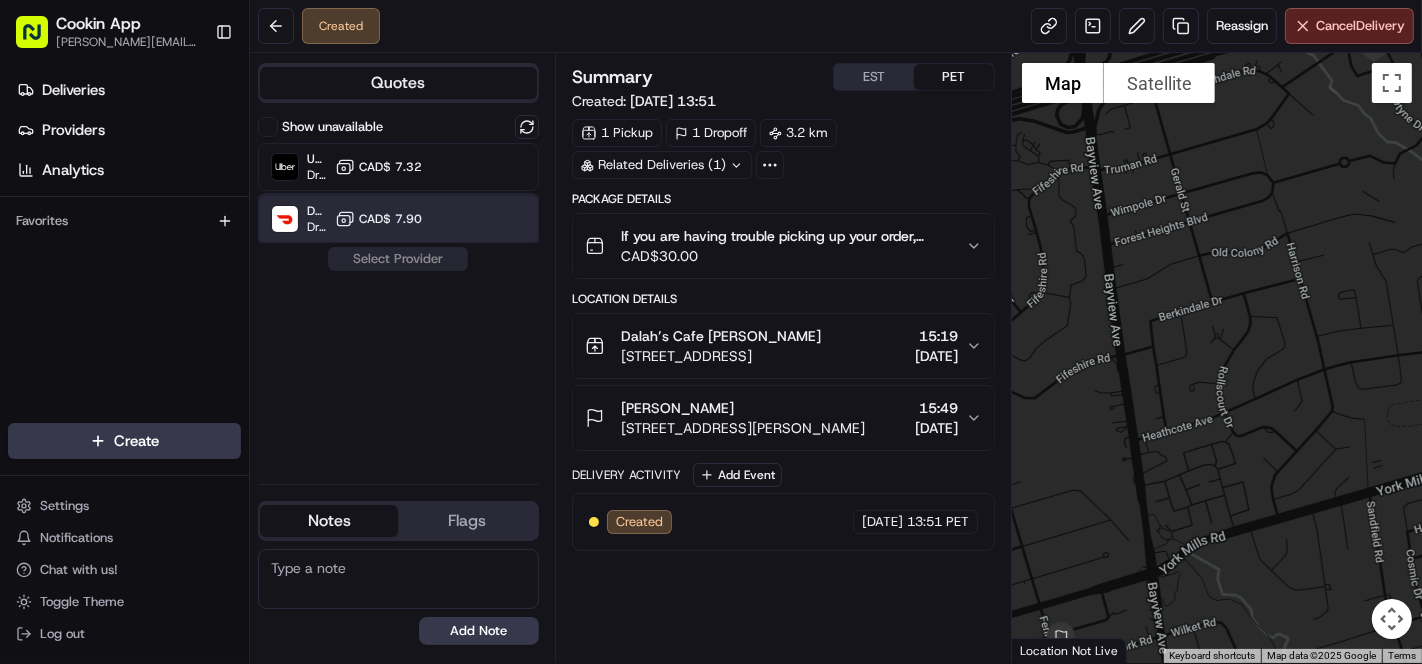 click on "DoorDash (Cookin) Dropoff ETA   1 hour CAD$   7.90" at bounding box center [398, 219] 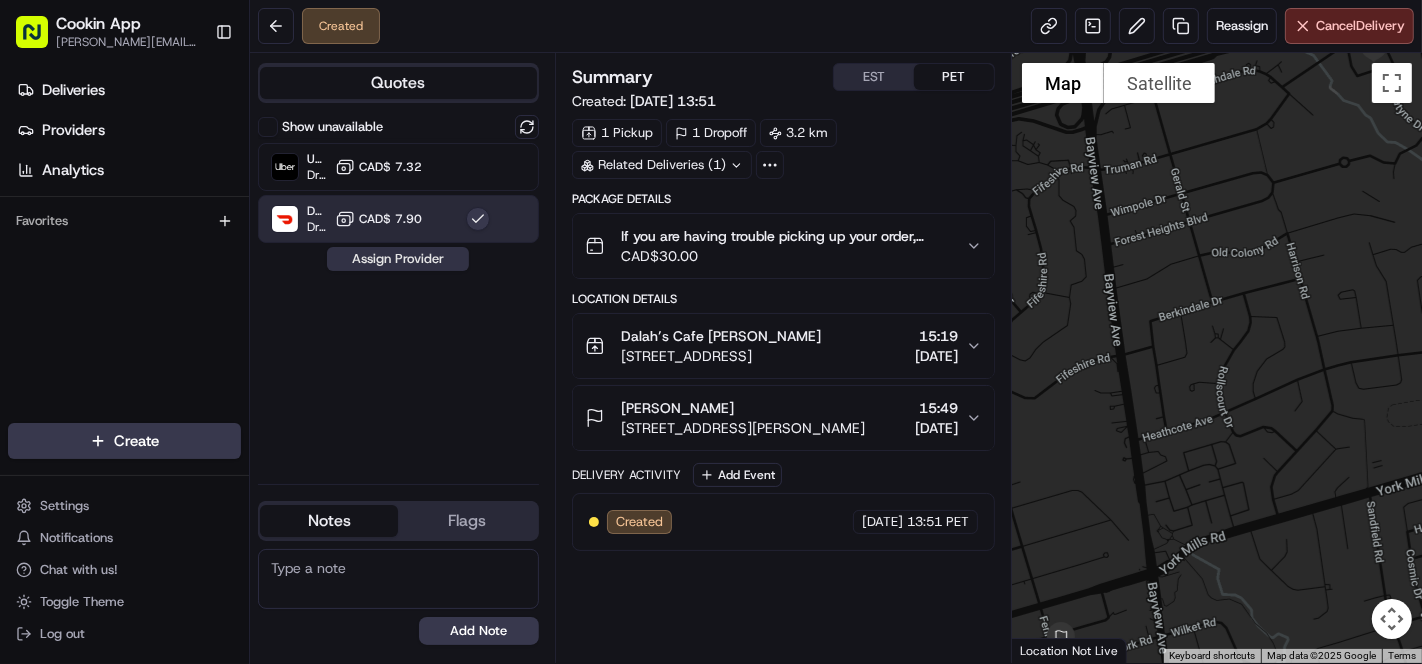 click on "Assign Provider" at bounding box center [398, 259] 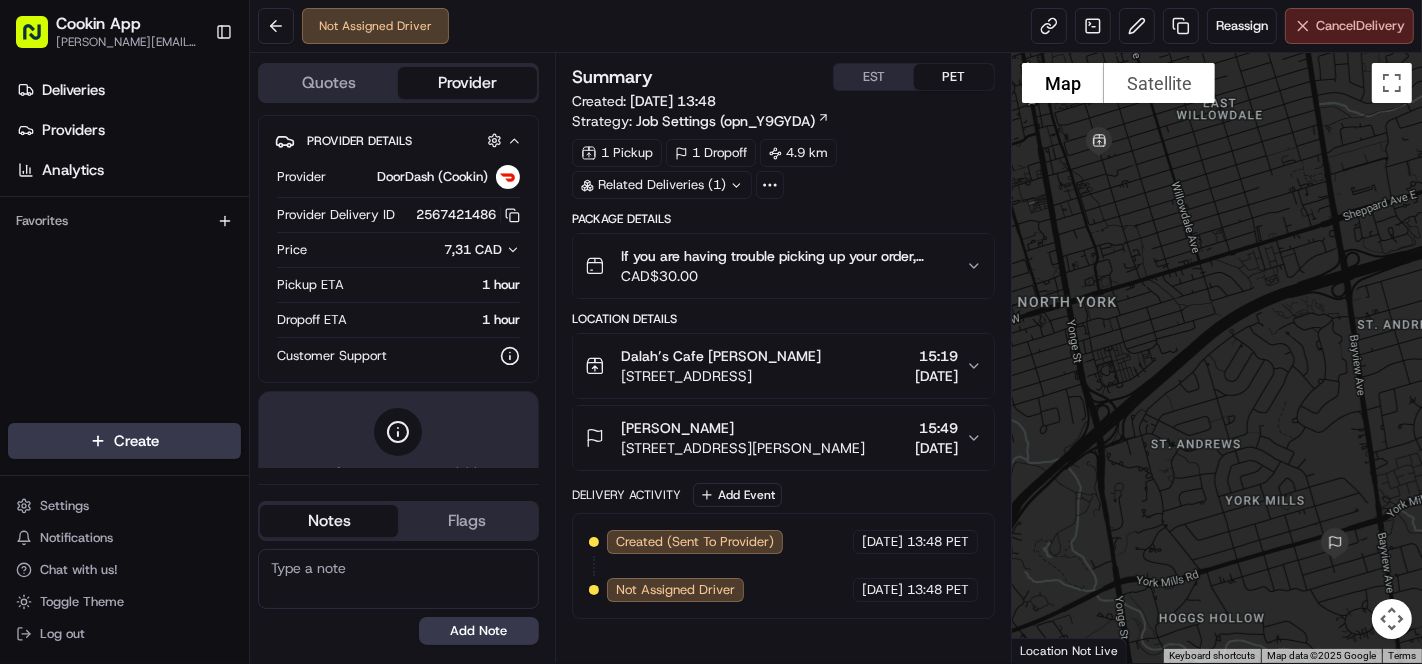 scroll, scrollTop: 0, scrollLeft: 0, axis: both 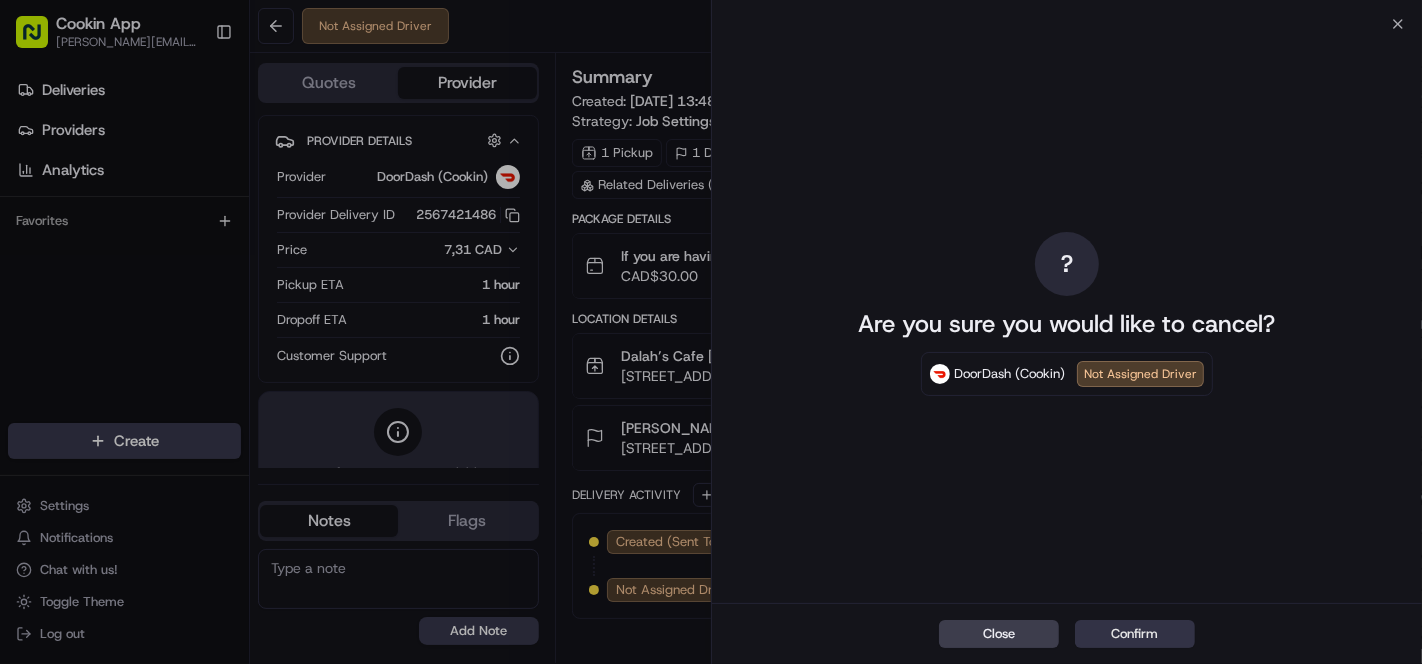 click on "Confirm" at bounding box center [1135, 634] 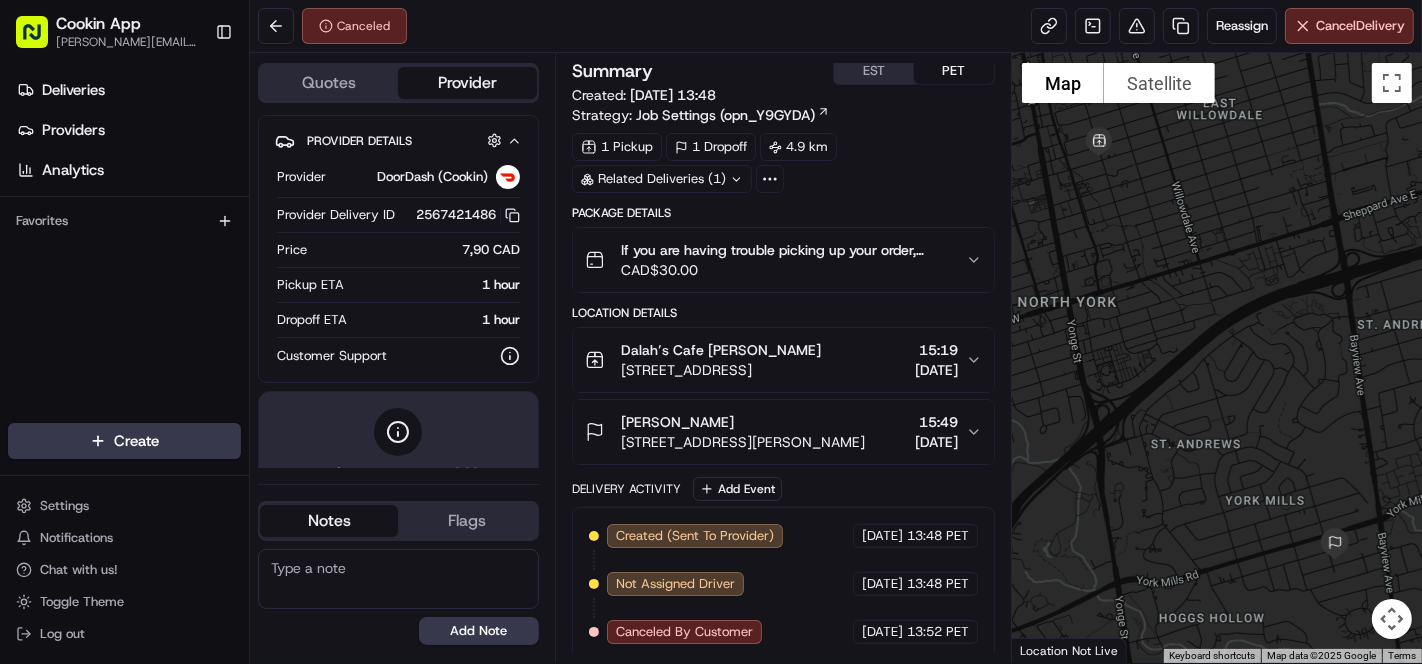 scroll, scrollTop: 8, scrollLeft: 0, axis: vertical 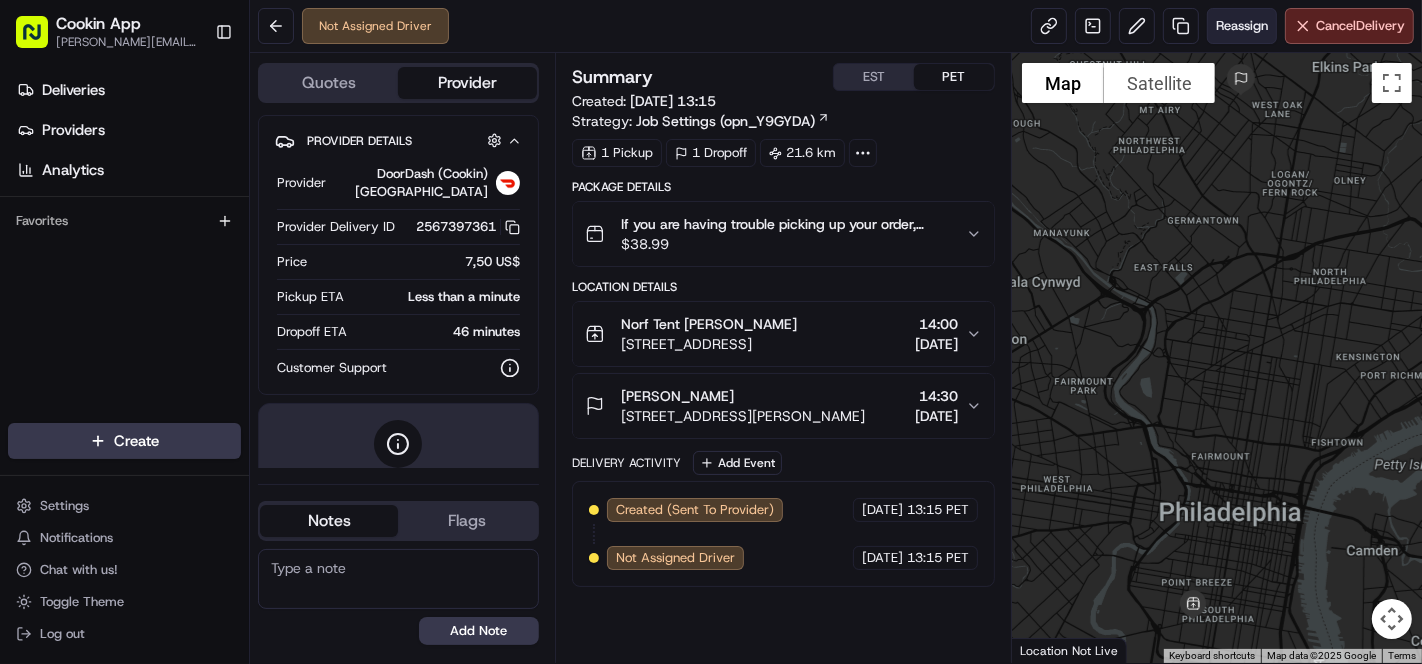 click on "Reassign" at bounding box center [1242, 26] 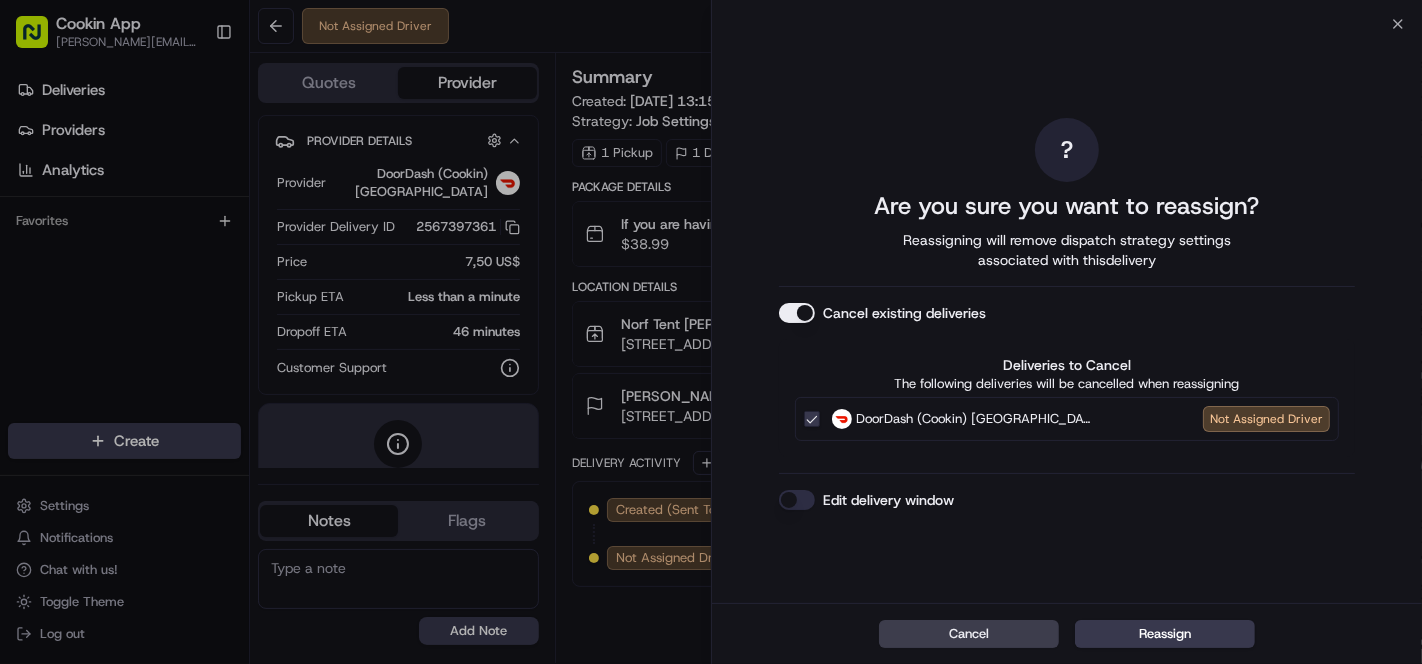 click on "Cancel existing deliveries" at bounding box center (797, 313) 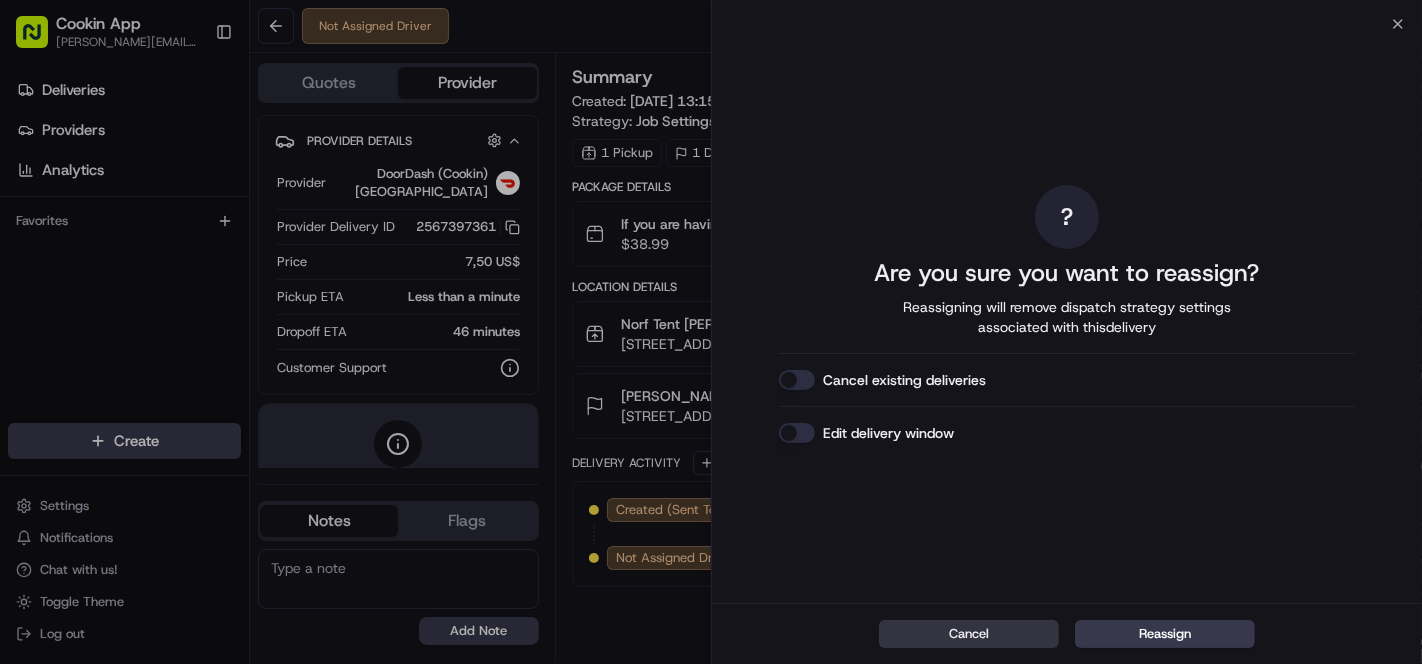 click on "Cancel" at bounding box center (969, 634) 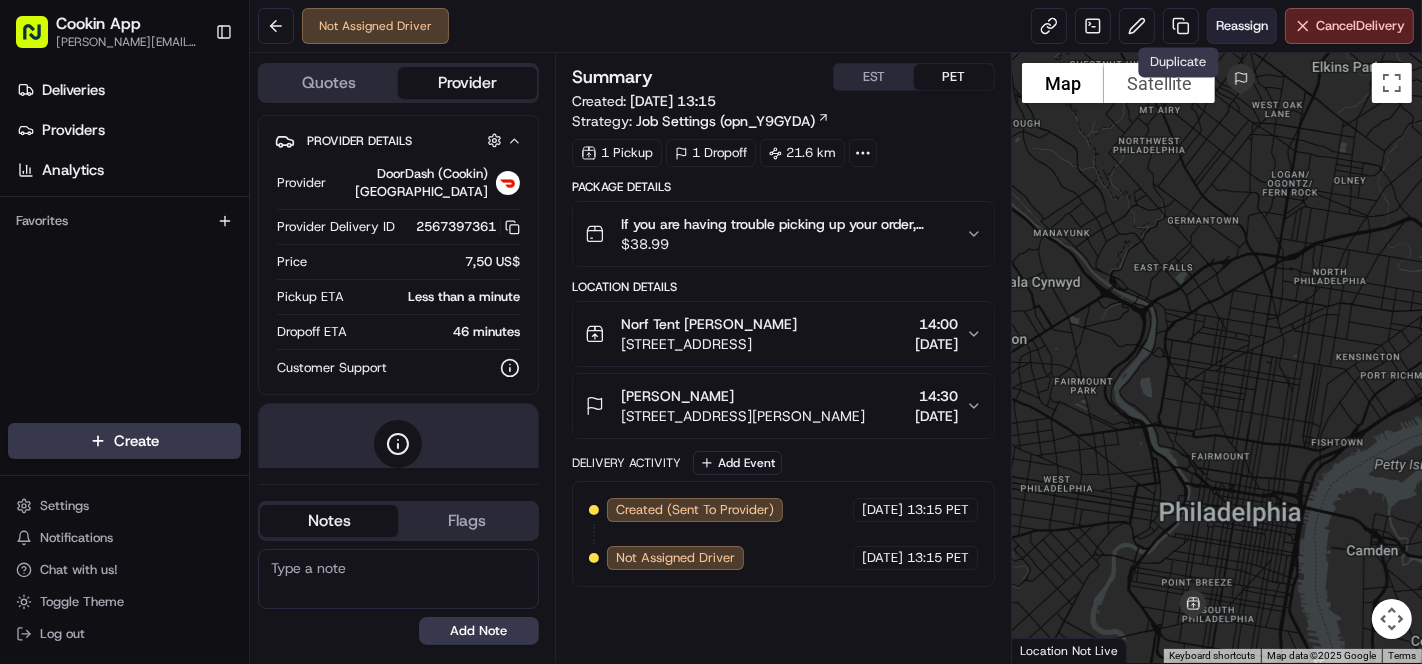 click on "Reassign" at bounding box center (1242, 26) 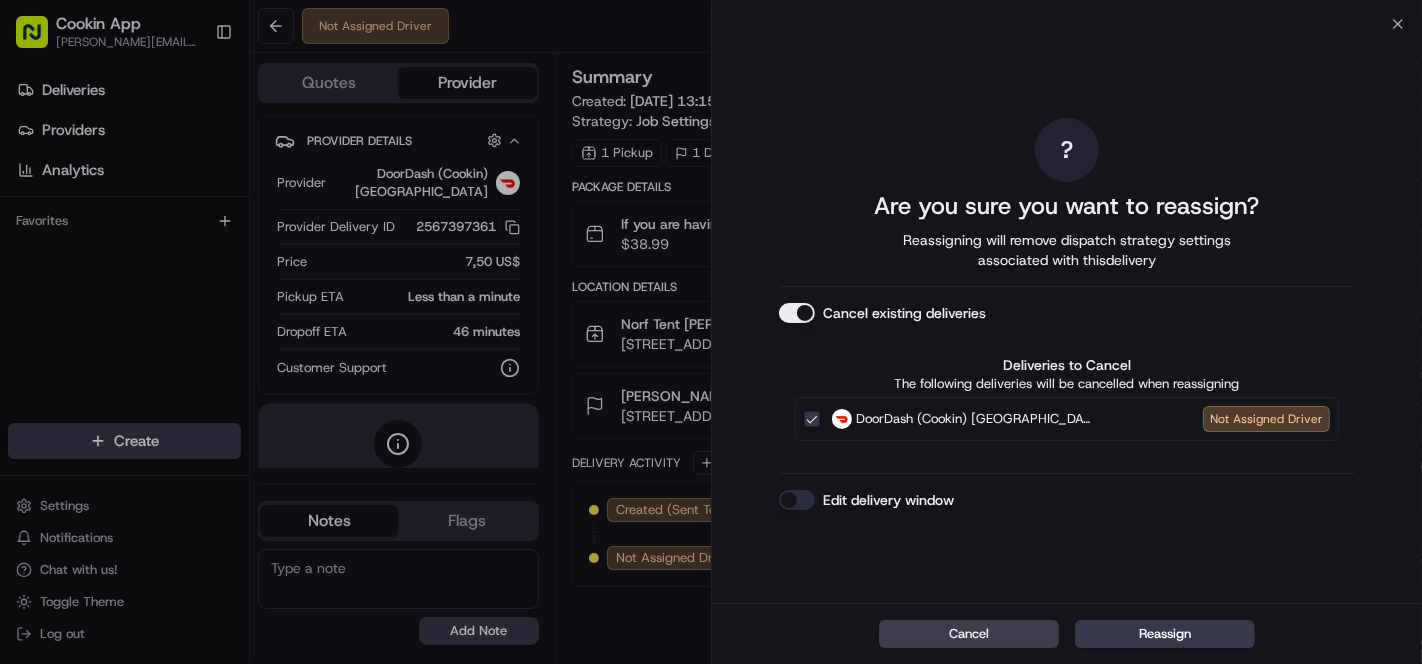 click on "Cancel existing deliveries" at bounding box center (797, 313) 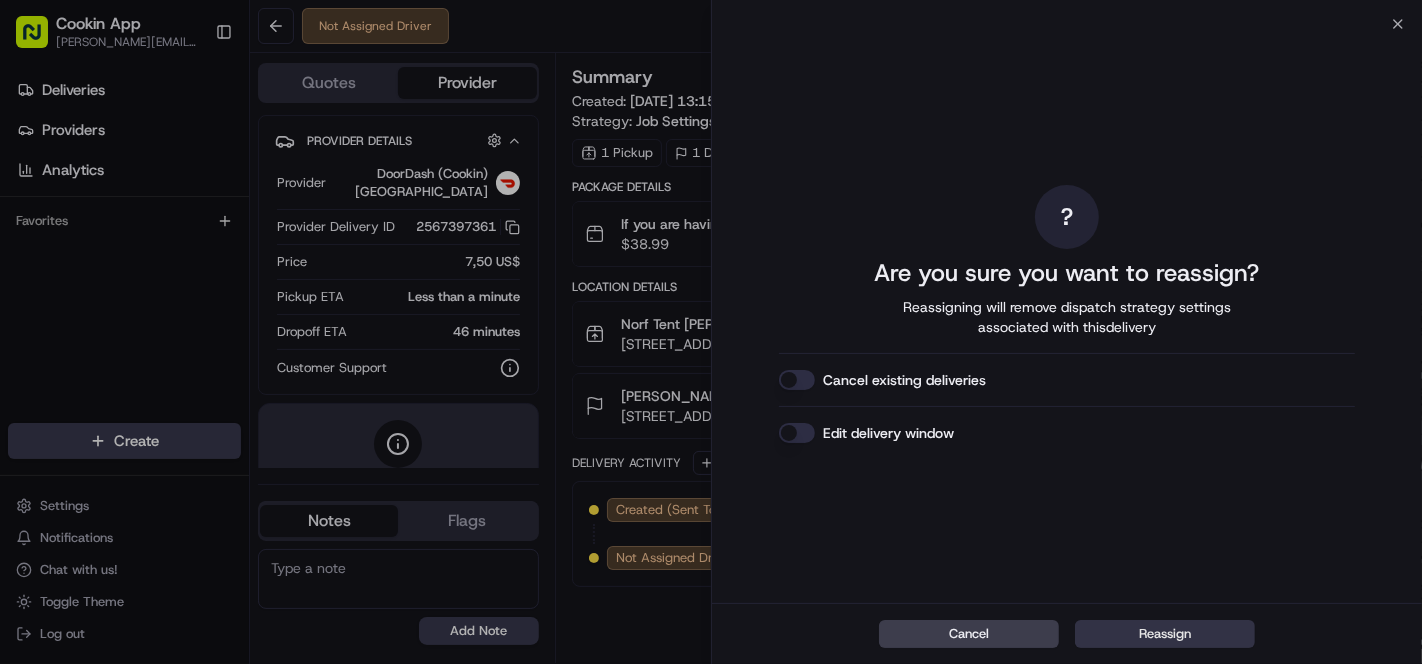 click on "Reassign" at bounding box center [1165, 634] 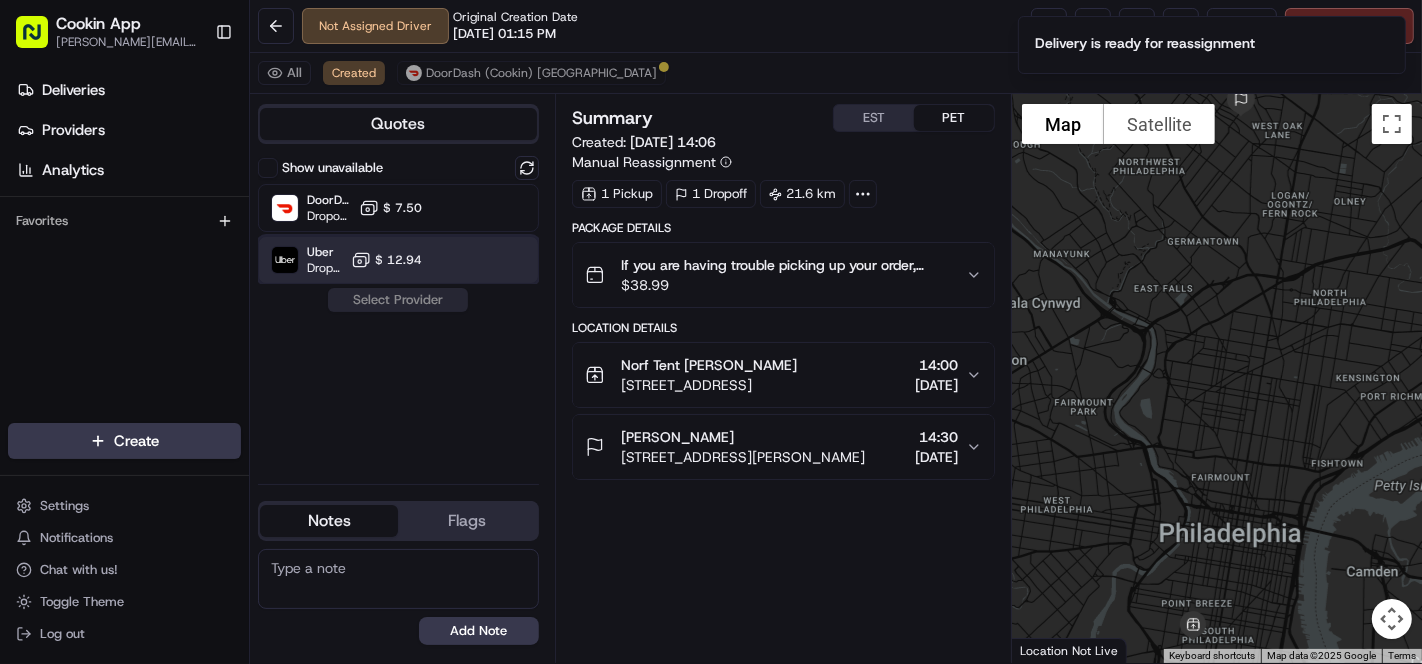click on "Uber Dropoff ETA   1 hour $   12.94" at bounding box center [398, 260] 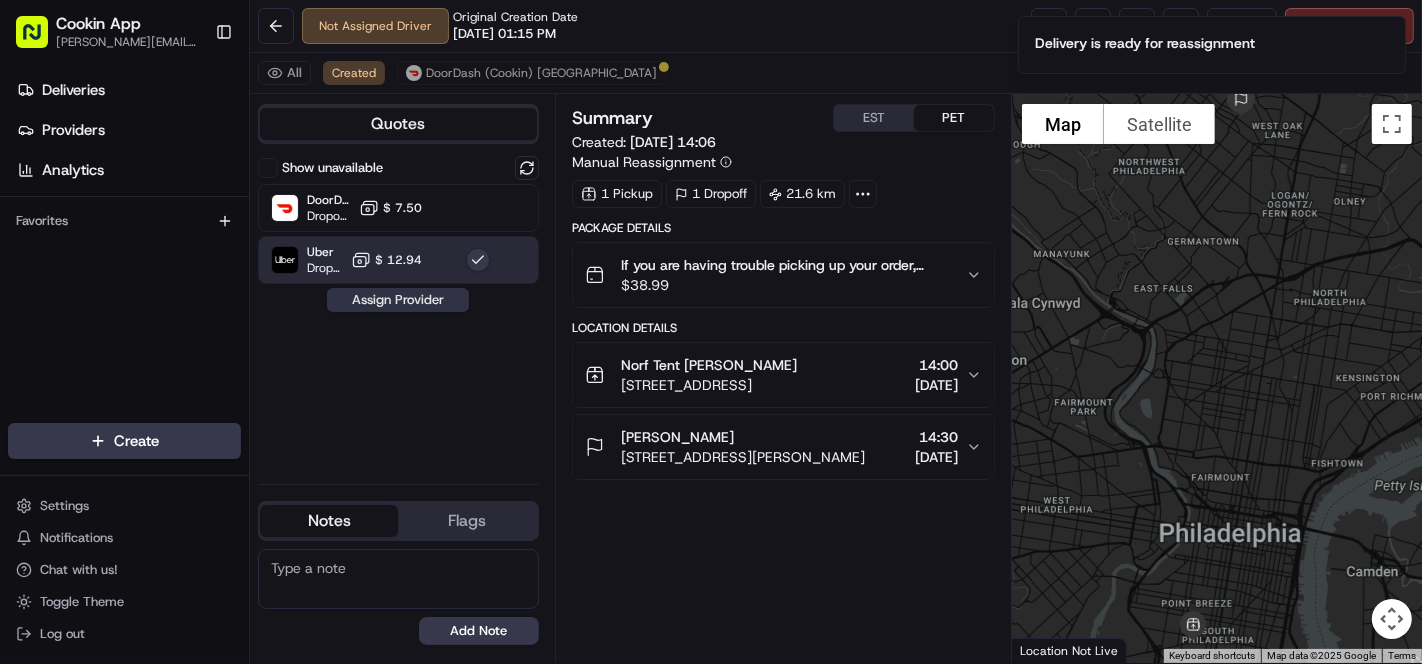 click on "Assign Provider" at bounding box center [398, 300] 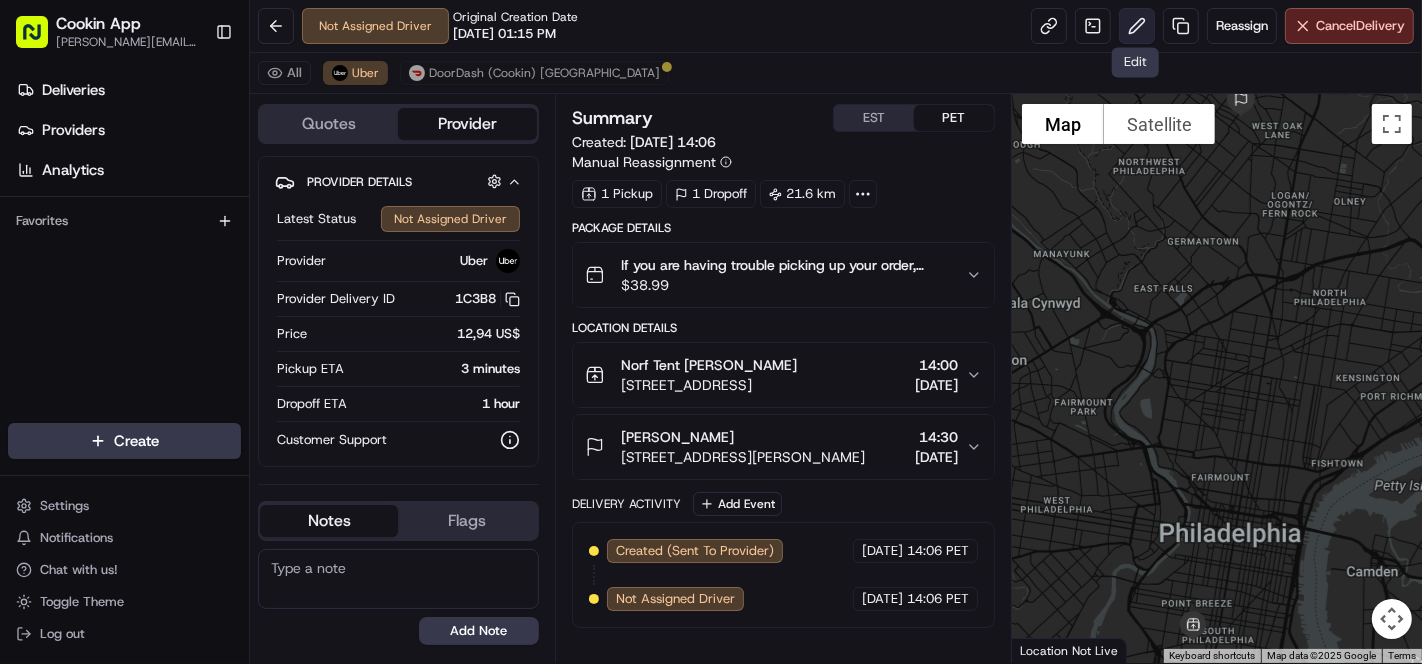 click at bounding box center (1137, 26) 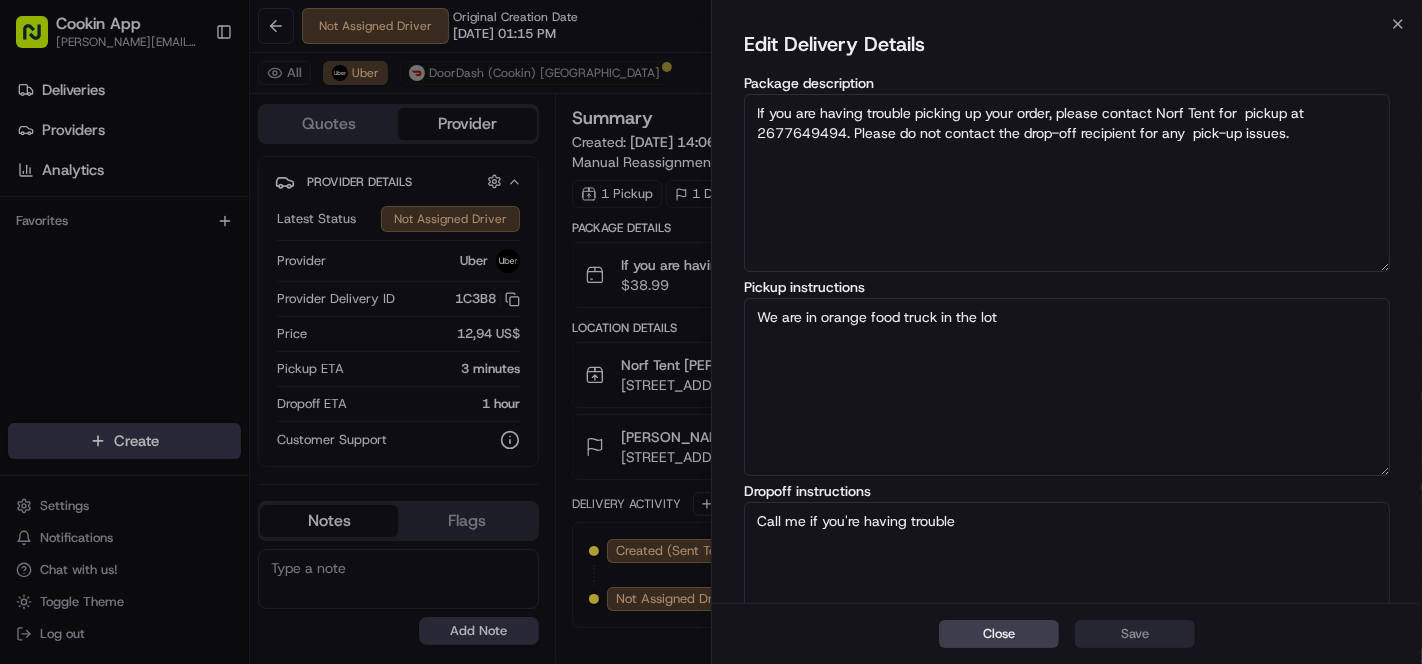 scroll, scrollTop: 264, scrollLeft: 0, axis: vertical 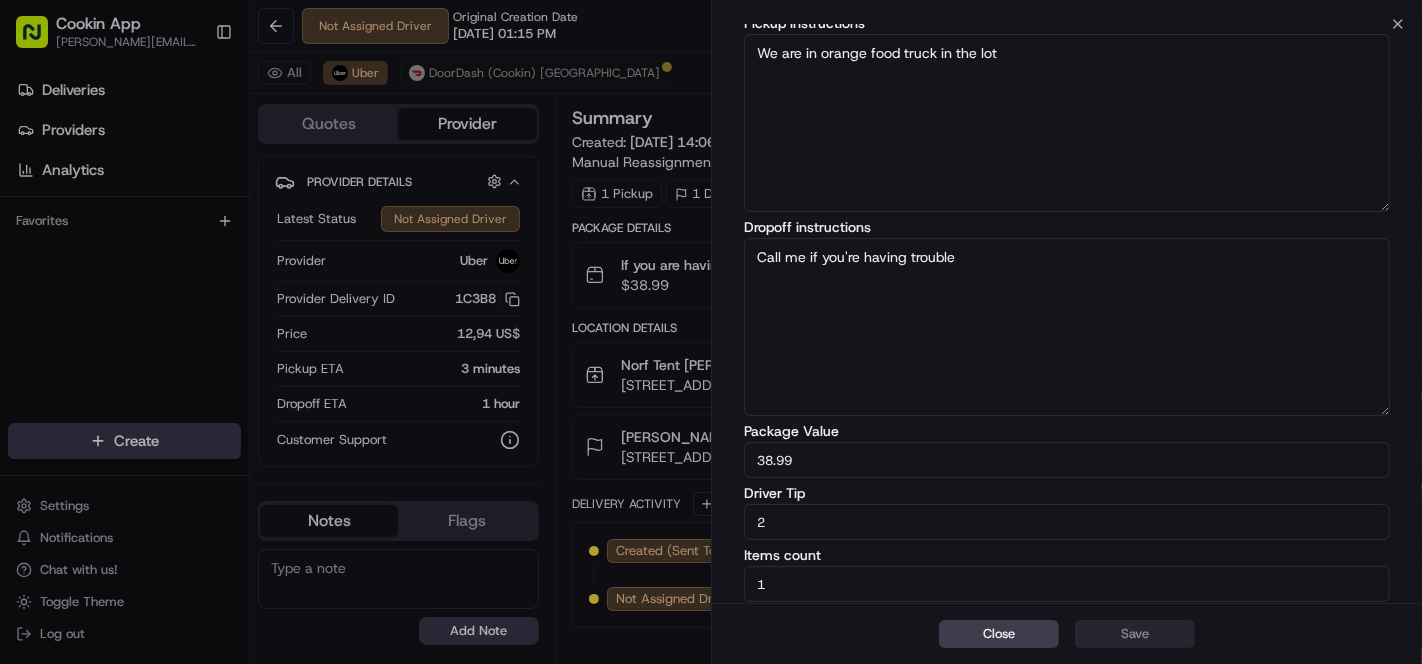 click on "2" at bounding box center (1067, 522) 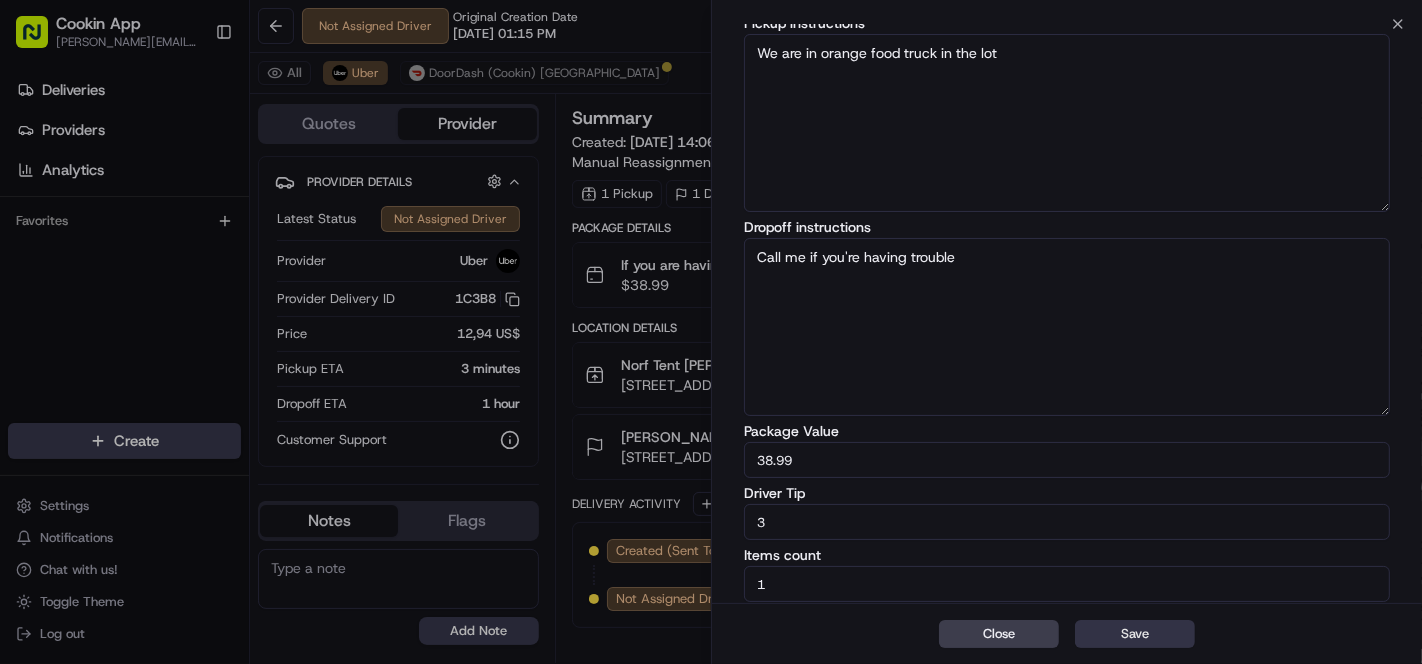 type on "3" 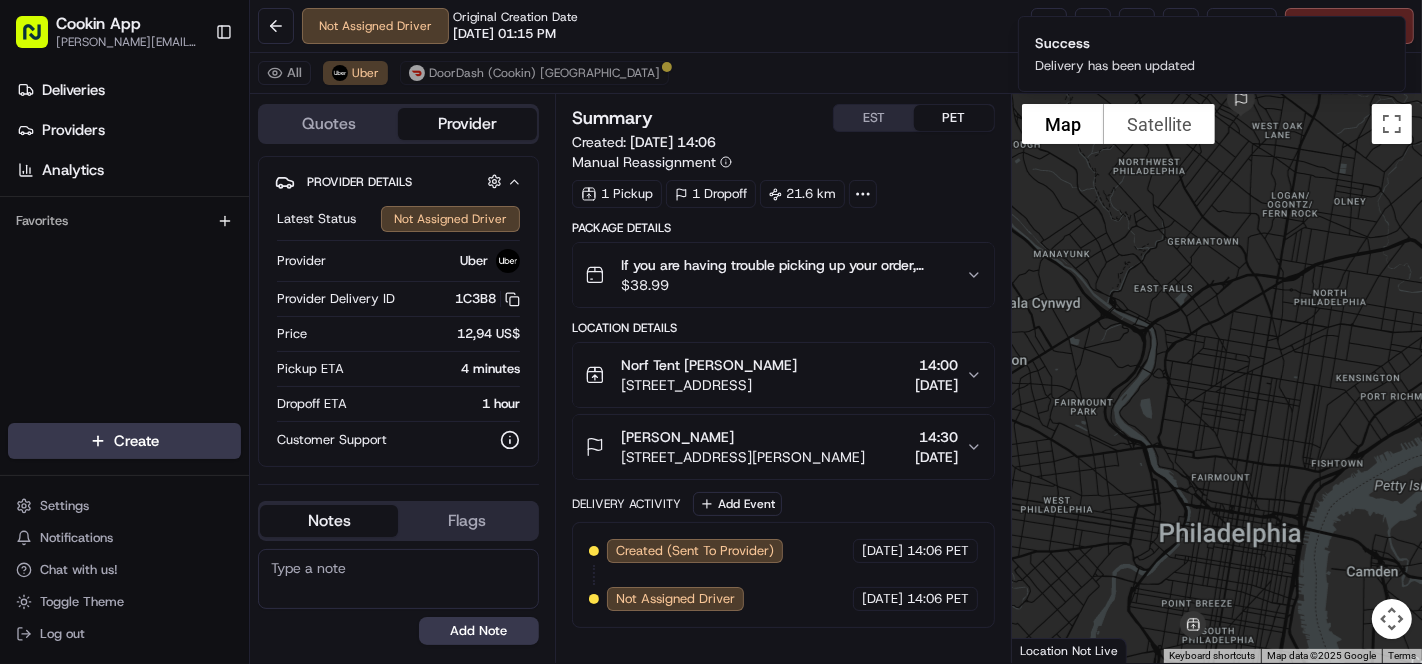 click on "Not Assigned Driver Original Creation Date [DATE] 01:15 PM Reassign Cancel  Delivery" at bounding box center (836, 26) 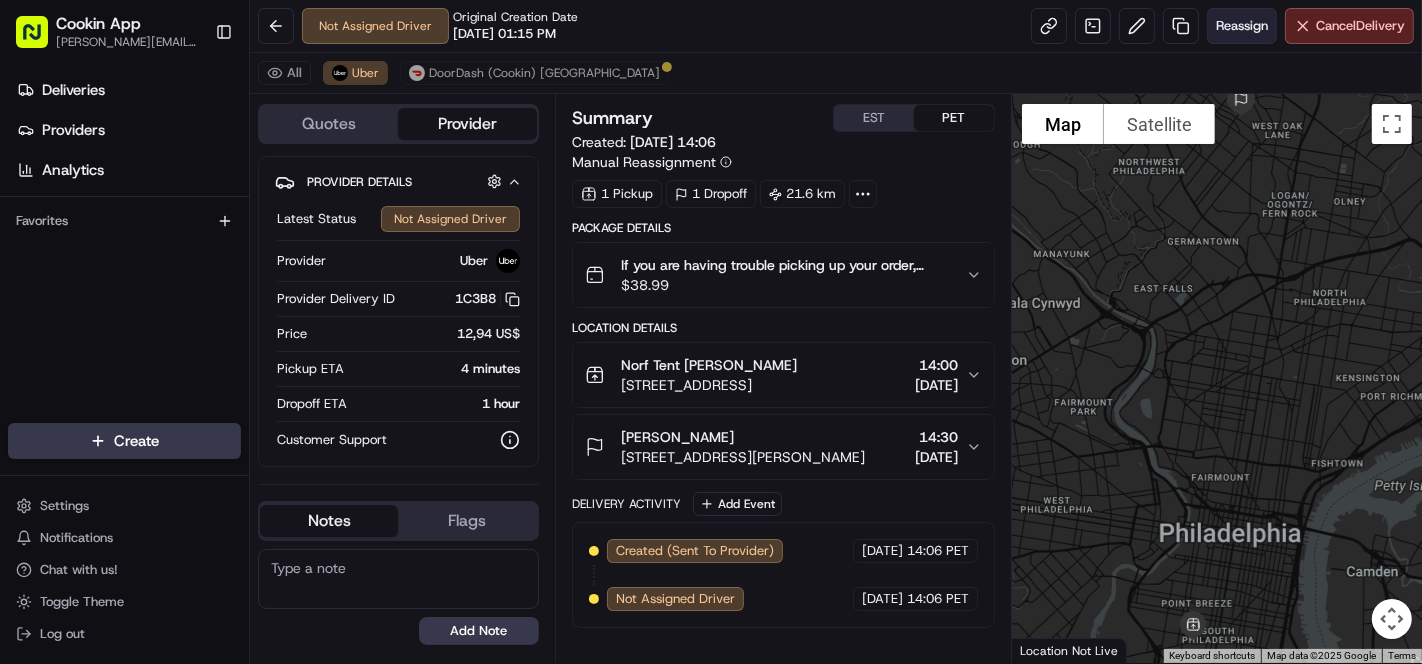 click on "Reassign" at bounding box center [1242, 26] 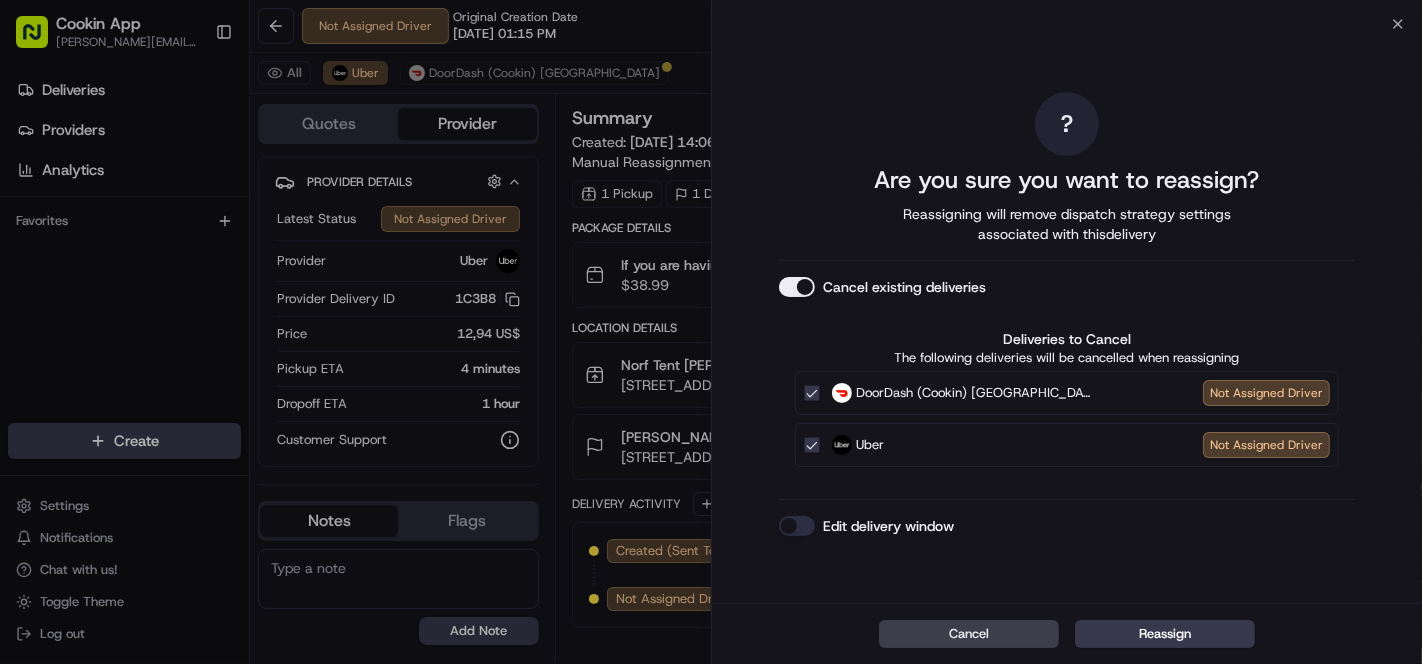 click on "Cancel existing deliveries" at bounding box center (797, 287) 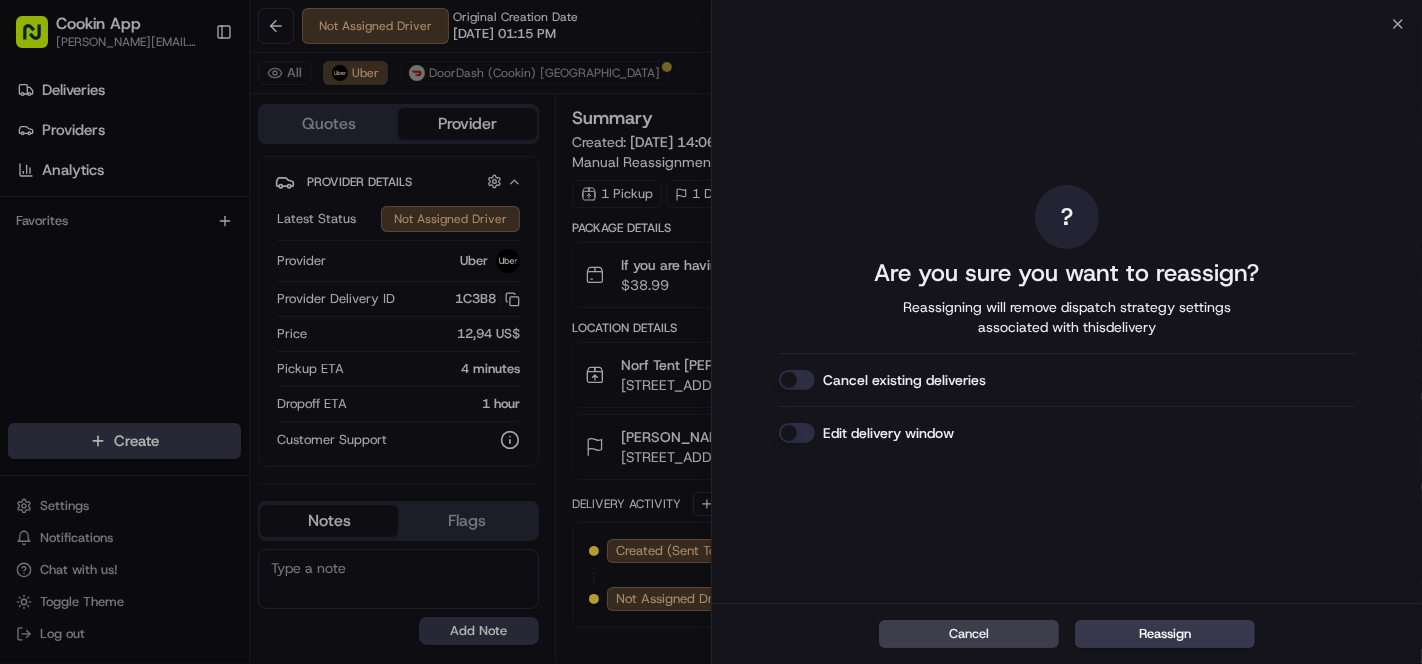 click on "Reassign" at bounding box center [1165, 634] 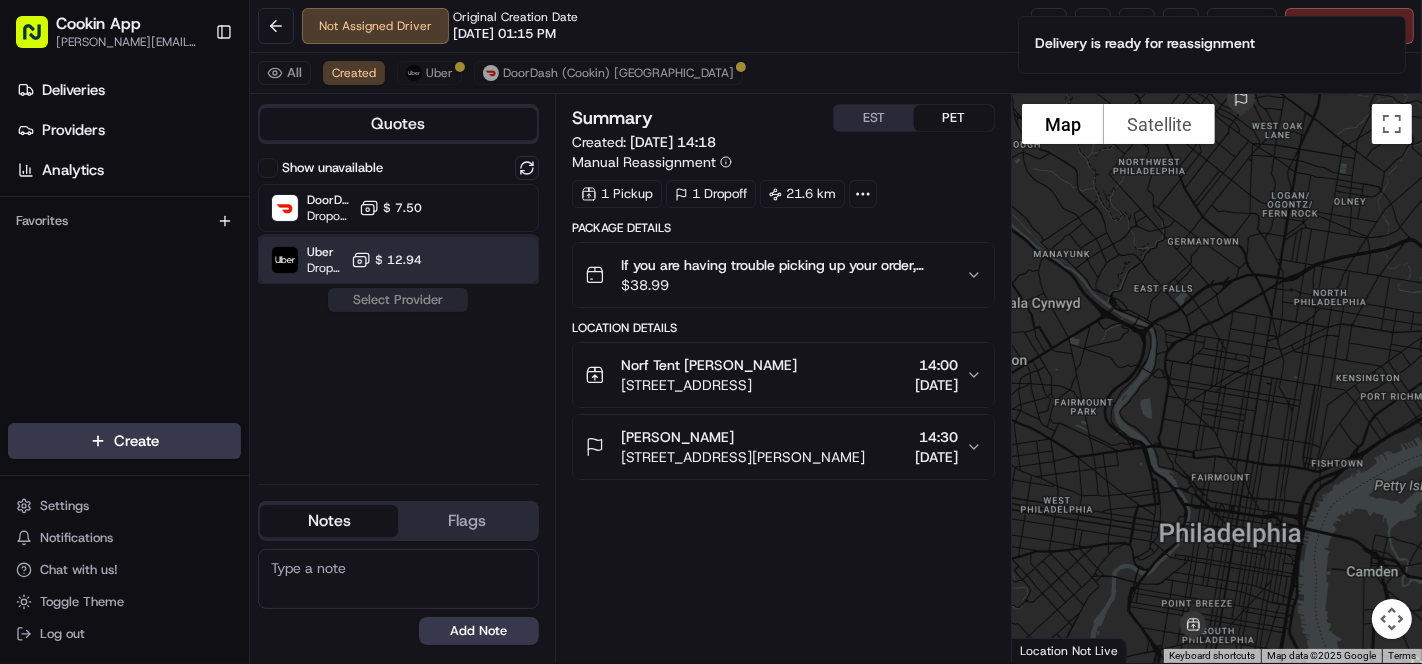 click on "Uber Dropoff ETA   1 hour $   12.94" at bounding box center (398, 260) 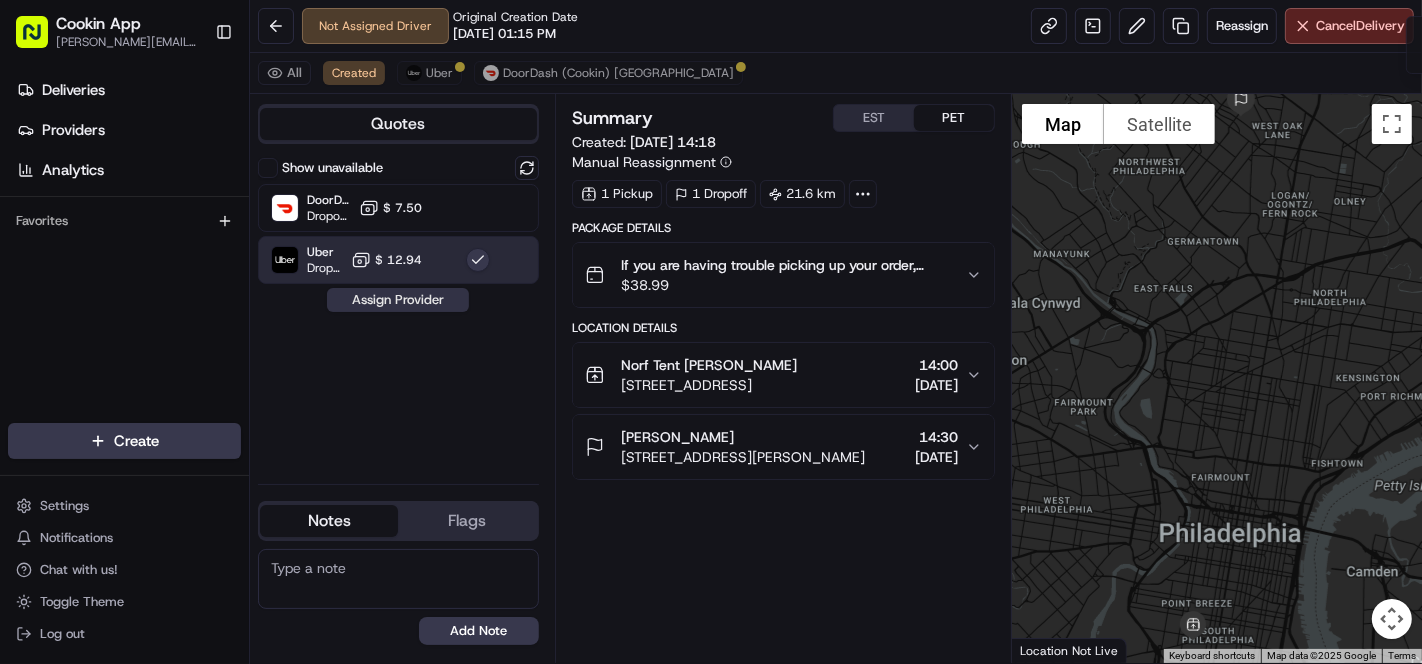 click on "Assign Provider" at bounding box center [398, 300] 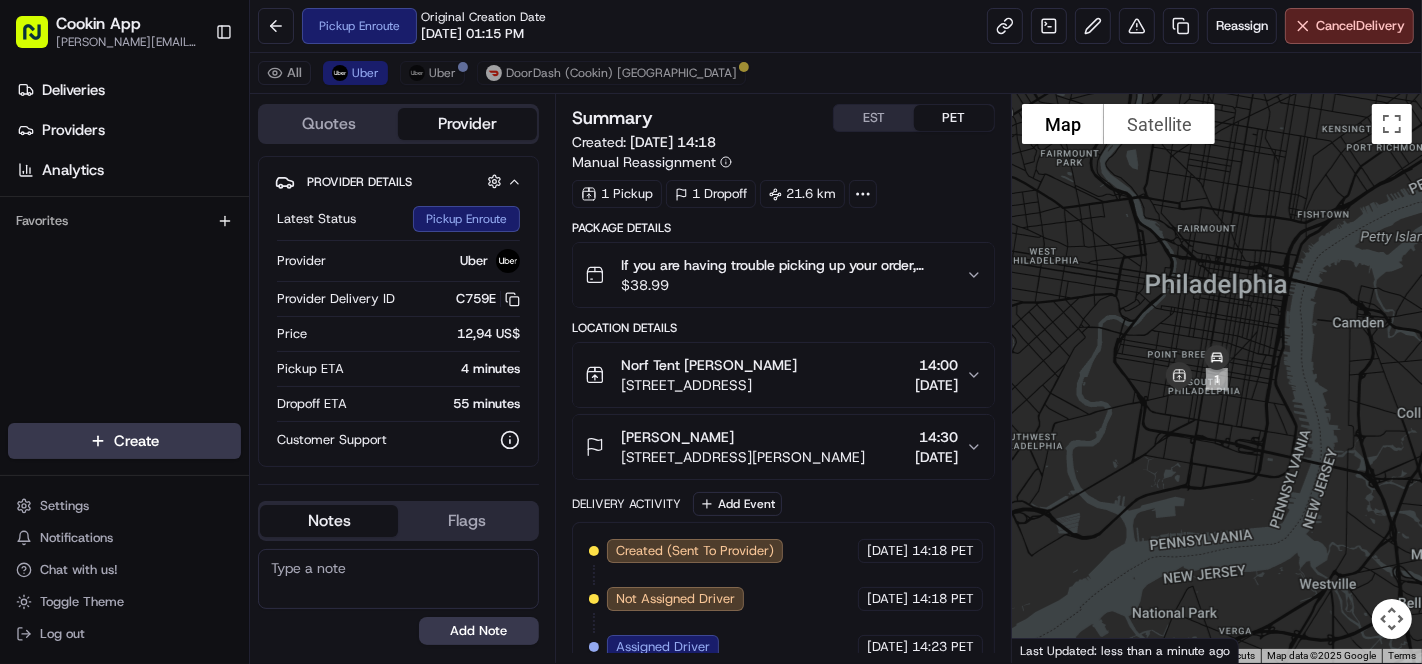 click on "Pickup Enroute Original Creation Date 07/17/2025 01:15 PM Reassign Cancel  Delivery" at bounding box center [836, 26] 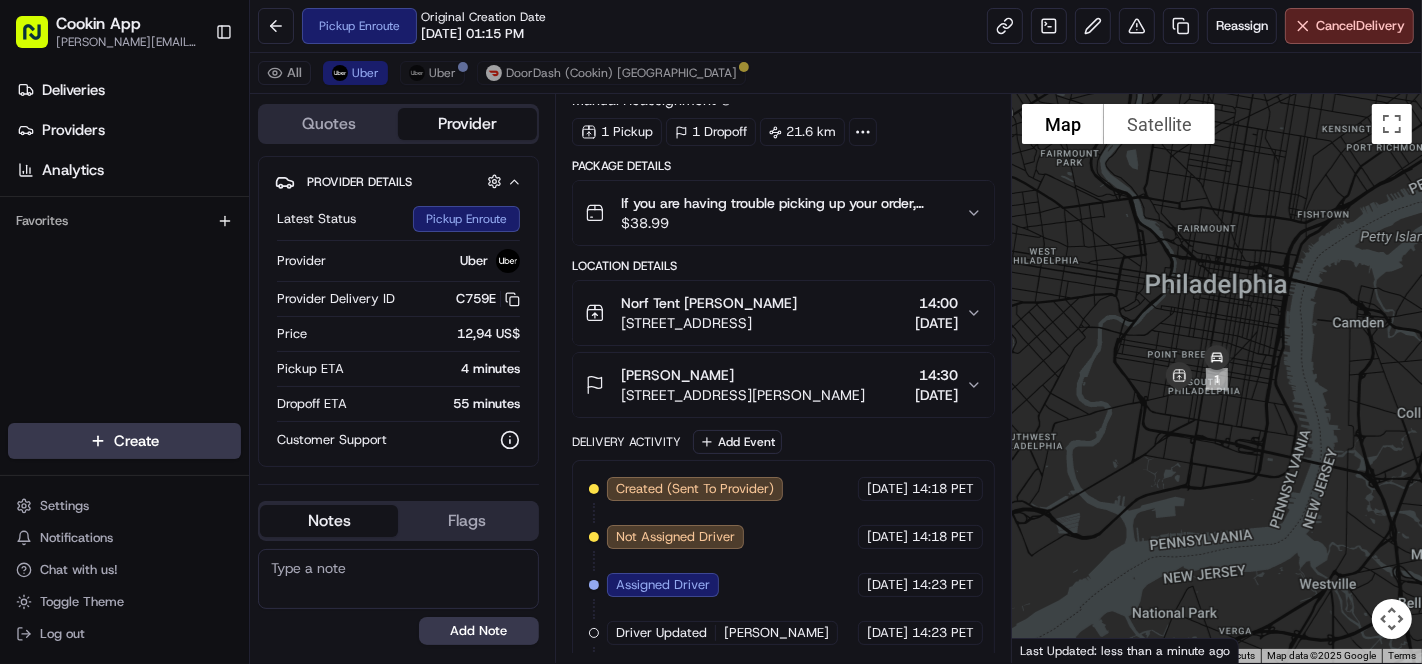scroll, scrollTop: 112, scrollLeft: 0, axis: vertical 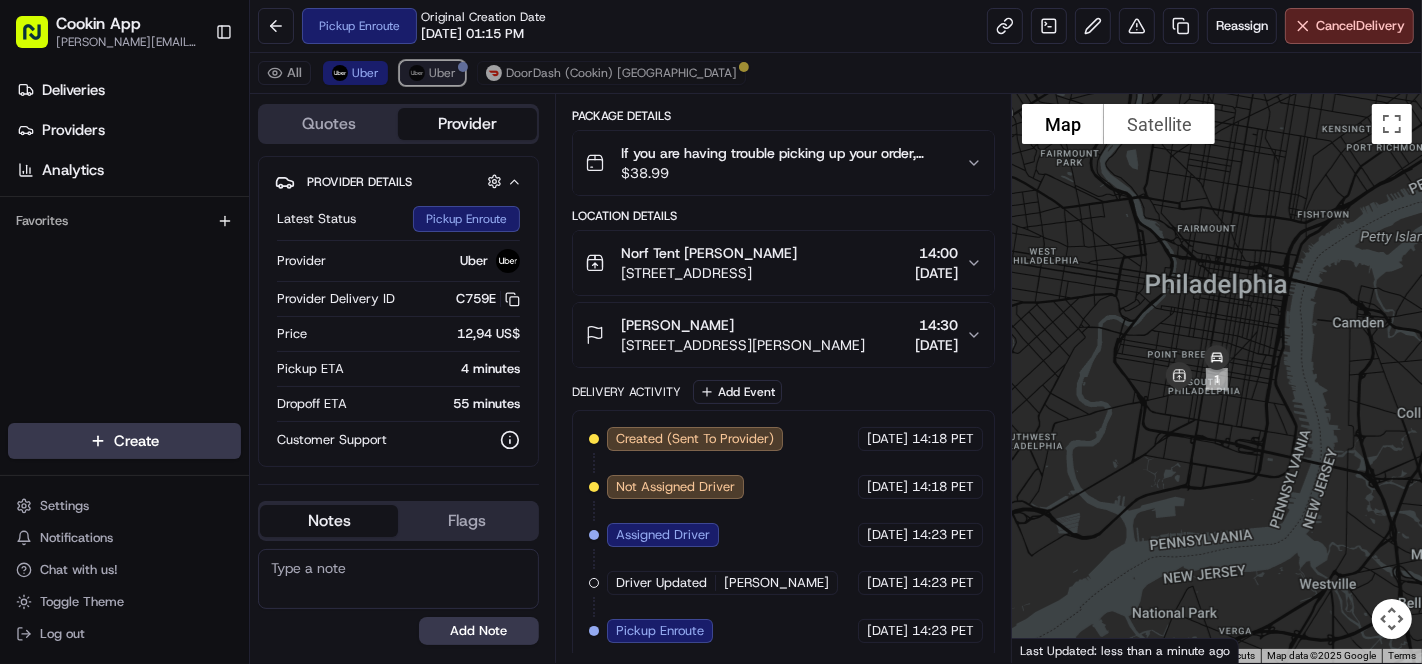 click on "Uber" at bounding box center [442, 73] 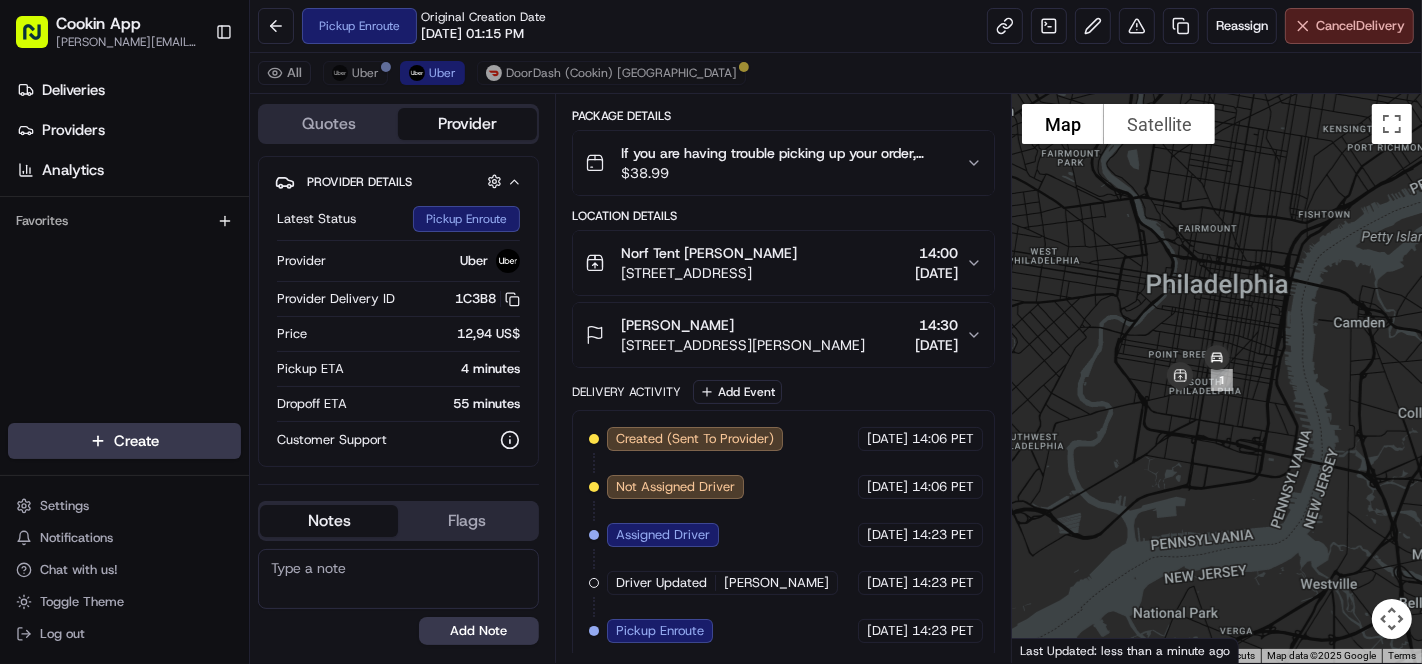 click on "Cancel  Delivery" at bounding box center (1360, 26) 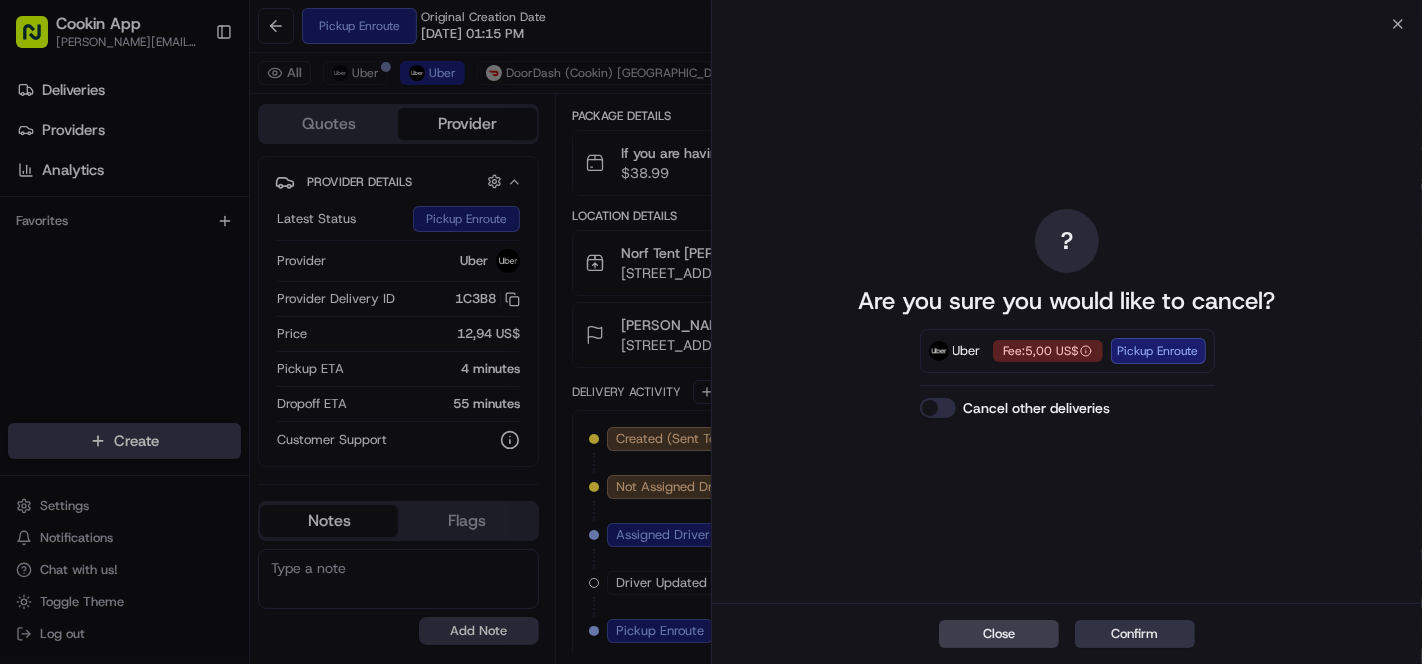 click on "Confirm" at bounding box center (1135, 634) 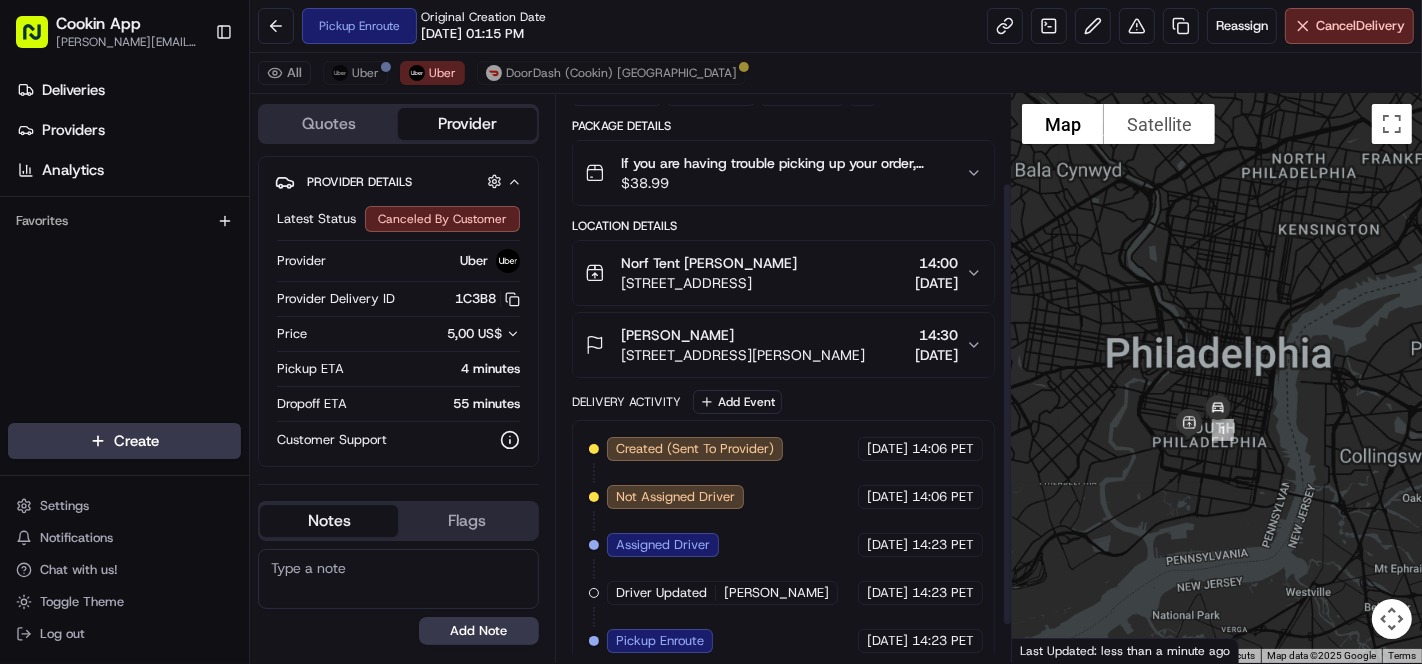 scroll, scrollTop: 112, scrollLeft: 0, axis: vertical 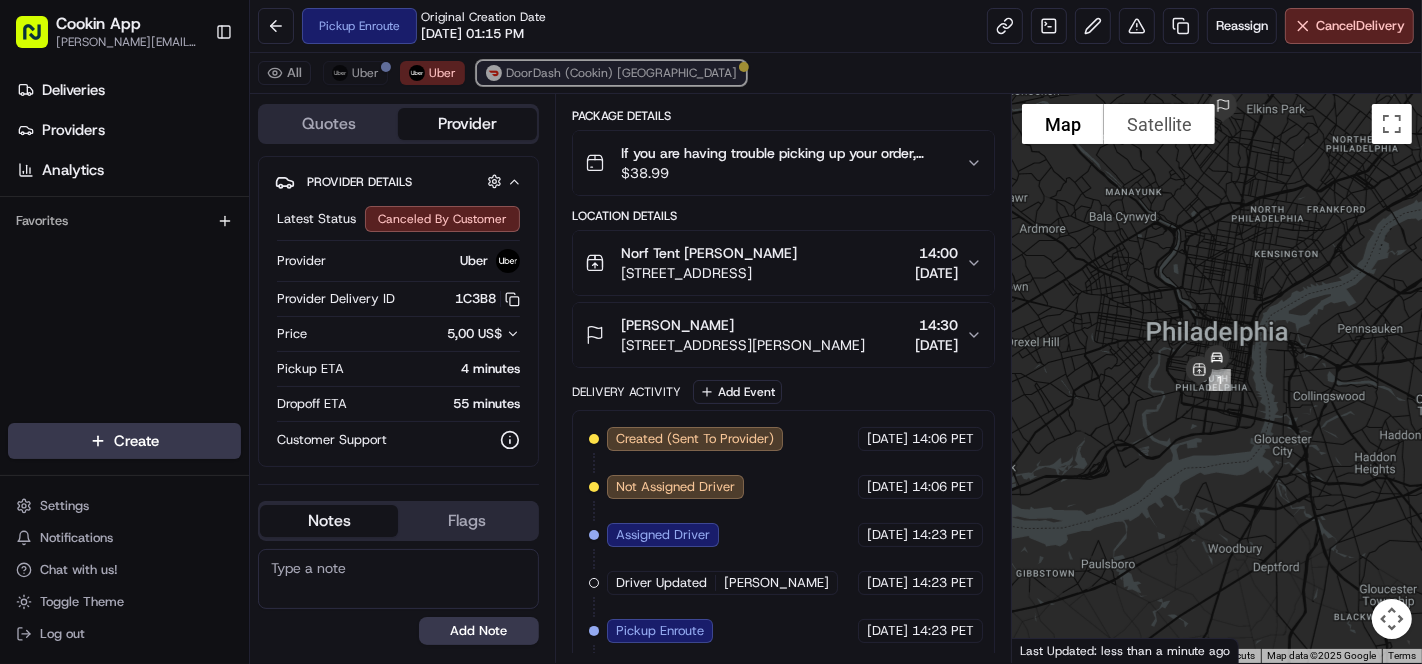 click on "DoorDash (Cookin) [GEOGRAPHIC_DATA]" at bounding box center [621, 73] 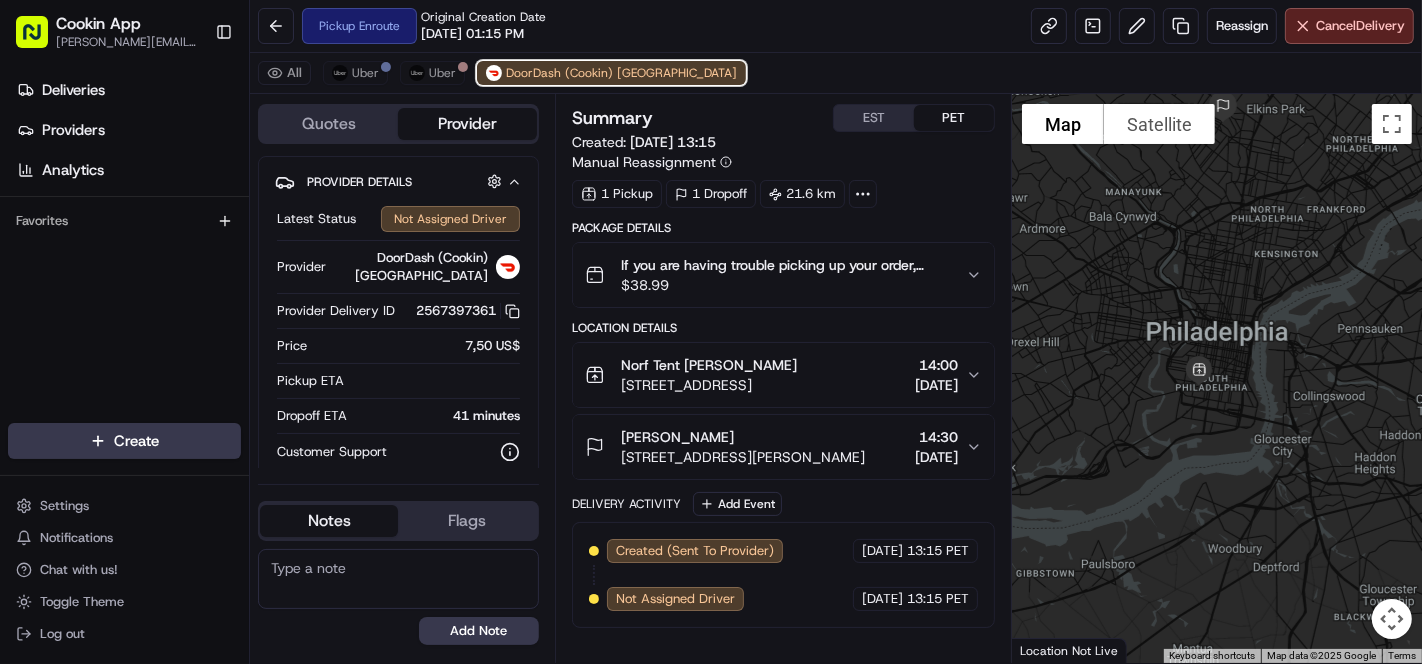 scroll, scrollTop: 0, scrollLeft: 0, axis: both 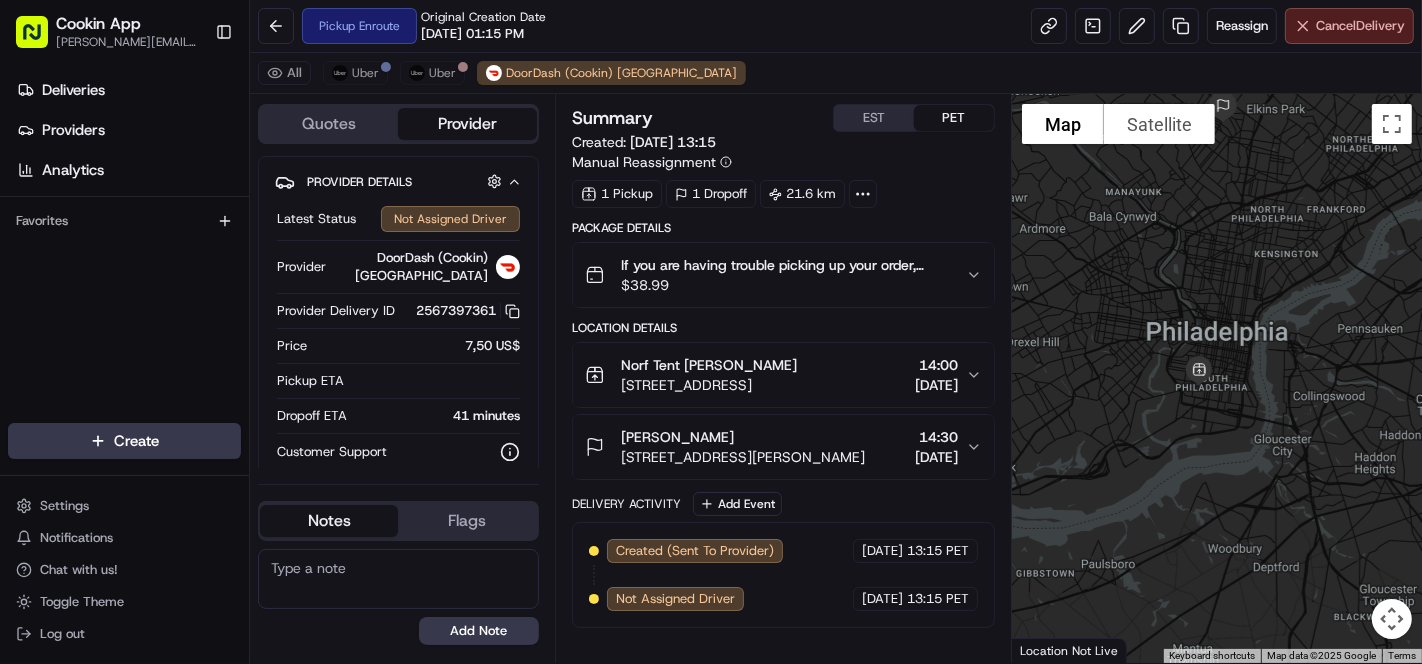 click on "Cancel  Delivery" at bounding box center (1349, 26) 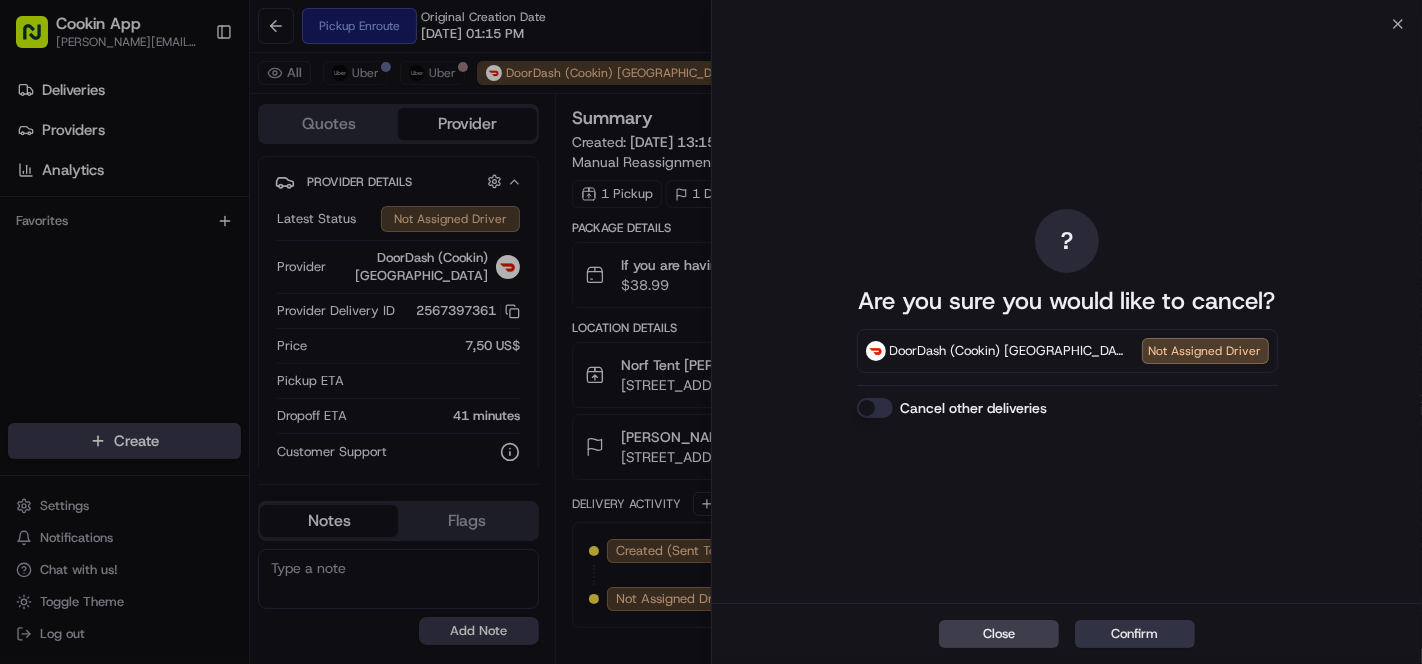 click on "Confirm" at bounding box center (1135, 634) 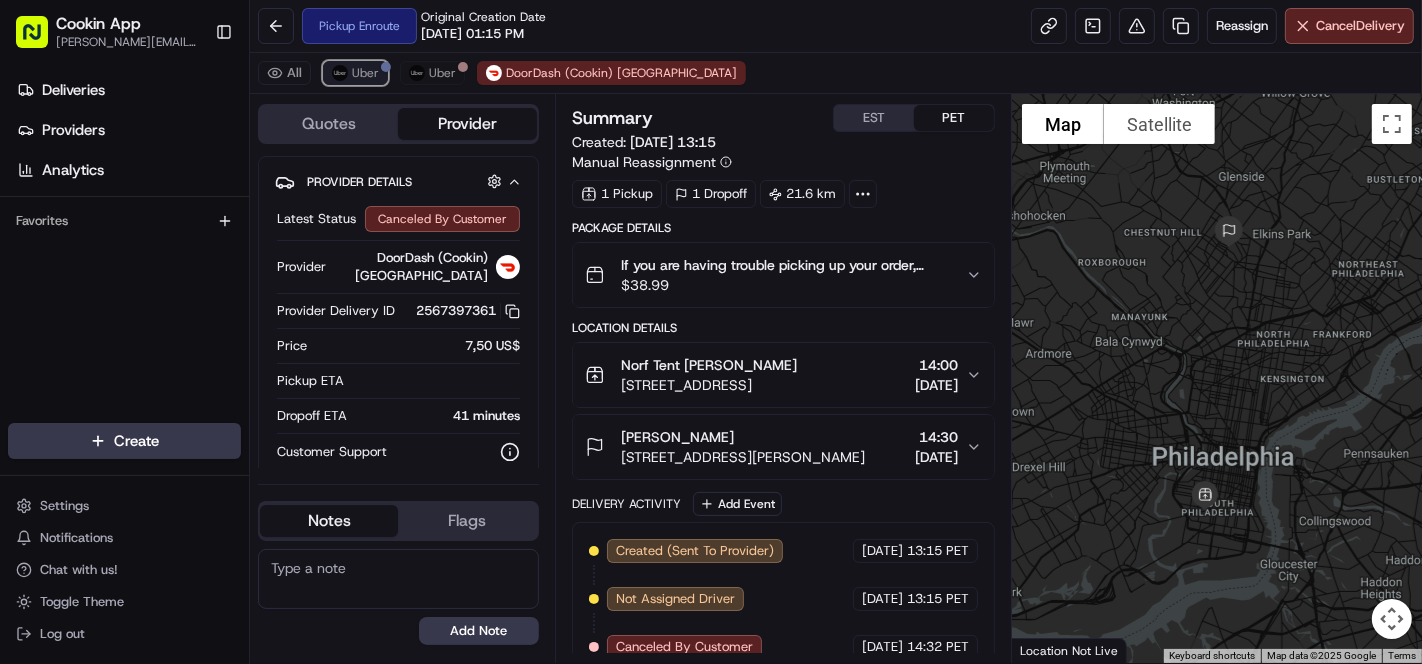click on "Uber" at bounding box center [365, 73] 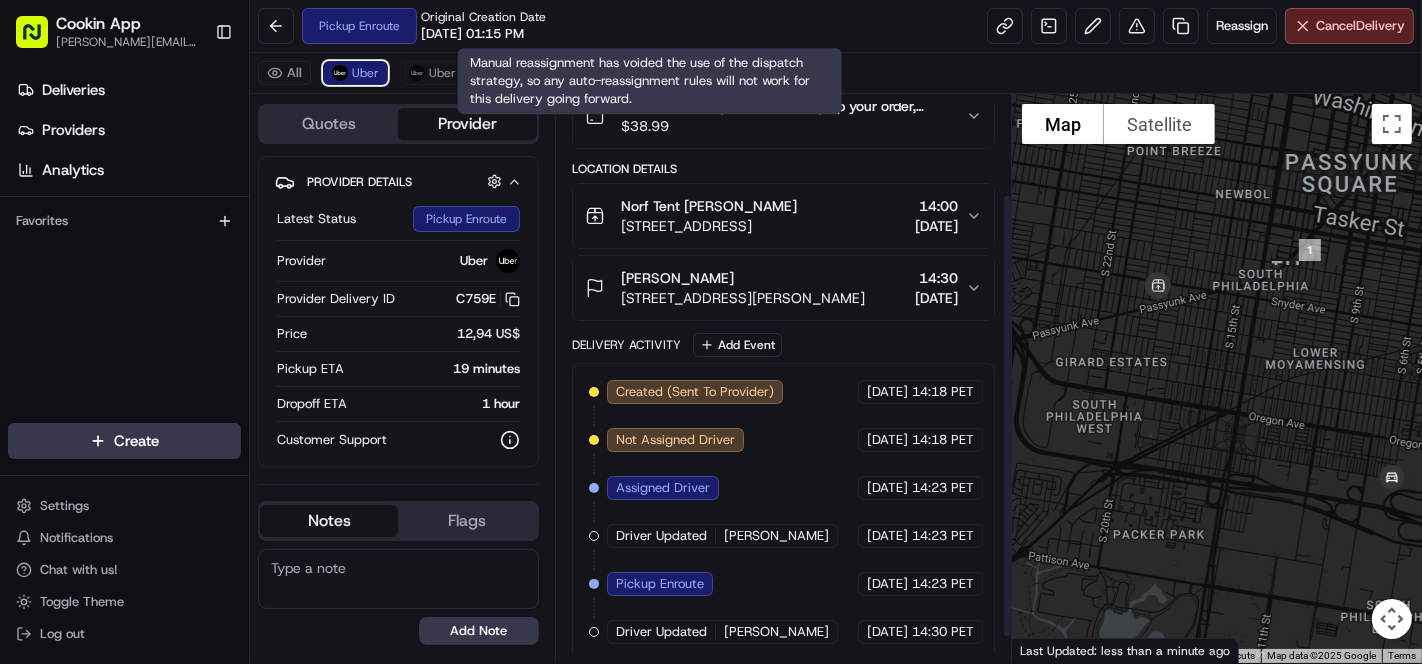 scroll, scrollTop: 160, scrollLeft: 0, axis: vertical 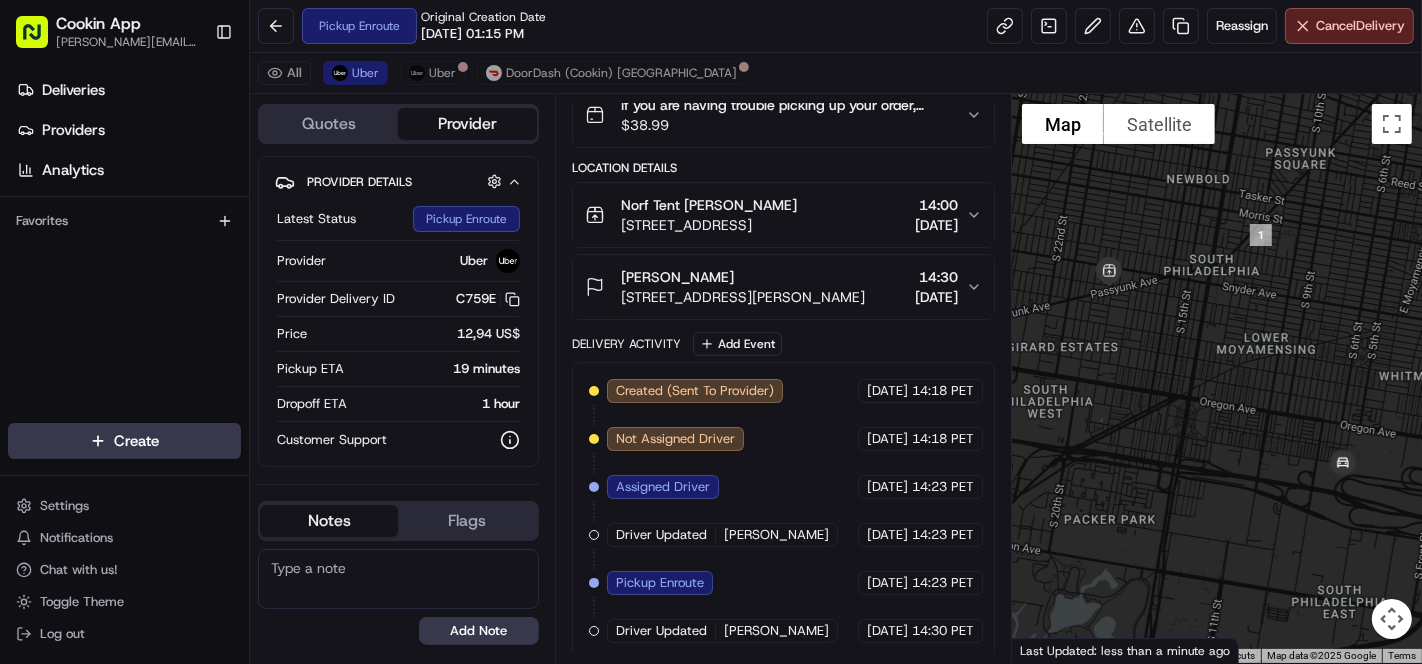 drag, startPoint x: 1329, startPoint y: 536, endPoint x: 1280, endPoint y: 521, distance: 51.24451 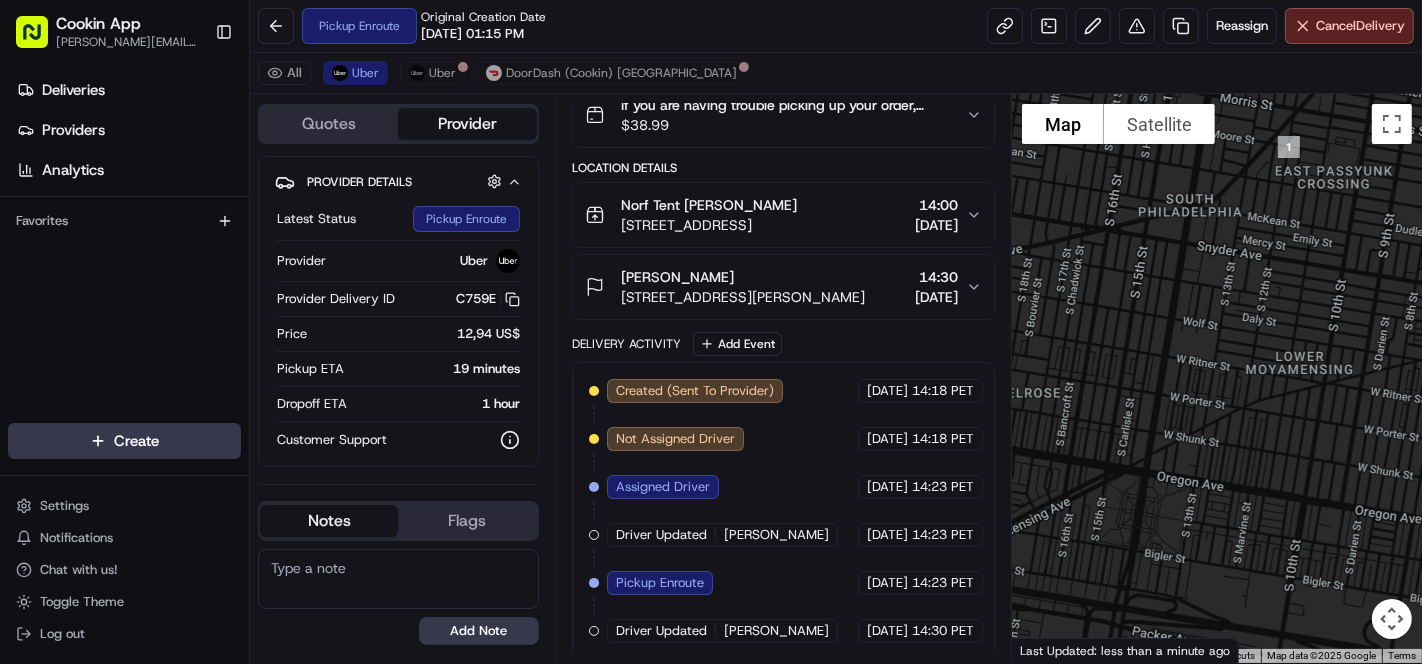 drag, startPoint x: 1326, startPoint y: 484, endPoint x: 1208, endPoint y: 419, distance: 134.71823 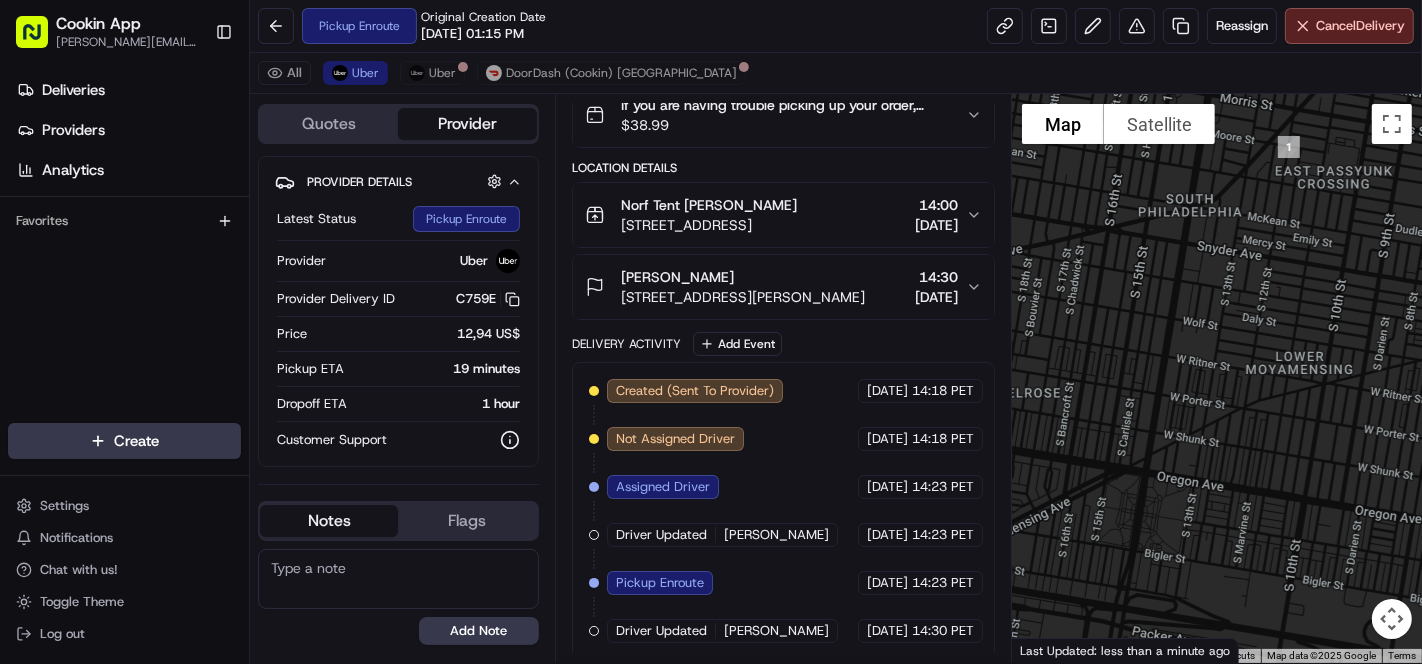 click on "17/07/2025" at bounding box center (936, 297) 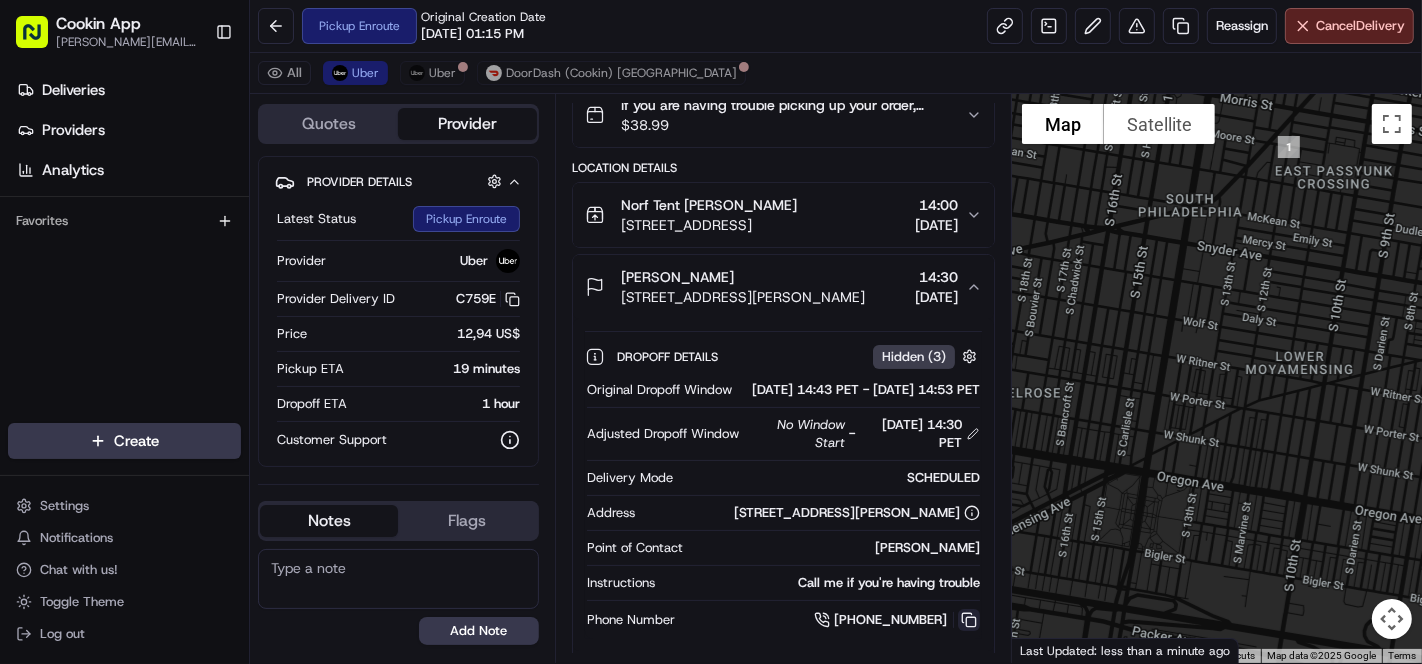click at bounding box center (969, 620) 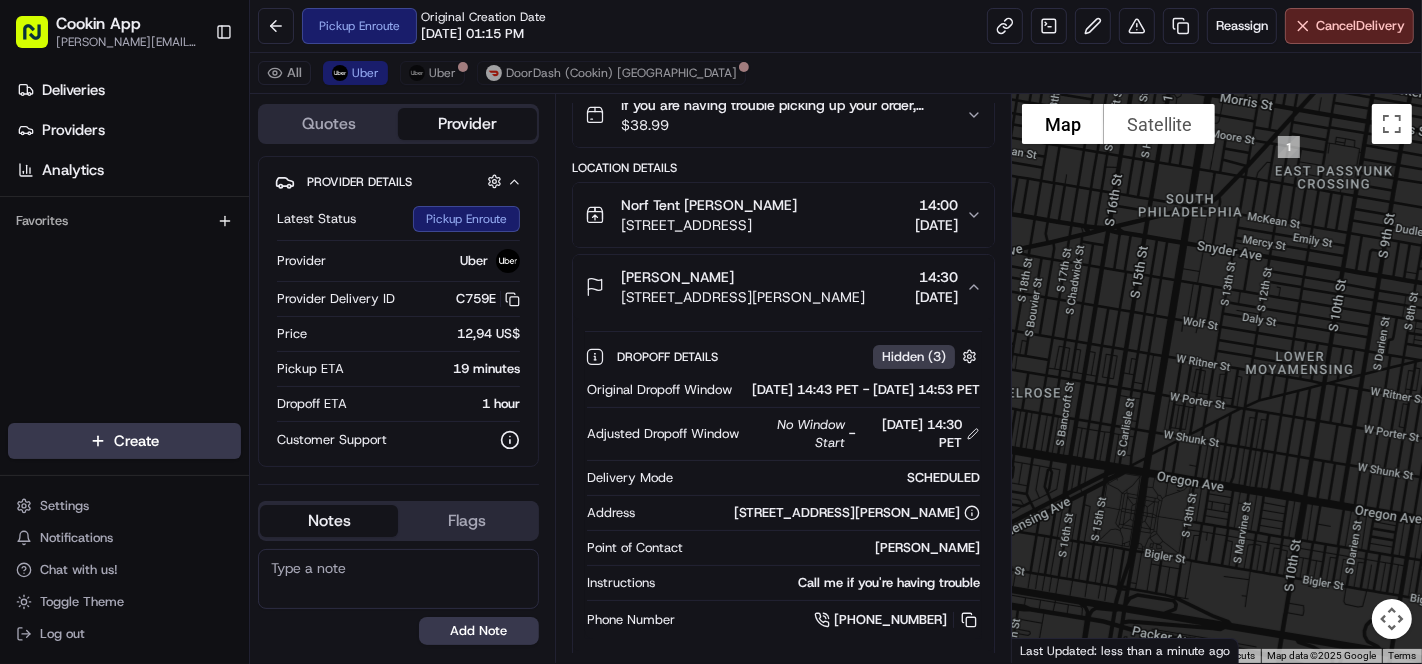 click on "17/07/2025" at bounding box center [936, 297] 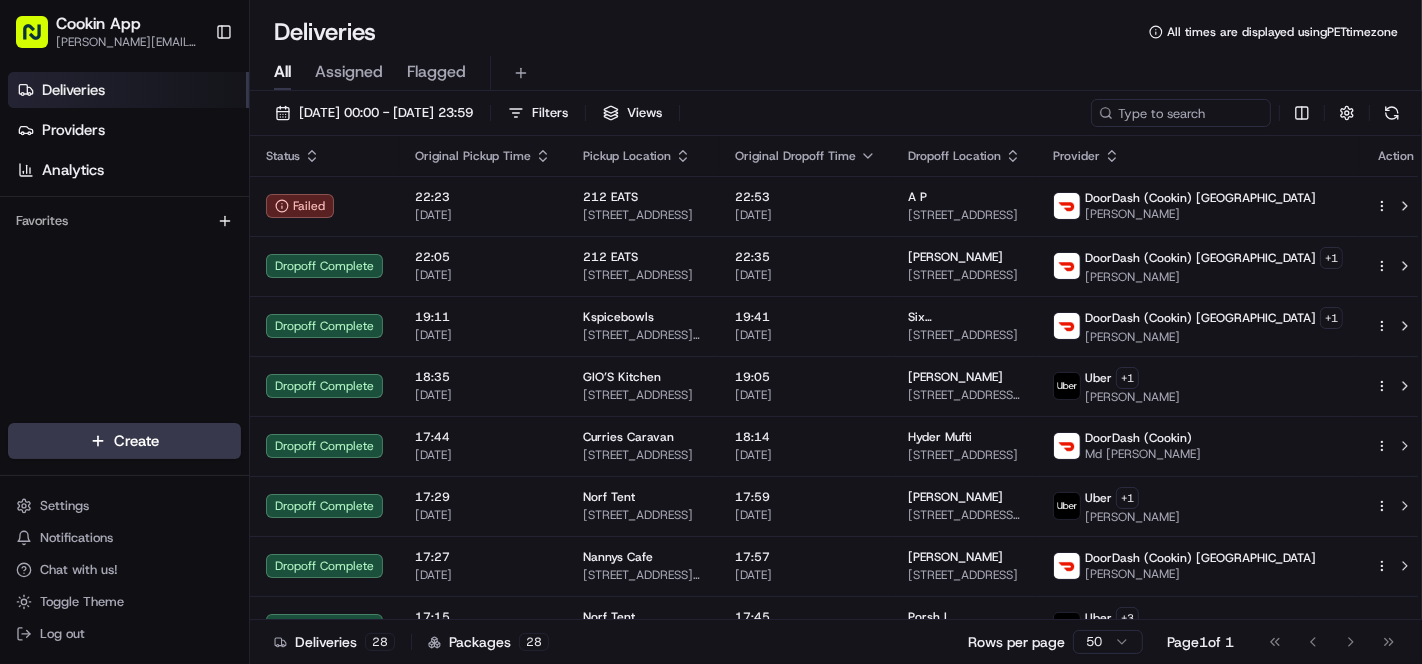 scroll, scrollTop: 0, scrollLeft: 0, axis: both 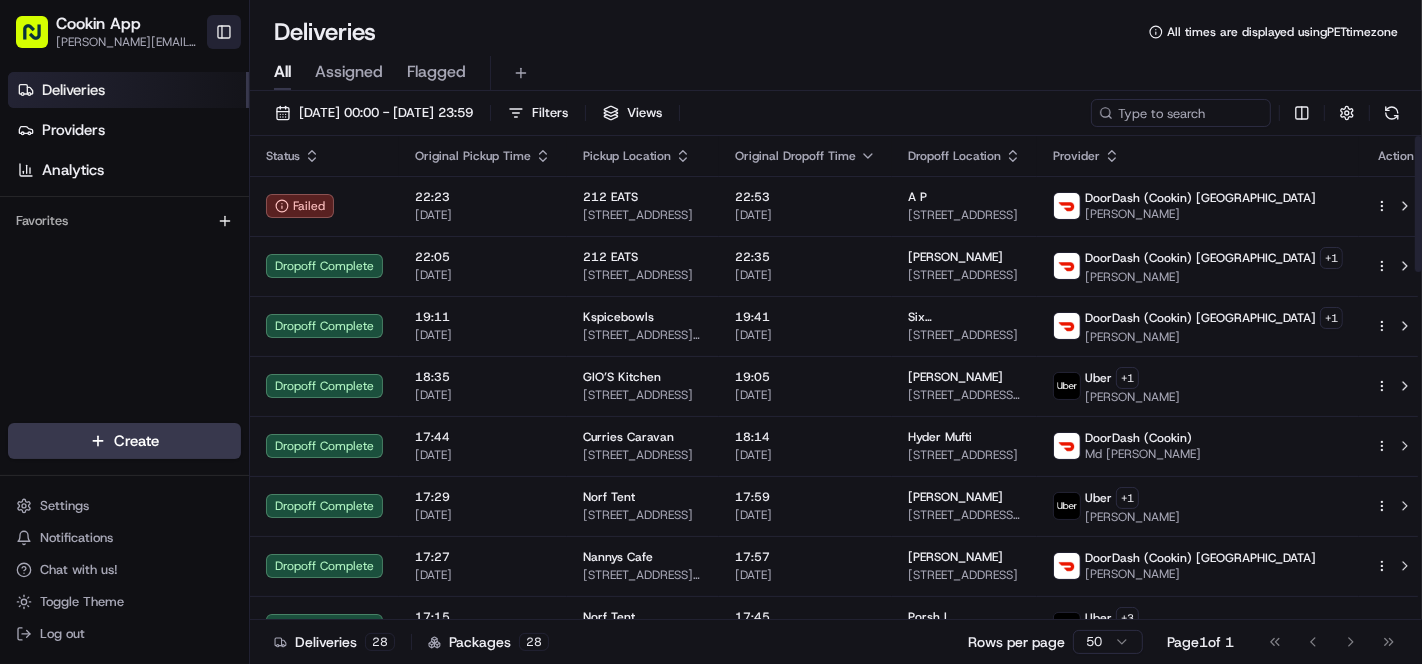 click on "Toggle Sidebar" at bounding box center [224, 32] 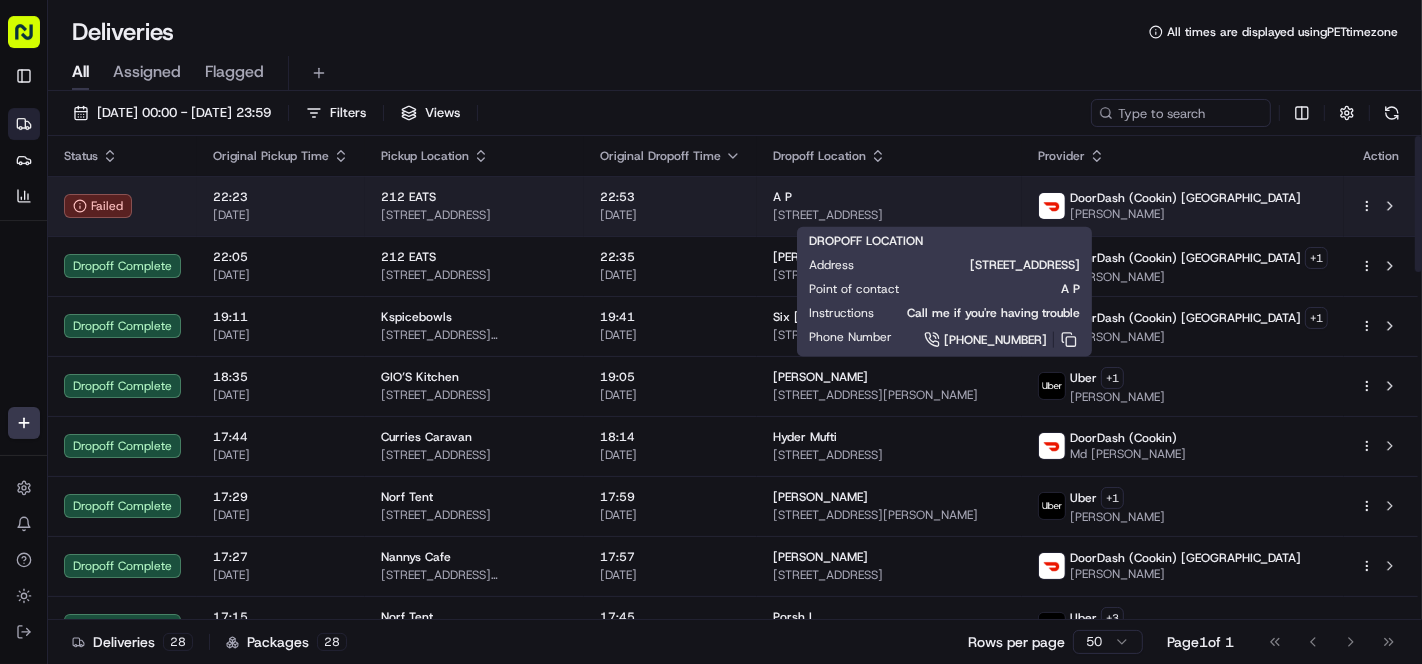 click on "[STREET_ADDRESS]" at bounding box center [889, 215] 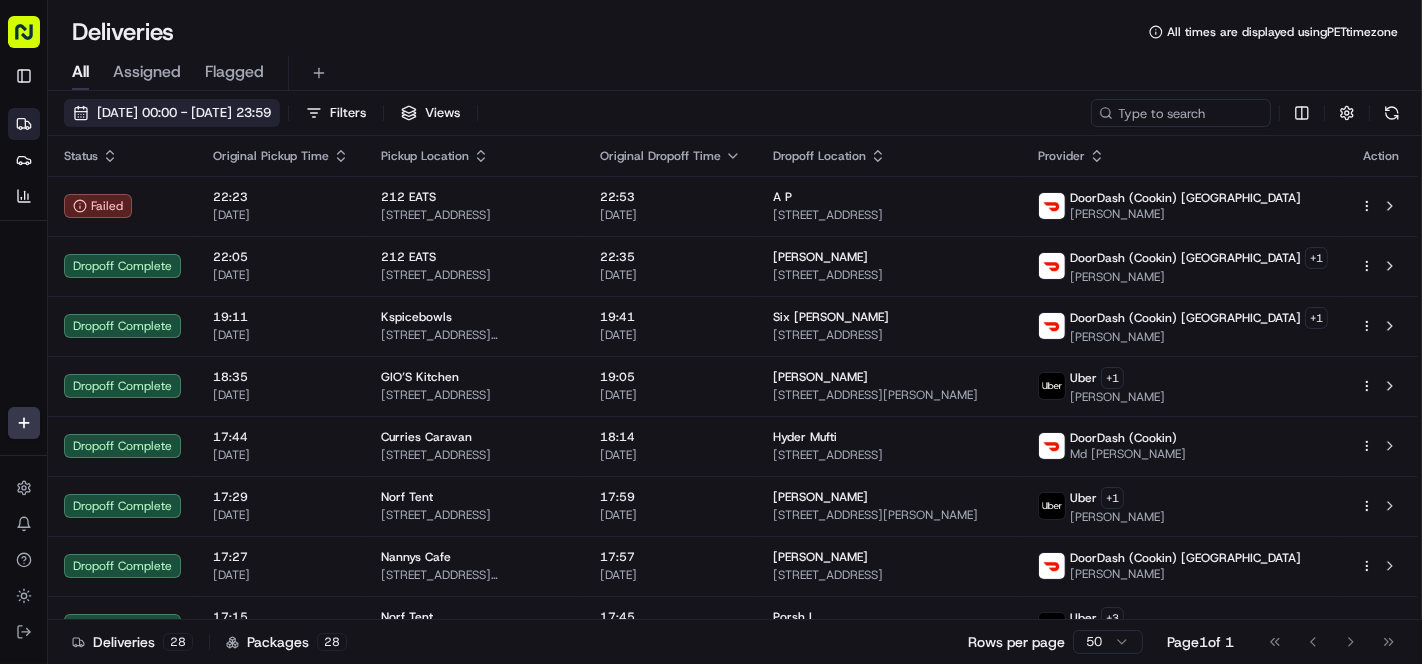 click on "16/07/2025 00:00 - 16/07/2025 23:59" at bounding box center (184, 113) 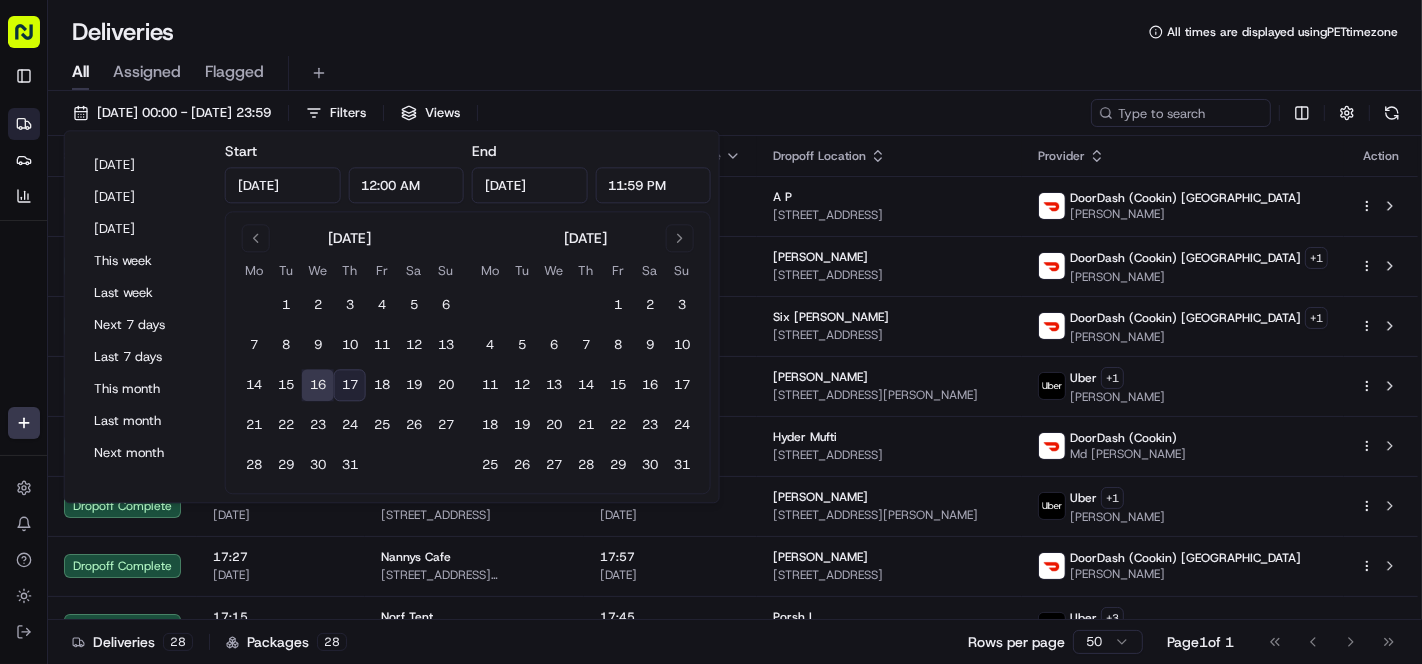 click on "17" at bounding box center (350, 386) 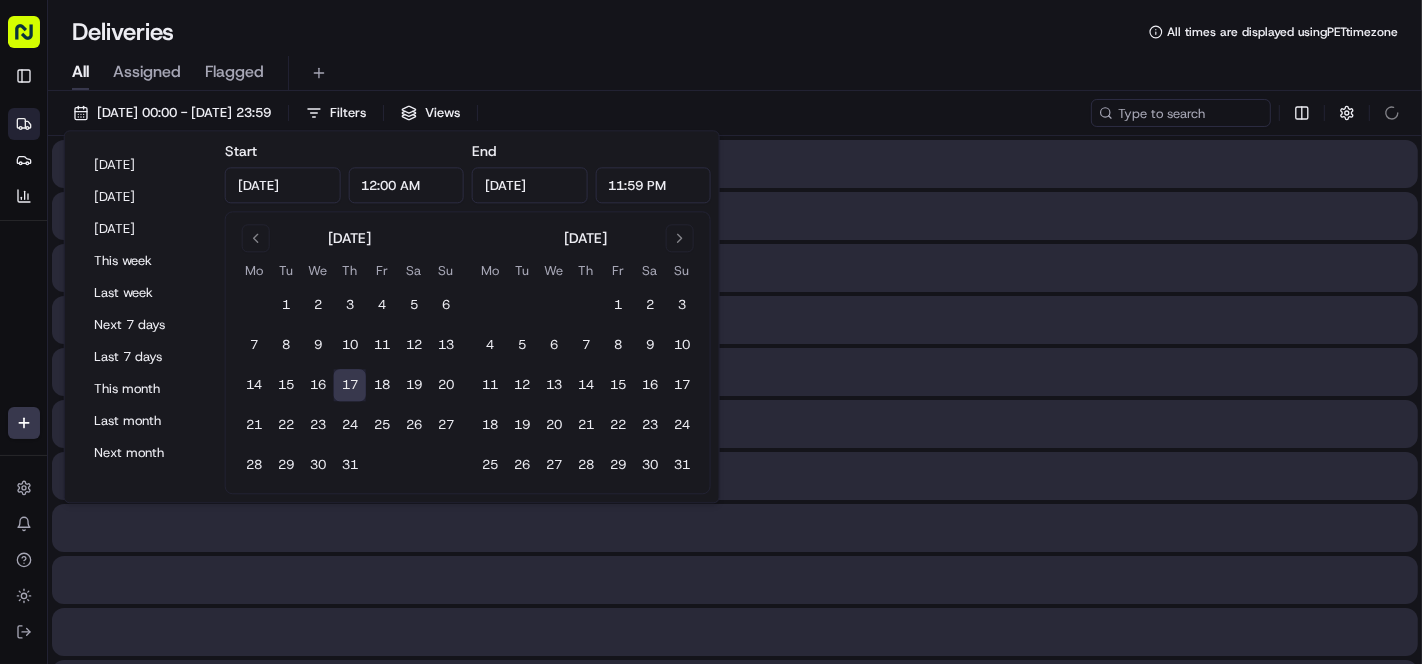 type on "Jul 17, 2025" 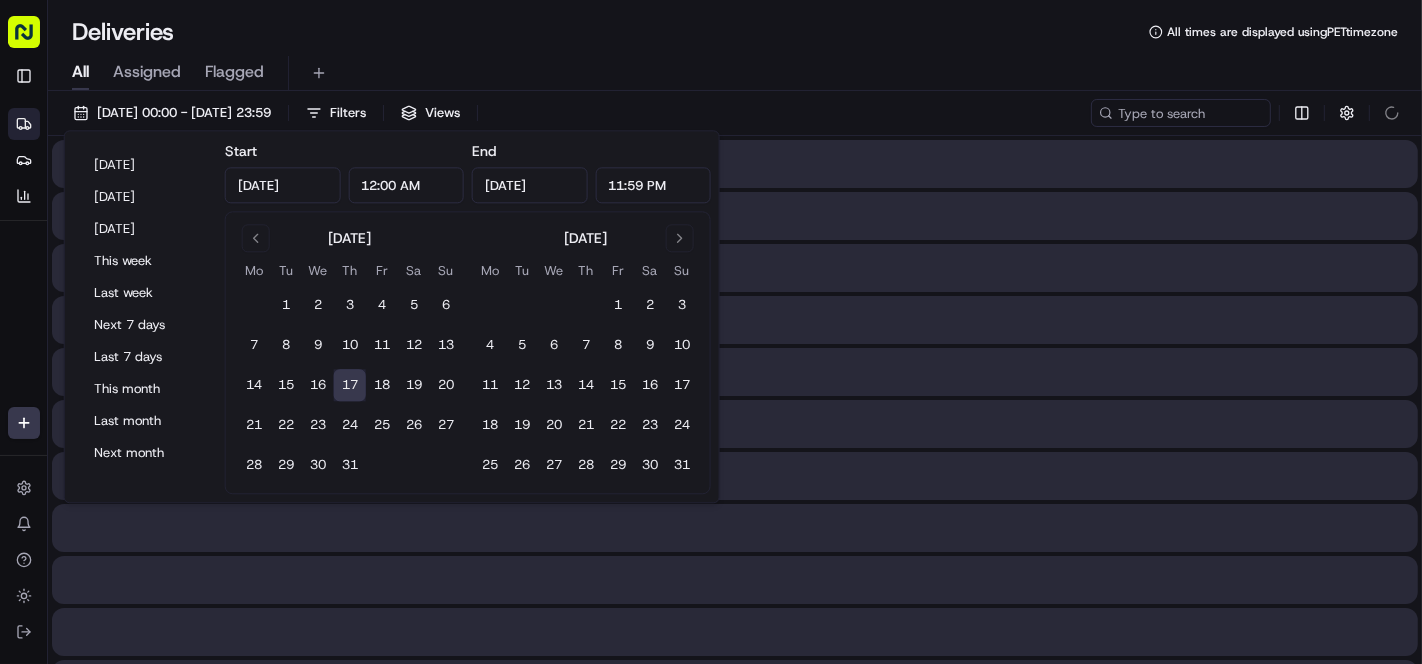 type on "Jul 17, 2025" 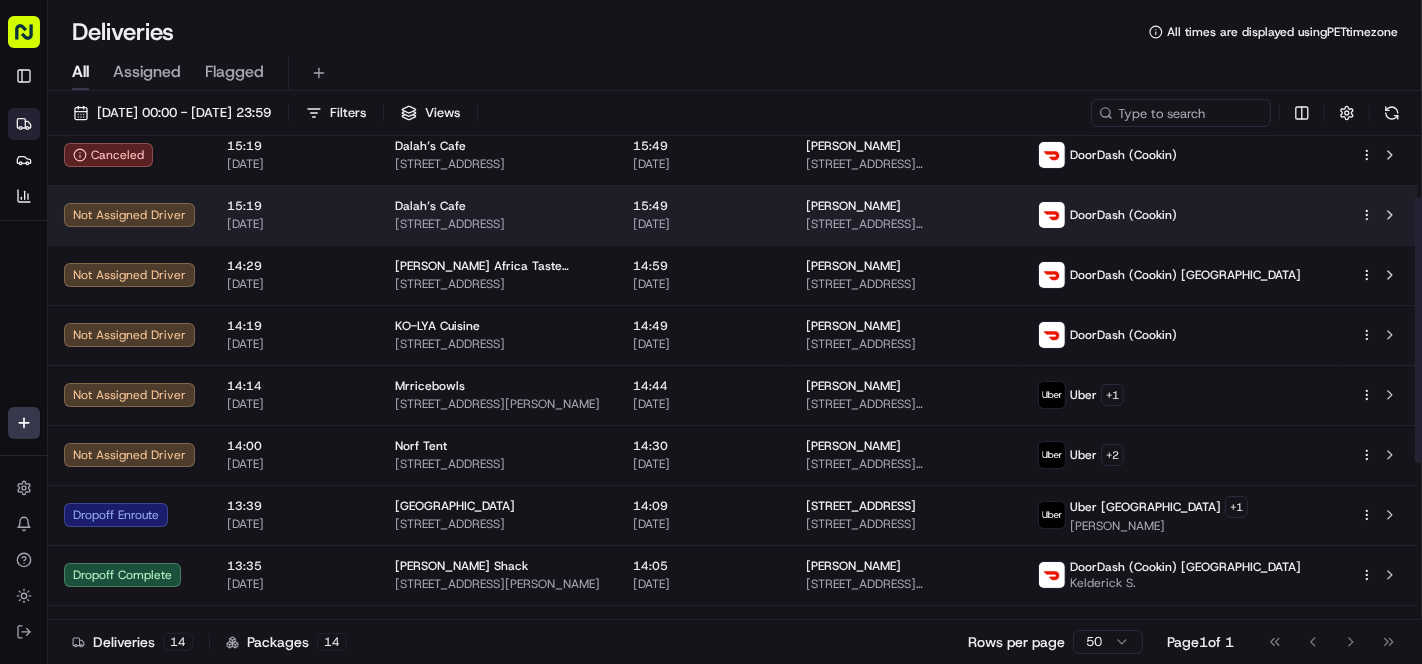 scroll, scrollTop: 222, scrollLeft: 0, axis: vertical 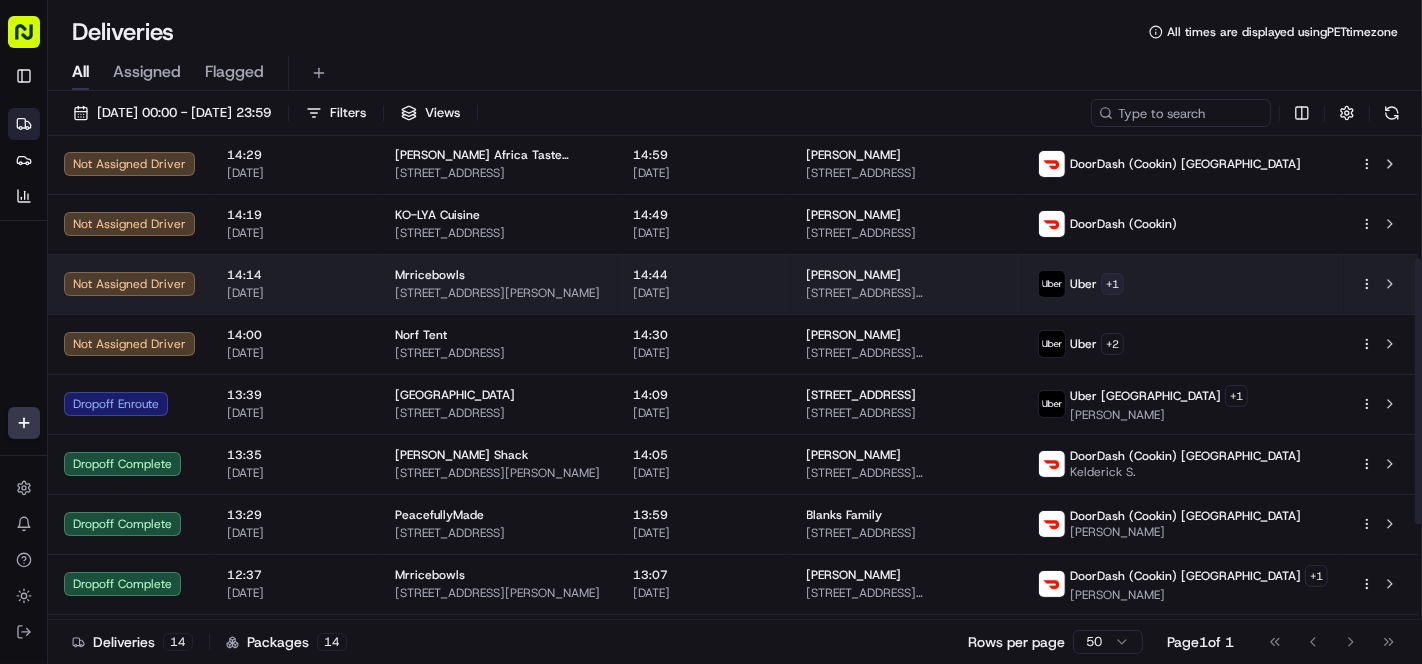 click on "Cookin App renata@cookin.com Toggle Sidebar Deliveries Providers Analytics Favorites Main Menu Members & Organization Organization Users Roles Preferences Customization Tracking Orchestration Automations Locations Pickup Locations Dropoff Locations Billing Billing Refund Requests Integrations Notification Triggers Webhooks API Keys Request Logs Create Settings Notifications Chat with us! Toggle Theme Log out Deliveries All times are displayed using  PET  timezone All Assigned Flagged 17/07/2025 00:00 - 17/07/2025 23:59 Filters Views Status Original Pickup Time Pickup Location Original Dropoff Time Dropoff Location Provider Action Not Assigned Driver 16:29 17/07/2025 Mother Natural Queens Cafe 604 Sunrise Five Way, Richmond, VA 23236, USA 16:59 17/07/2025 Asia Jefferson 23223 W Broad St, Henrico, VA 23233, USA Uber Canceled 15:19 17/07/2025 Dalah’s Cafe 100 Empress Ave, North York, ON M2N 3T4, Canada 15:49 17/07/2025 Nounou Kh 41 Fenn Ave, North York, ON M2L 1M7, Canada DoorDash (Cookin) Uber" at bounding box center [711, 332] 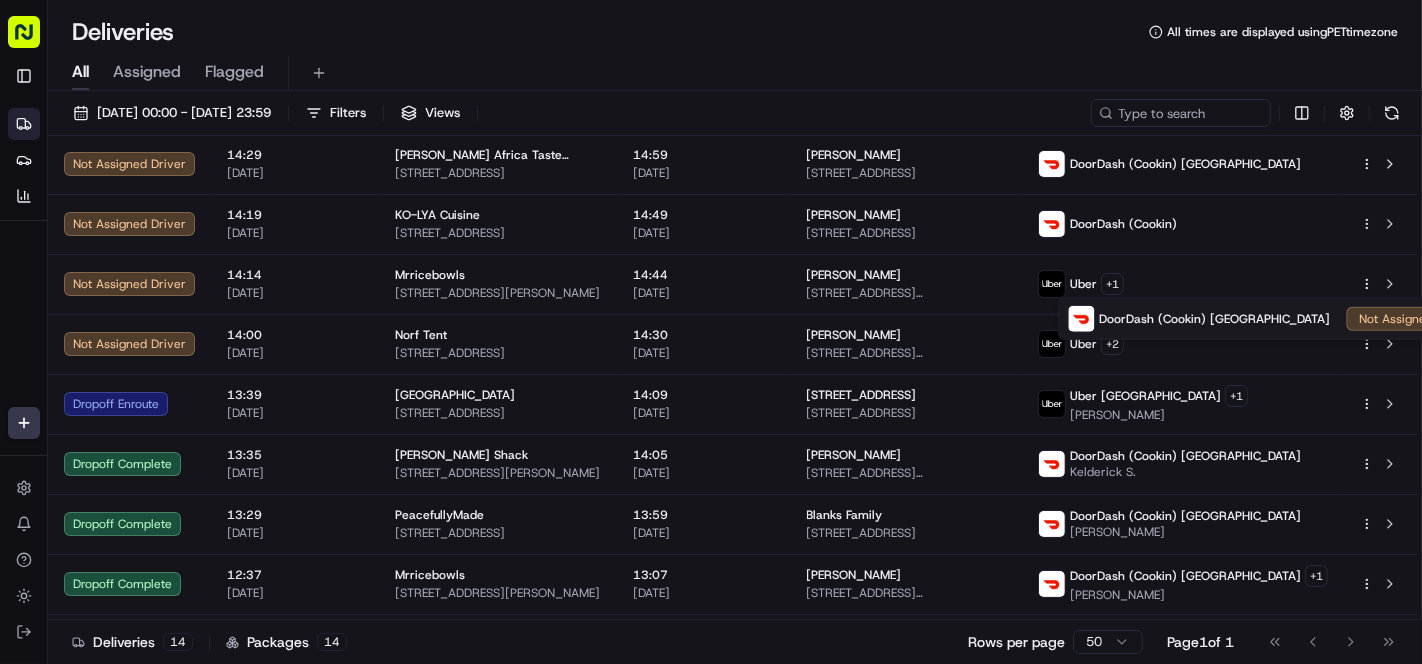drag, startPoint x: 947, startPoint y: 56, endPoint x: 861, endPoint y: 48, distance: 86.37129 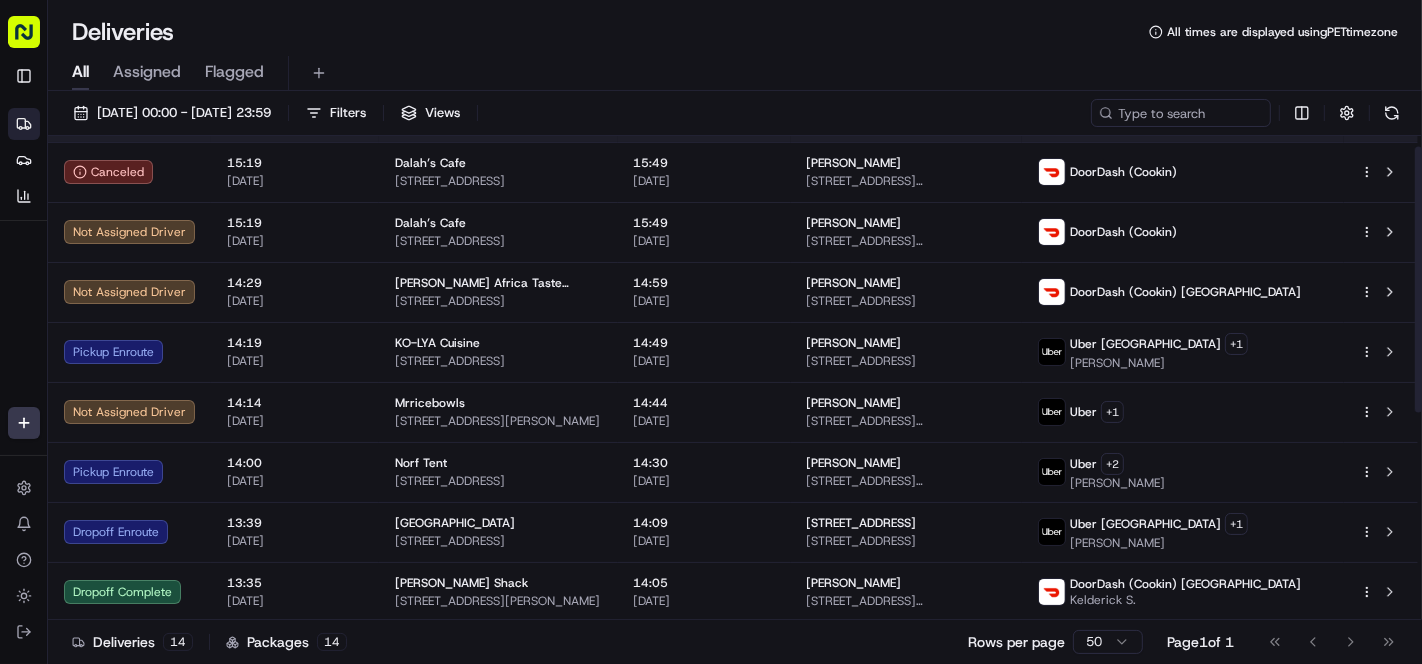 scroll, scrollTop: 0, scrollLeft: 0, axis: both 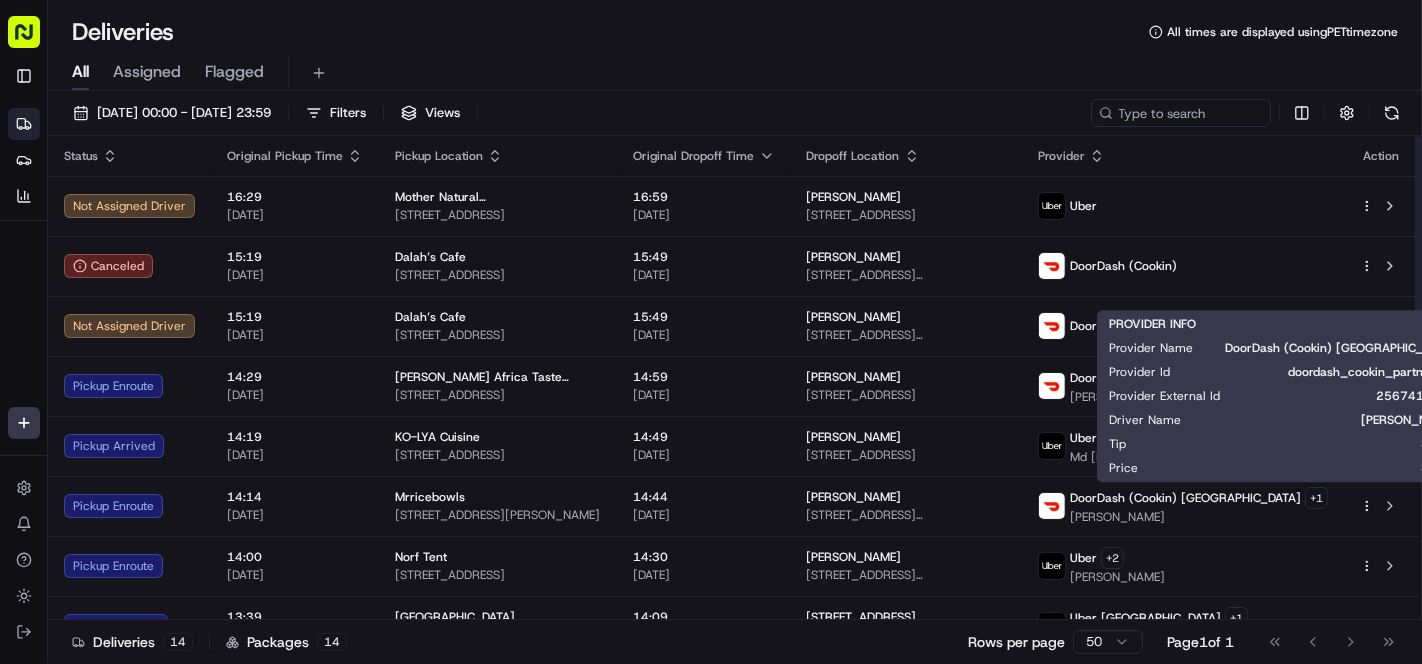click on "Deliveries All times are displayed using  PET  timezone" at bounding box center [735, 32] 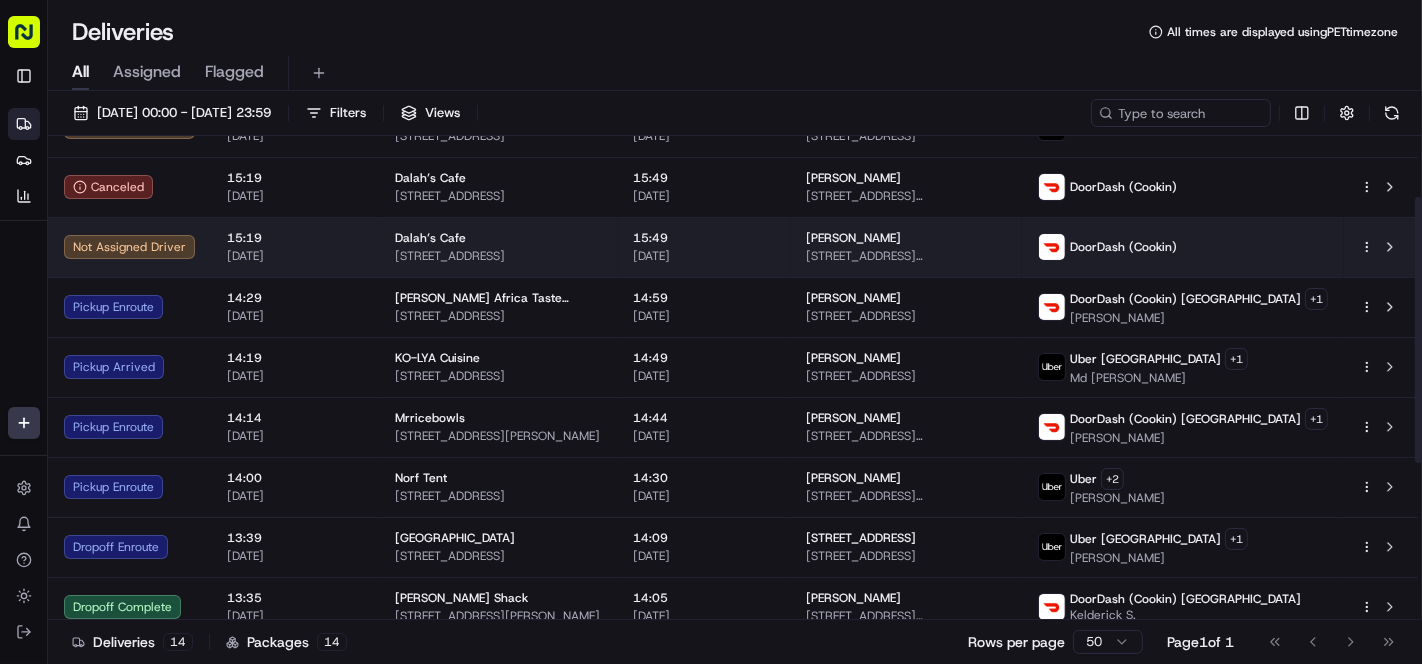 scroll, scrollTop: 111, scrollLeft: 0, axis: vertical 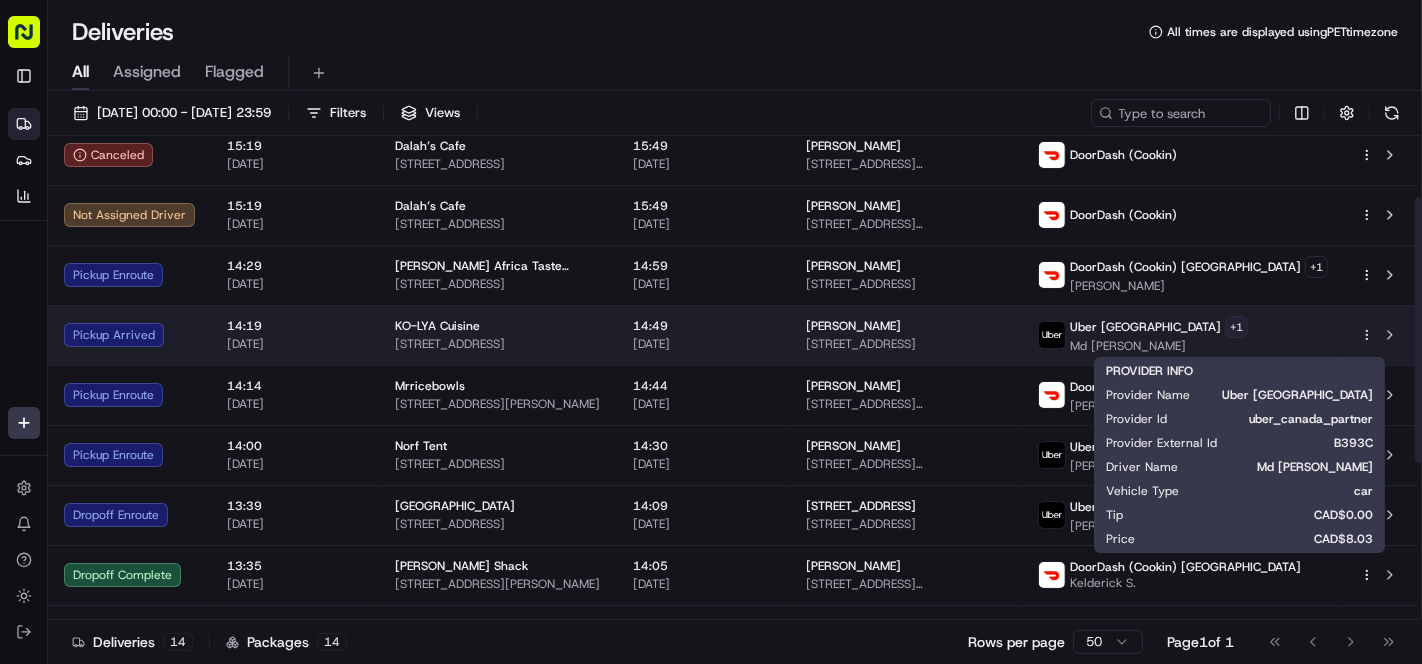 click on "Cookin App renata@cookin.com Toggle Sidebar Deliveries Providers Analytics Favorites Main Menu Members & Organization Organization Users Roles Preferences Customization Tracking Orchestration Automations Locations Pickup Locations Dropoff Locations Billing Billing Refund Requests Integrations Notification Triggers Webhooks API Keys Request Logs Create Settings Notifications Chat with us! Toggle Theme Log out Deliveries All times are displayed using  PET  timezone All Assigned Flagged 17/07/2025 00:00 - 17/07/2025 23:59 Filters Views Status Original Pickup Time Pickup Location Original Dropoff Time Dropoff Location Provider Action Not Assigned Driver 16:29 17/07/2025 Mother Natural Queens Cafe 604 Sunrise Five Way, Richmond, VA 23236, USA 16:59 17/07/2025 Asia Jefferson 23223 W Broad St, Henrico, VA 23233, USA Uber Canceled 15:19 17/07/2025 Dalah’s Cafe 100 Empress Ave, North York, ON M2N 3T4, Canada 15:49 17/07/2025 Nounou Kh 41 Fenn Ave, North York, ON M2L 1M7, Canada DoorDash (Cookin) + 1" at bounding box center (711, 332) 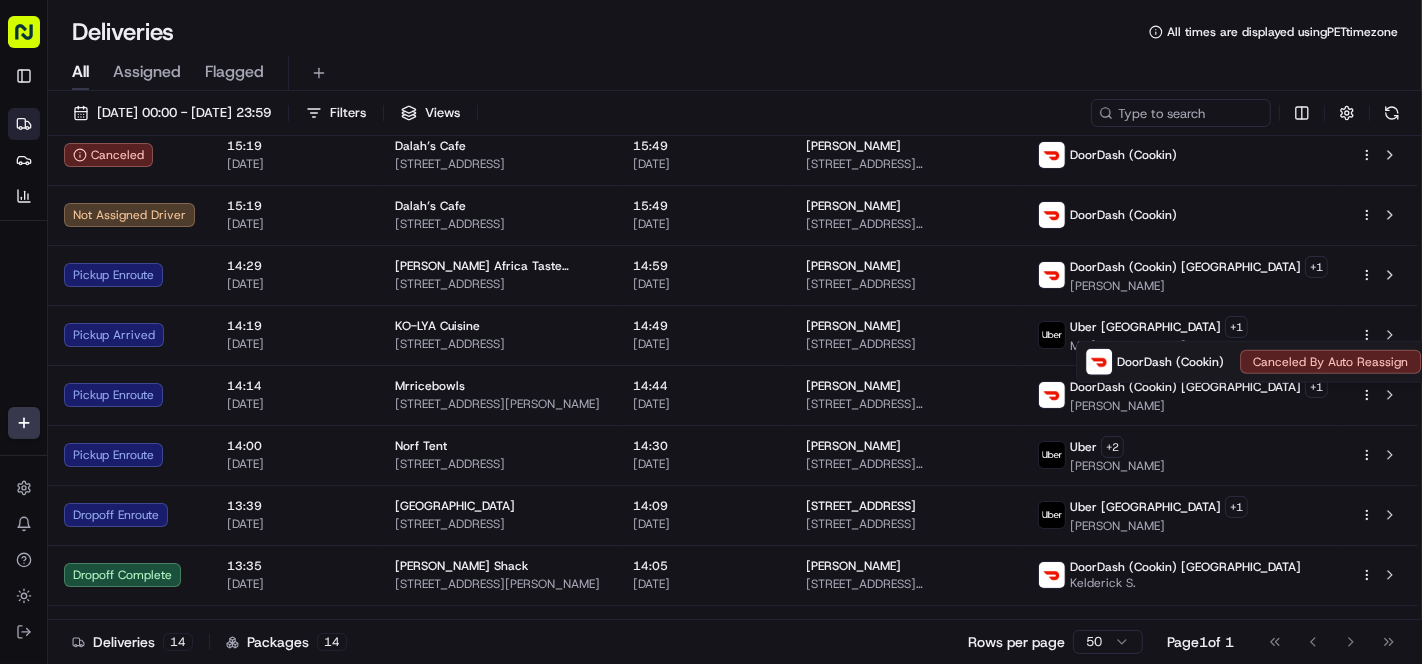 click on "Cookin App renata@cookin.com Toggle Sidebar Deliveries Providers Analytics Favorites Main Menu Members & Organization Organization Users Roles Preferences Customization Tracking Orchestration Automations Locations Pickup Locations Dropoff Locations Billing Billing Refund Requests Integrations Notification Triggers Webhooks API Keys Request Logs Create Settings Notifications Chat with us! Toggle Theme Log out Deliveries All times are displayed using  PET  timezone All Assigned Flagged 17/07/2025 00:00 - 17/07/2025 23:59 Filters Views Status Original Pickup Time Pickup Location Original Dropoff Time Dropoff Location Provider Action Not Assigned Driver 16:29 17/07/2025 Mother Natural Queens Cafe 604 Sunrise Five Way, Richmond, VA 23236, USA 16:59 17/07/2025 Asia Jefferson 23223 W Broad St, Henrico, VA 23233, USA Uber Canceled 15:19 17/07/2025 Dalah’s Cafe 100 Empress Ave, North York, ON M2N 3T4, Canada 15:49 17/07/2025 Nounou Kh 41 Fenn Ave, North York, ON M2L 1M7, Canada DoorDash (Cookin) + 1" at bounding box center (711, 332) 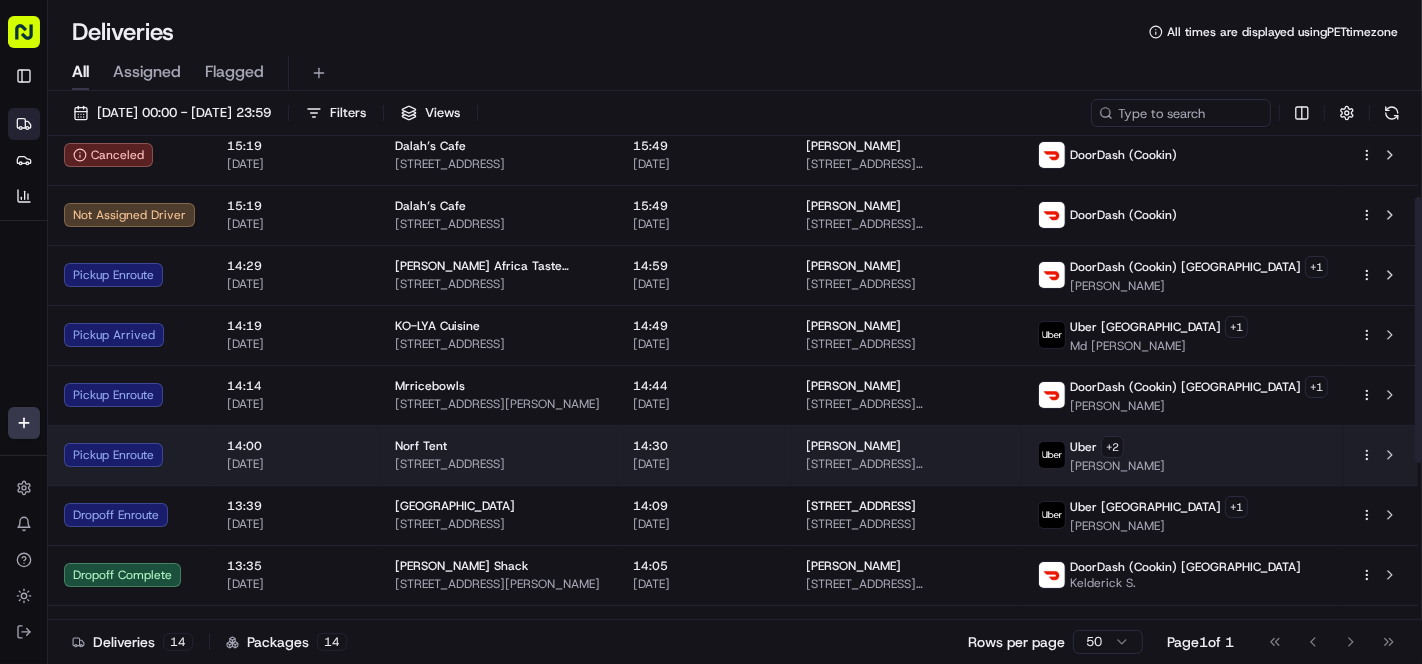 click on "14:30 17/07/2025" at bounding box center [704, 455] 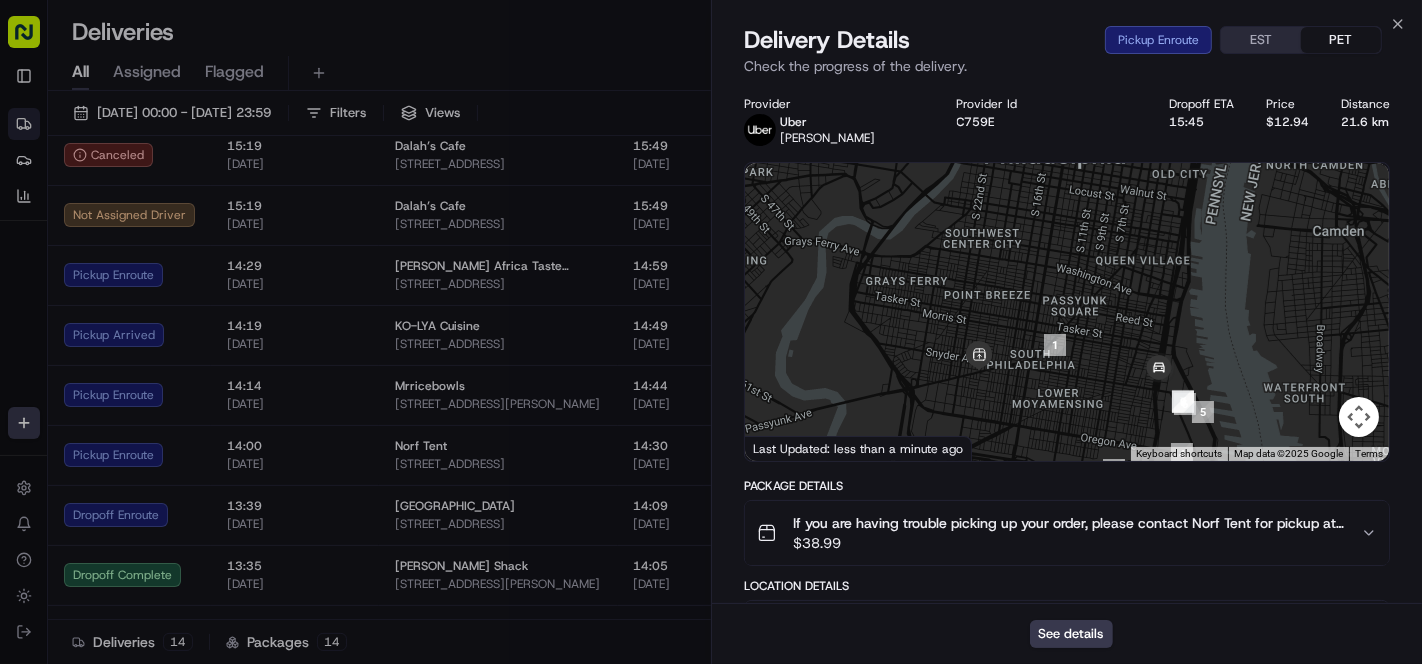 drag, startPoint x: 1043, startPoint y: 405, endPoint x: 1098, endPoint y: 367, distance: 66.85058 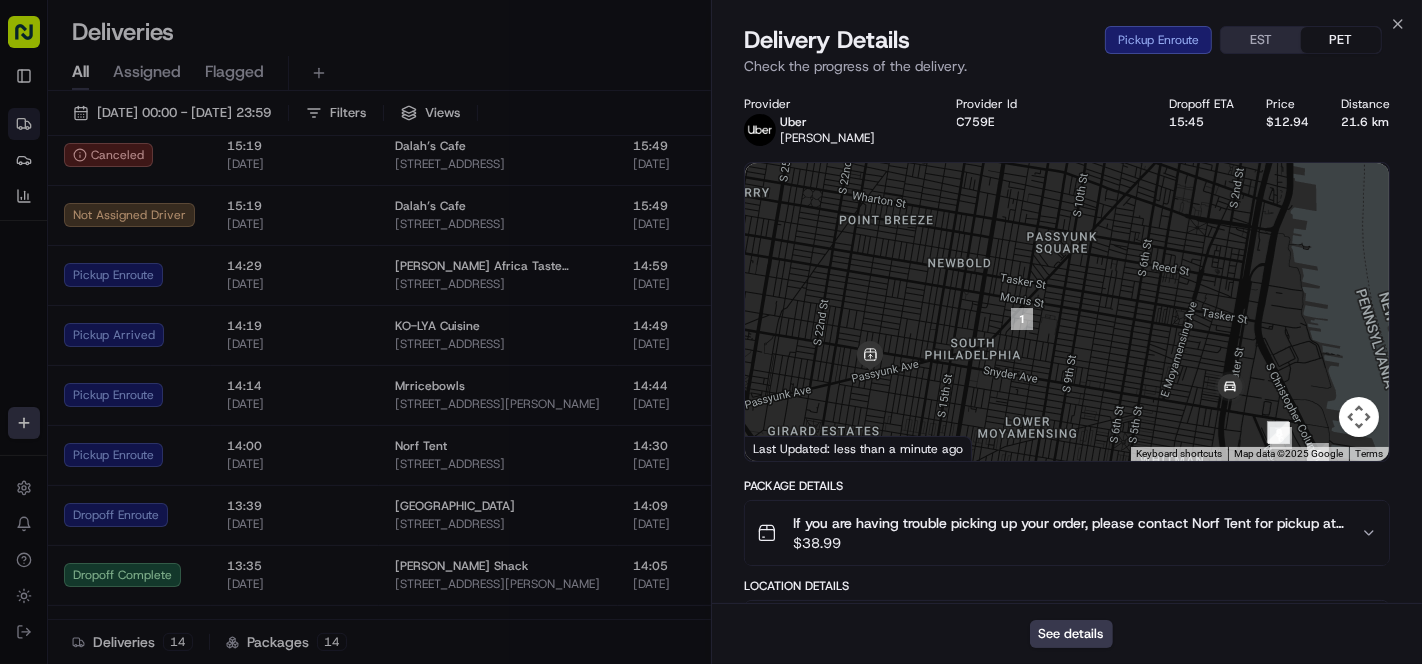 drag, startPoint x: 1109, startPoint y: 401, endPoint x: 1117, endPoint y: 392, distance: 12.0415945 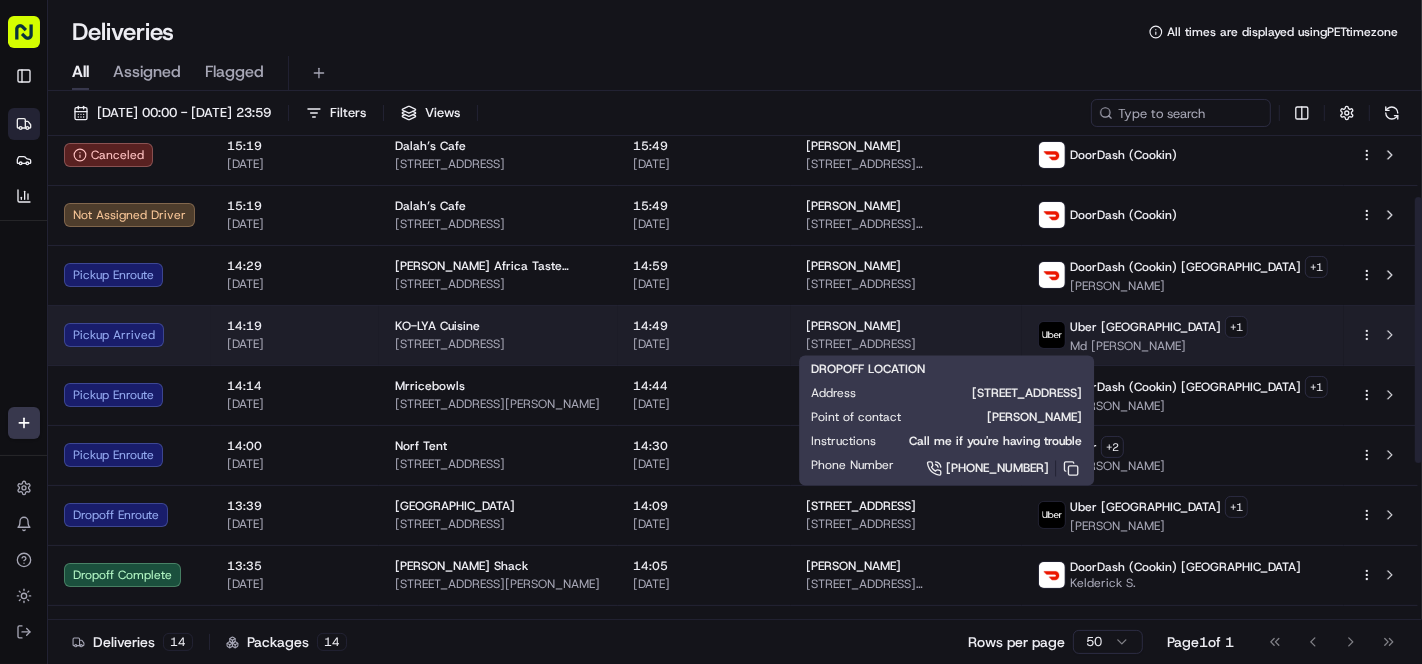 click on "581 Gerrard St E, Toronto, ON M4M 1Y2, Canada" at bounding box center (907, 344) 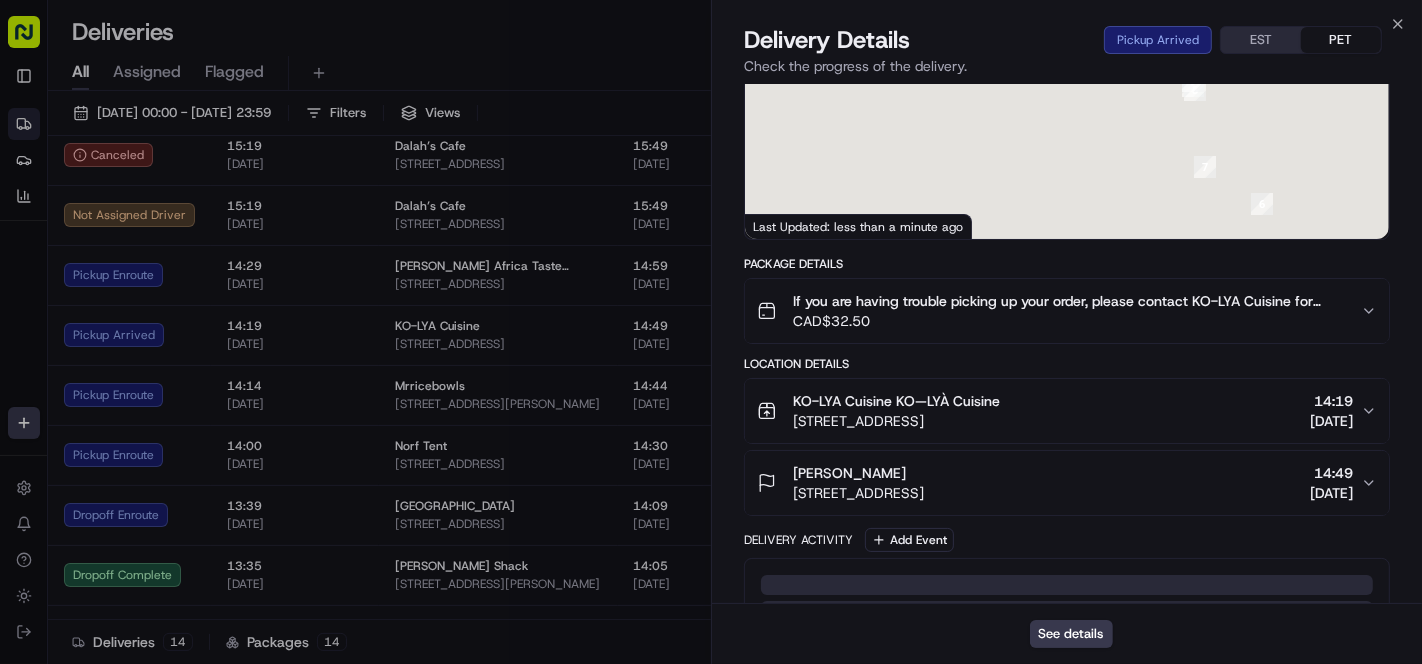 scroll, scrollTop: 0, scrollLeft: 0, axis: both 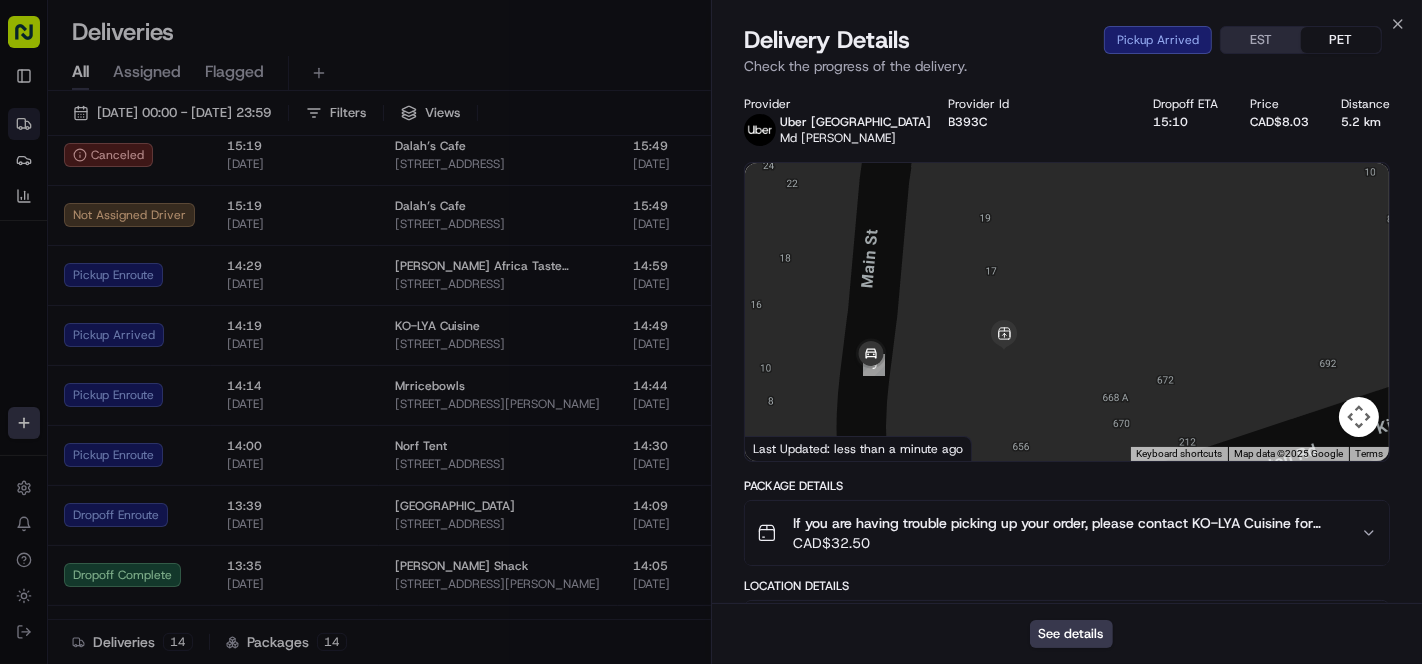 drag, startPoint x: 1128, startPoint y: 381, endPoint x: 1124, endPoint y: 338, distance: 43.185646 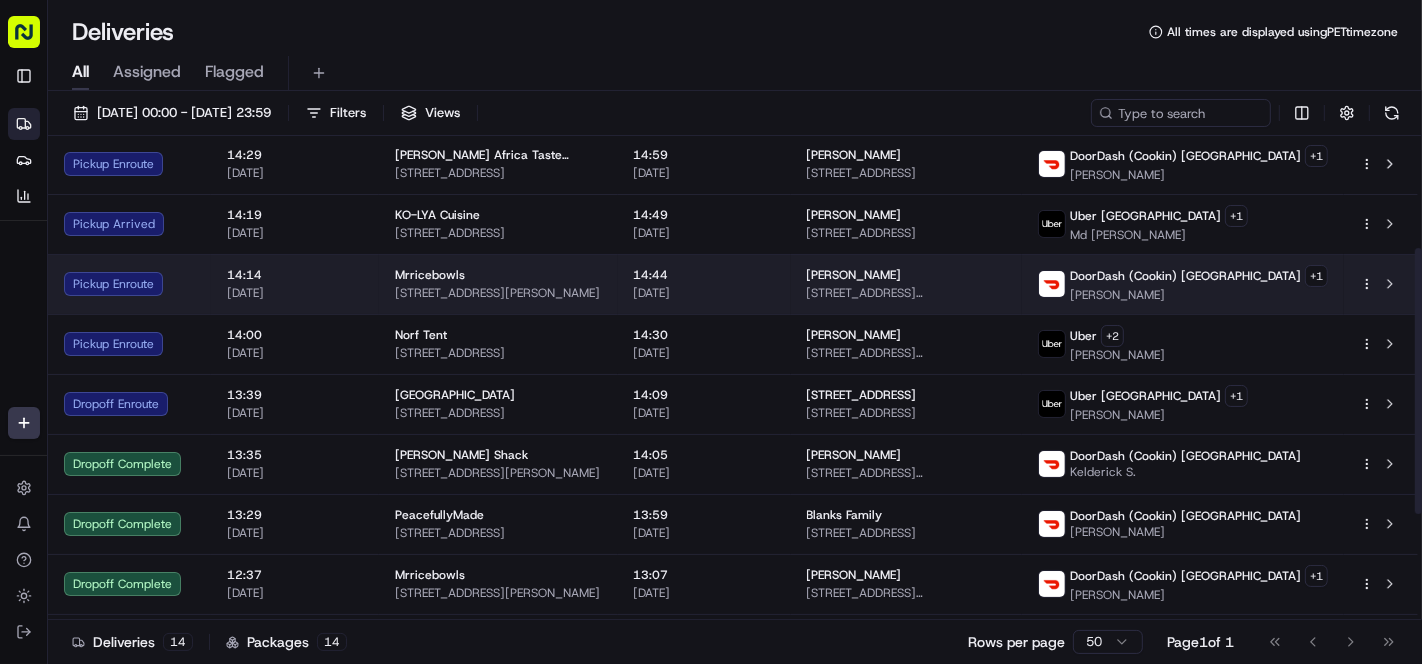 scroll, scrollTop: 111, scrollLeft: 0, axis: vertical 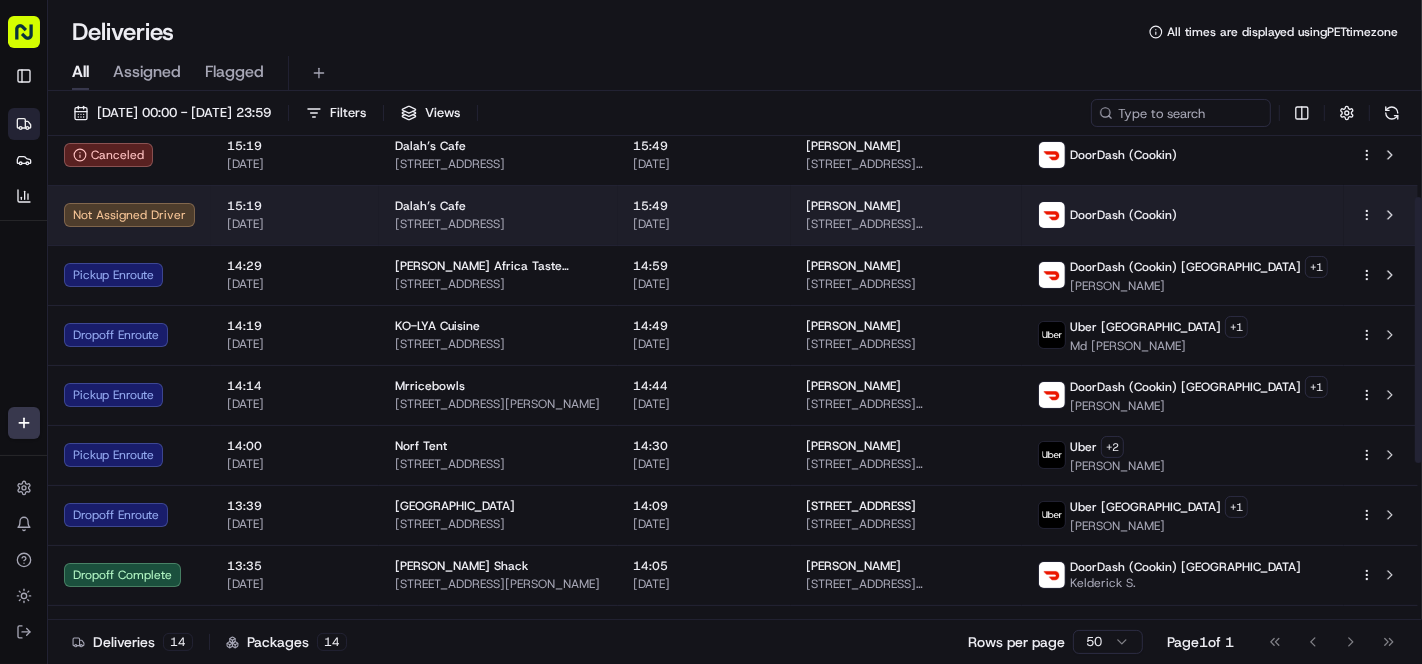 click on "Dalah’s Cafe 6 Silvergrove Rd, North York, ON M2L 2N6, Canada" at bounding box center [498, 215] 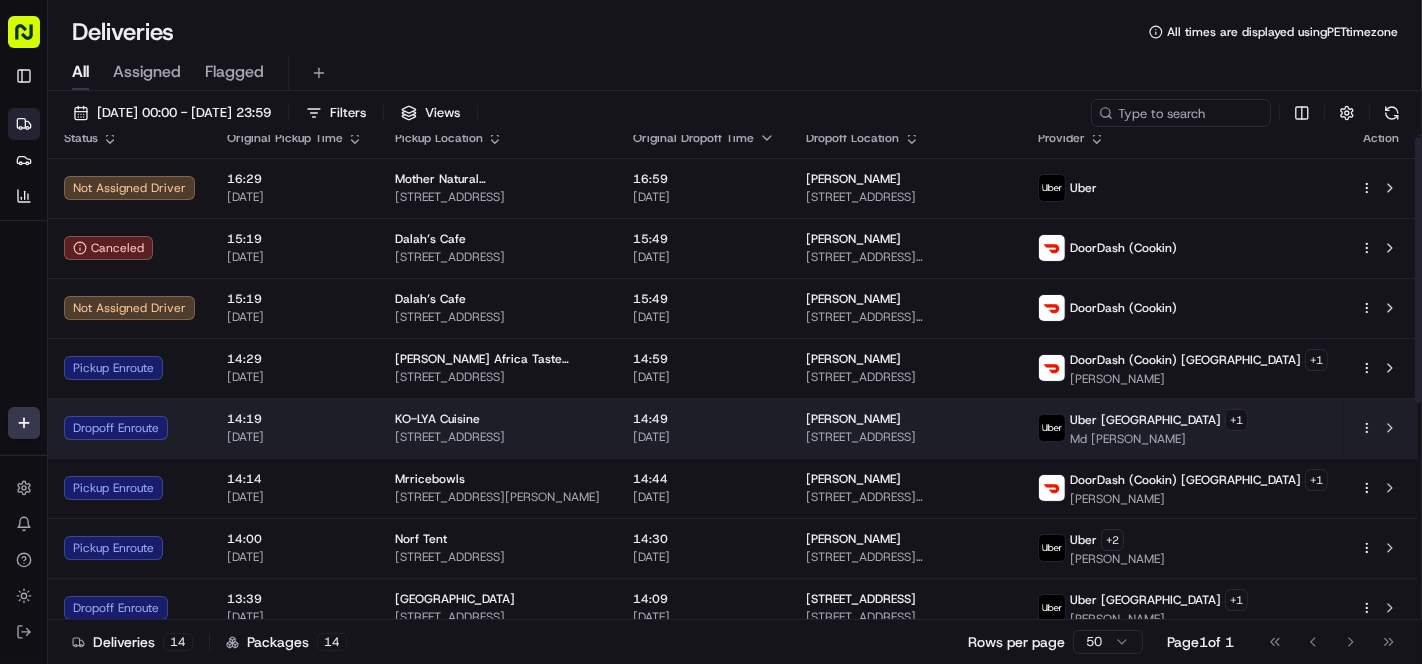 scroll, scrollTop: 0, scrollLeft: 0, axis: both 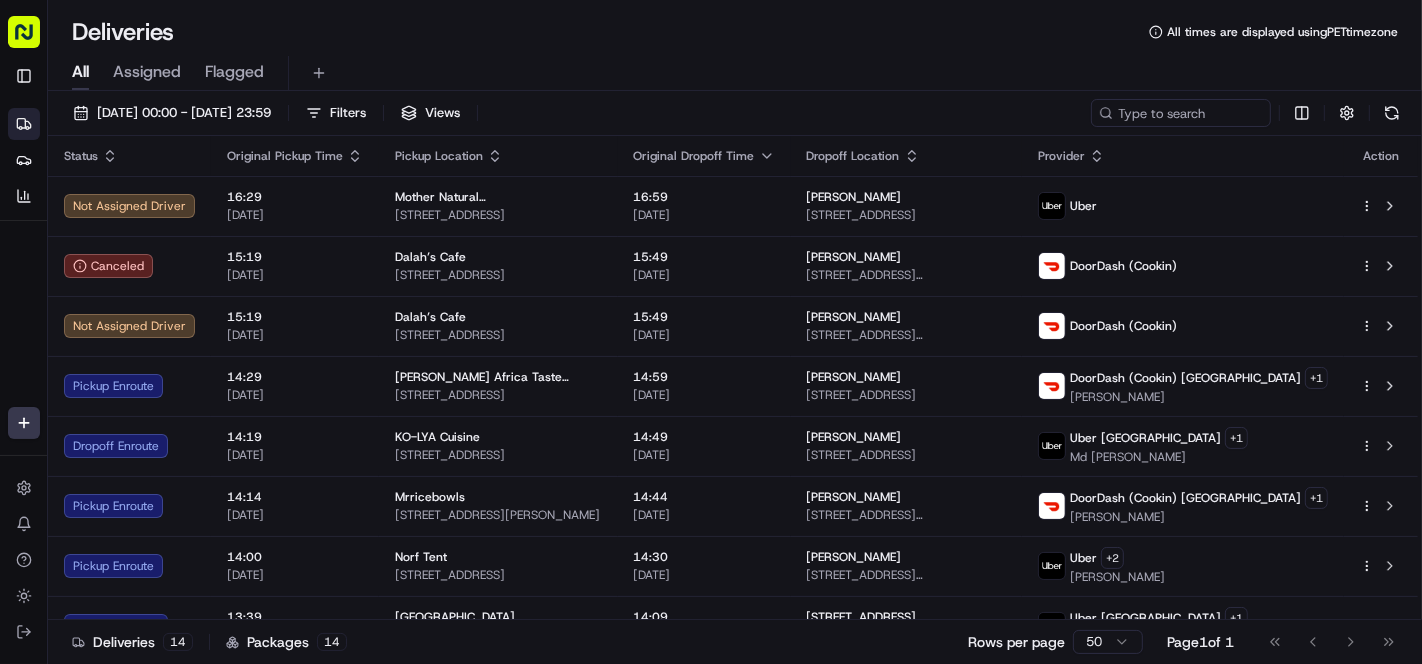 click on "Deliveries All times are displayed using  PET  timezone" at bounding box center (735, 32) 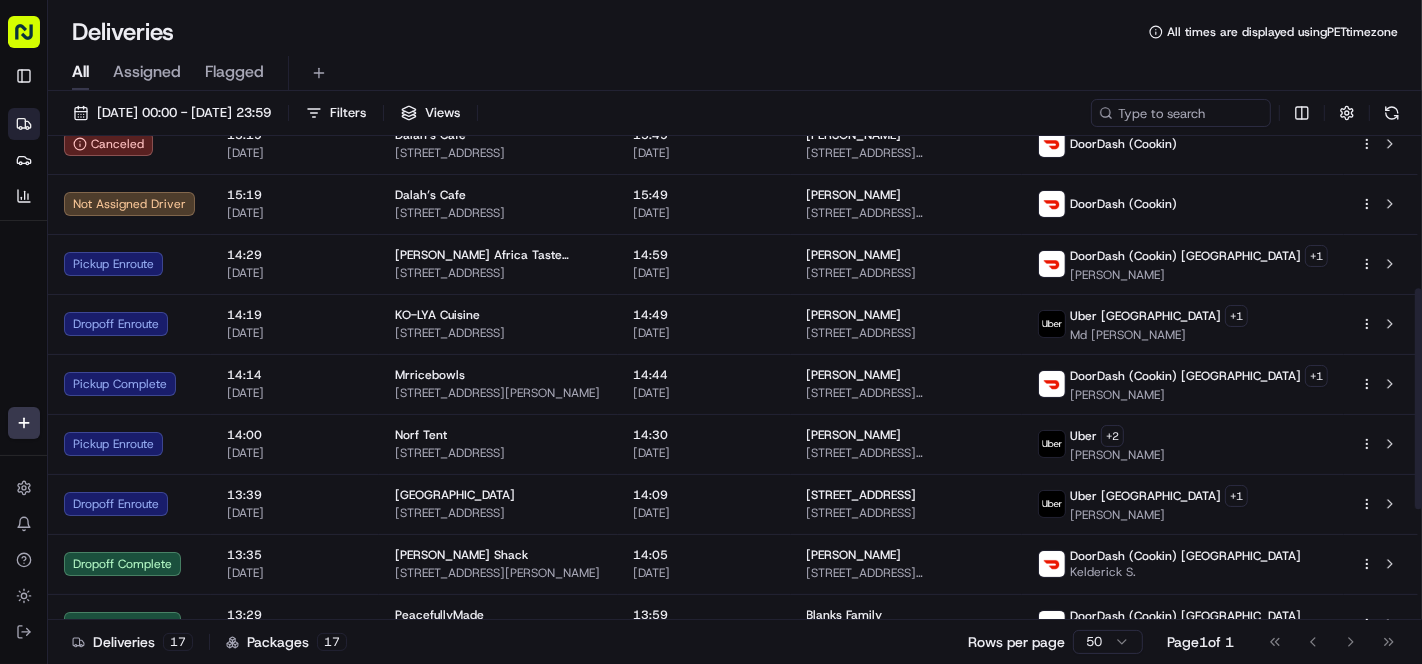 scroll, scrollTop: 333, scrollLeft: 0, axis: vertical 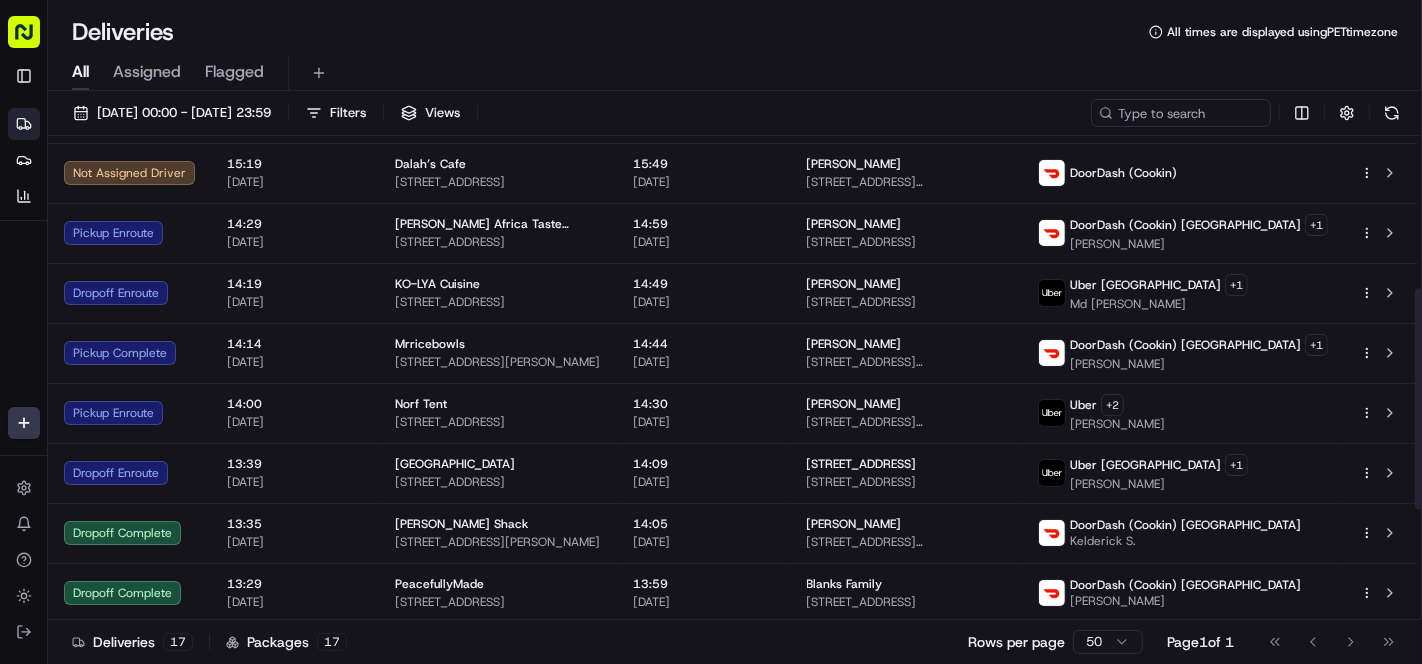 click on "All Assigned Flagged" at bounding box center [735, 69] 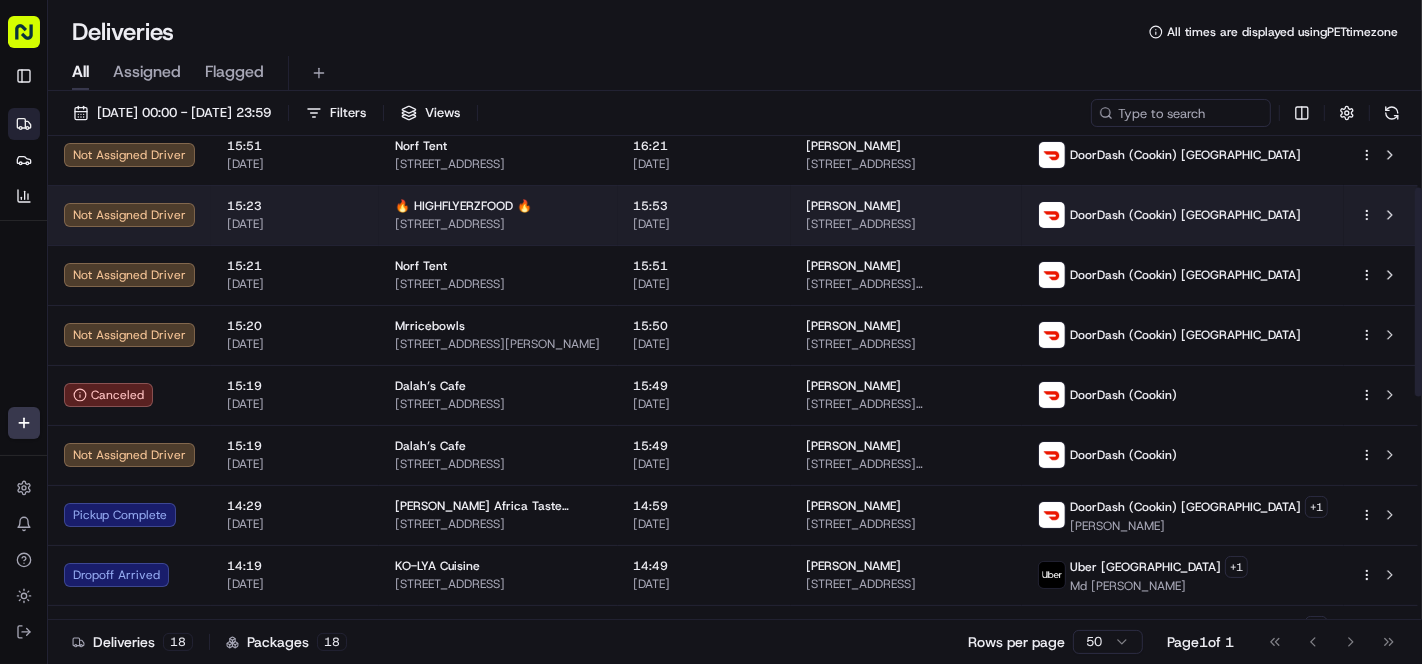 scroll, scrollTop: 333, scrollLeft: 0, axis: vertical 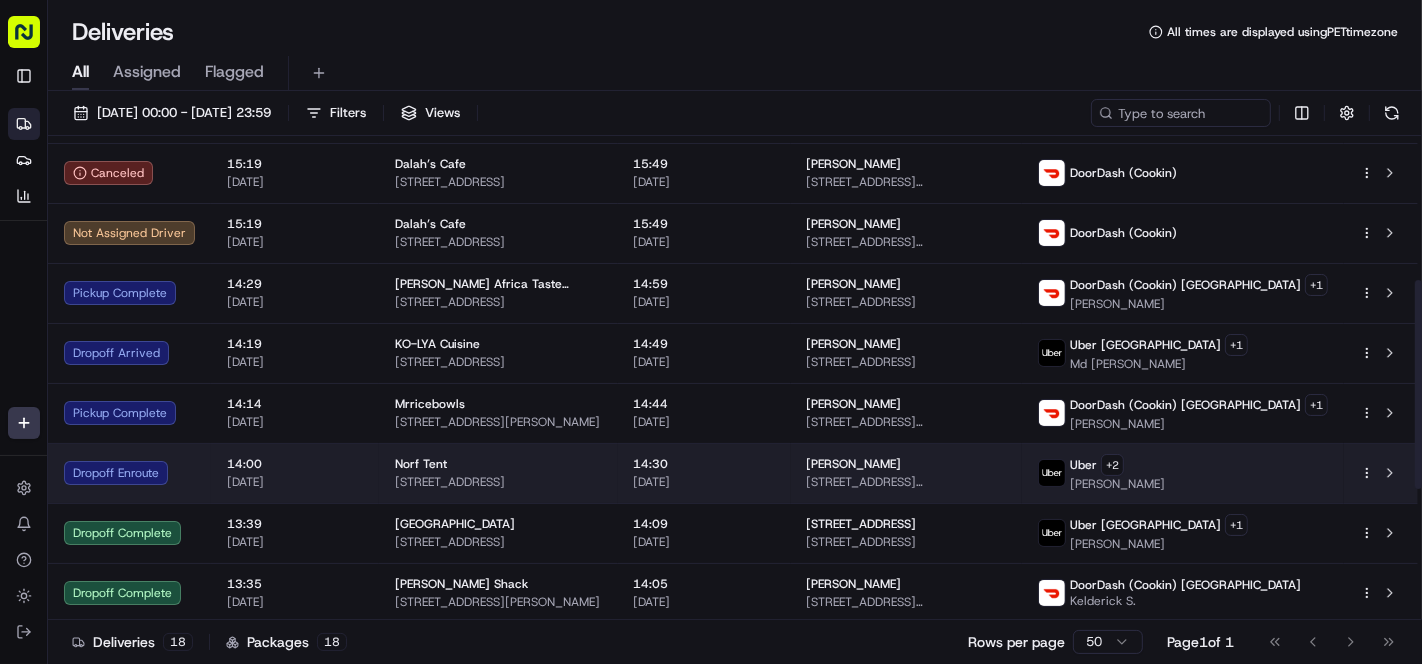 click on "14:30 17/07/2025" at bounding box center (704, 473) 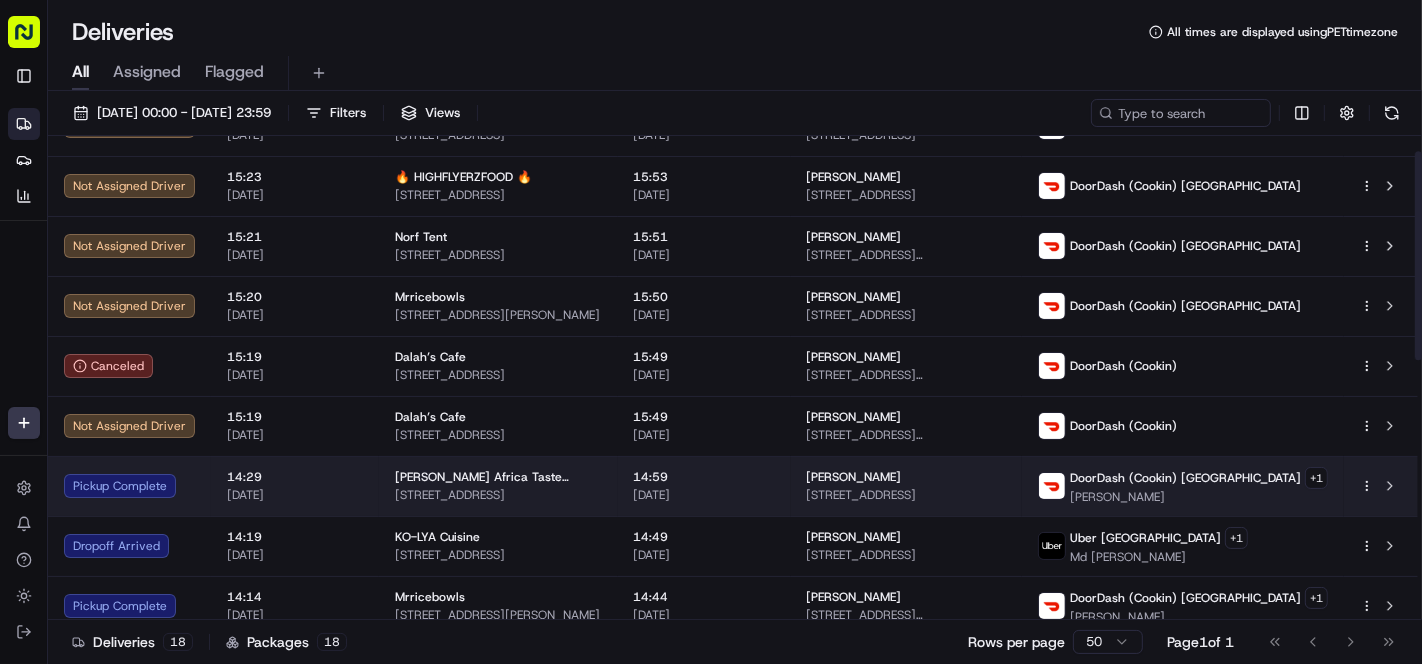 scroll, scrollTop: 0, scrollLeft: 0, axis: both 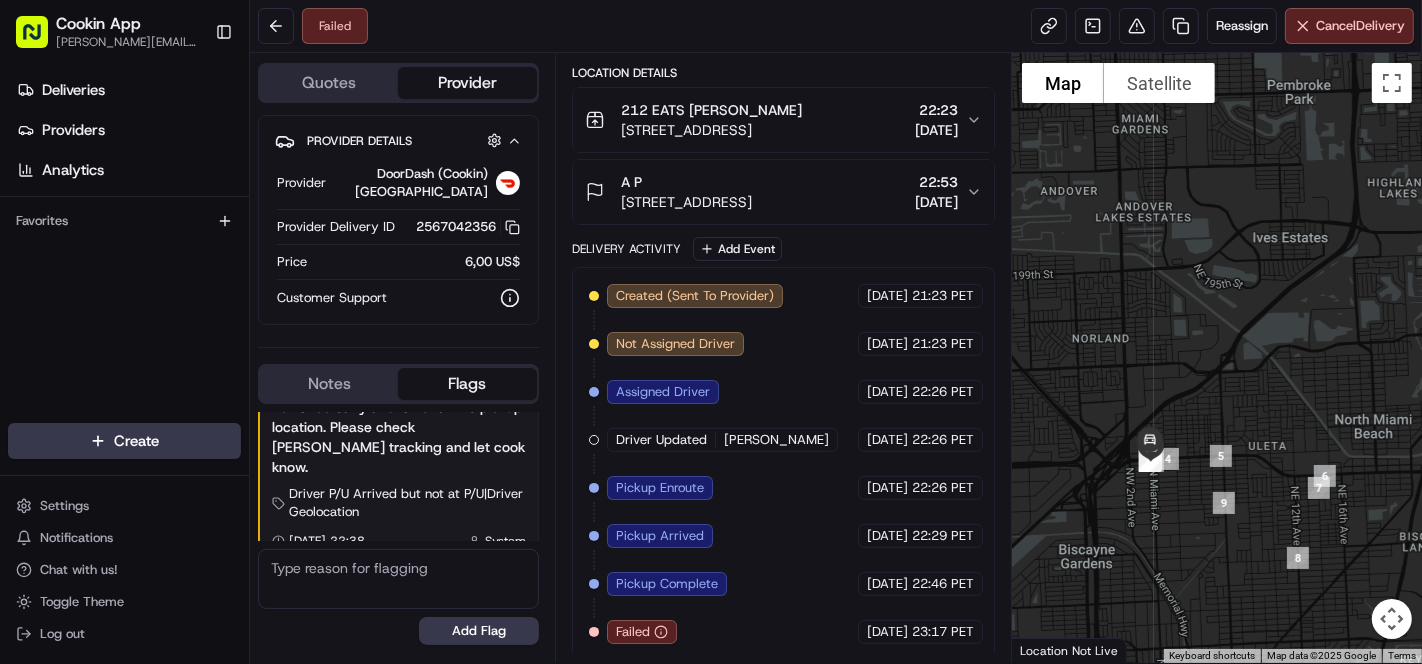 drag, startPoint x: 1108, startPoint y: 545, endPoint x: 1142, endPoint y: 410, distance: 139.21565 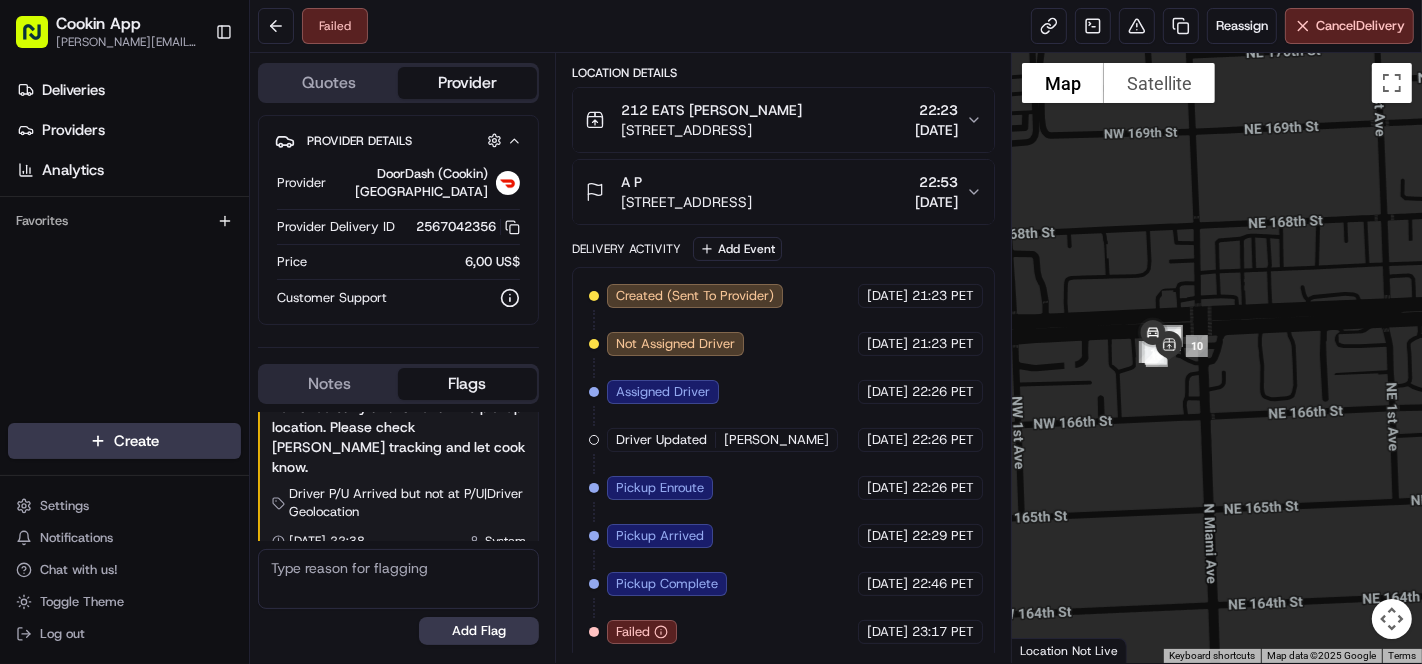 drag, startPoint x: 1375, startPoint y: 275, endPoint x: 1262, endPoint y: 396, distance: 165.55966 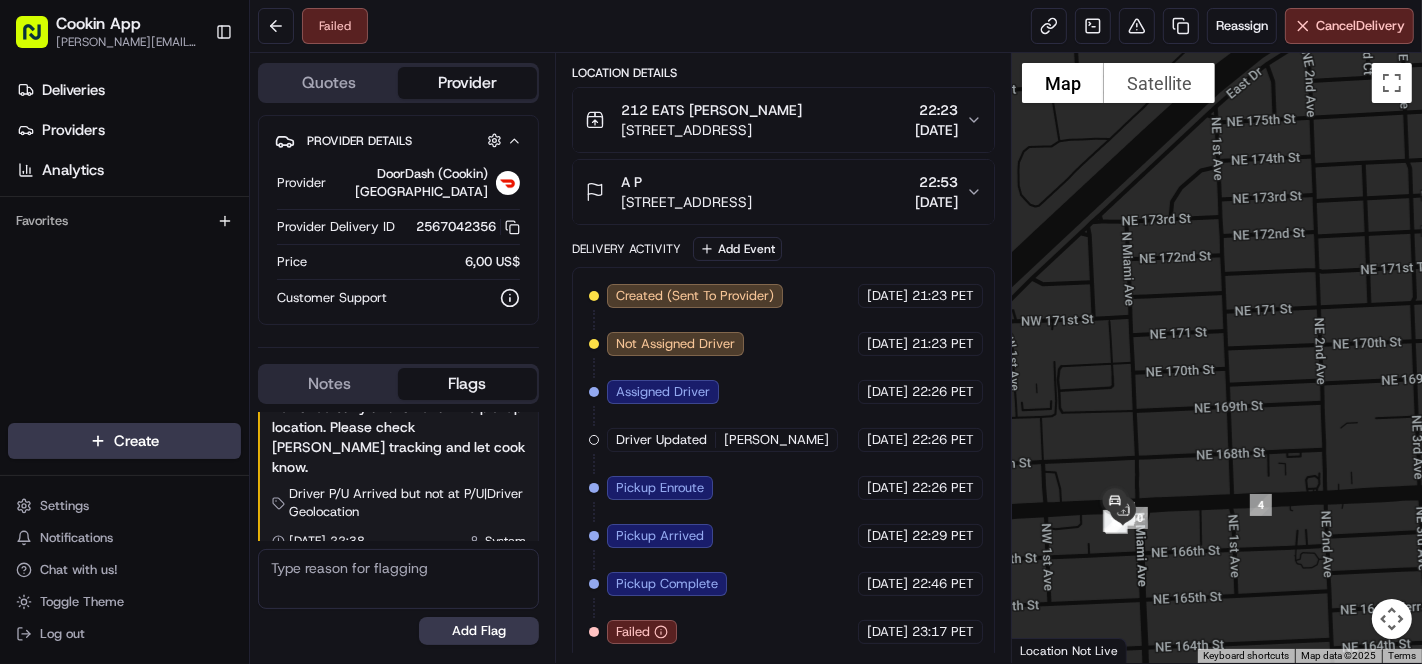 drag, startPoint x: 1296, startPoint y: 425, endPoint x: 1216, endPoint y: 555, distance: 152.64337 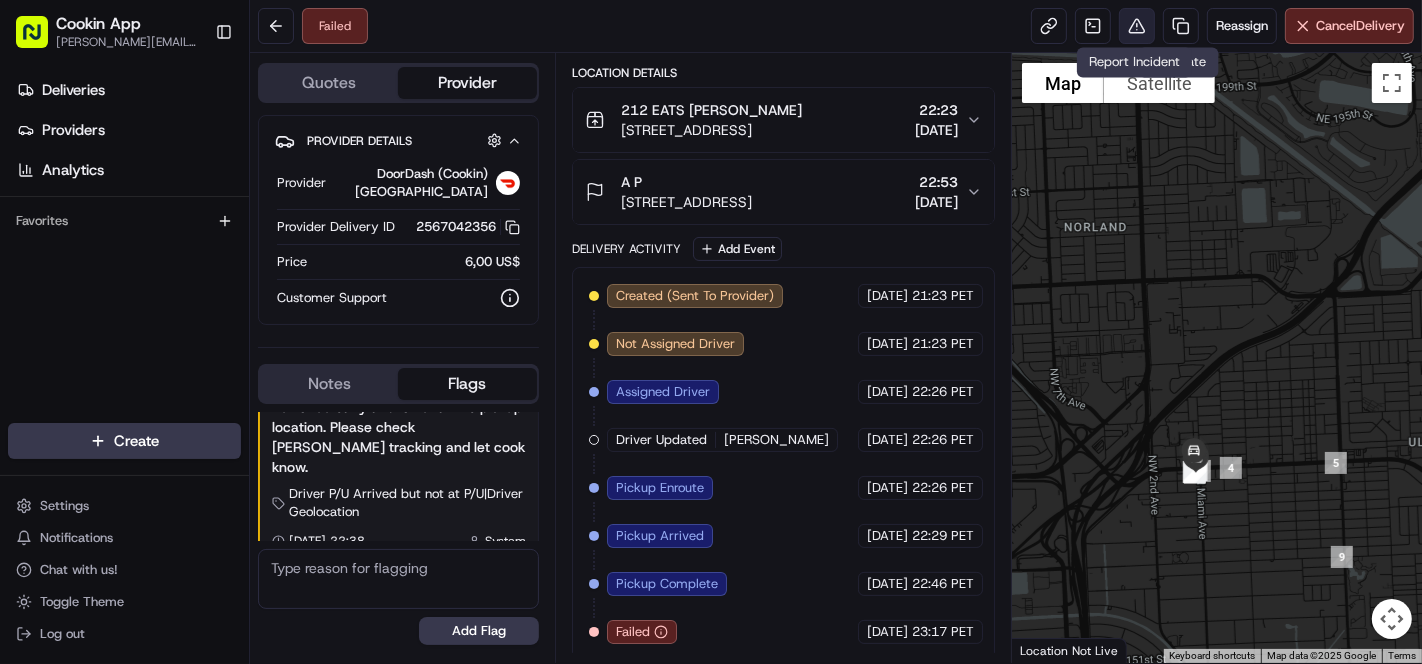 click at bounding box center (1137, 26) 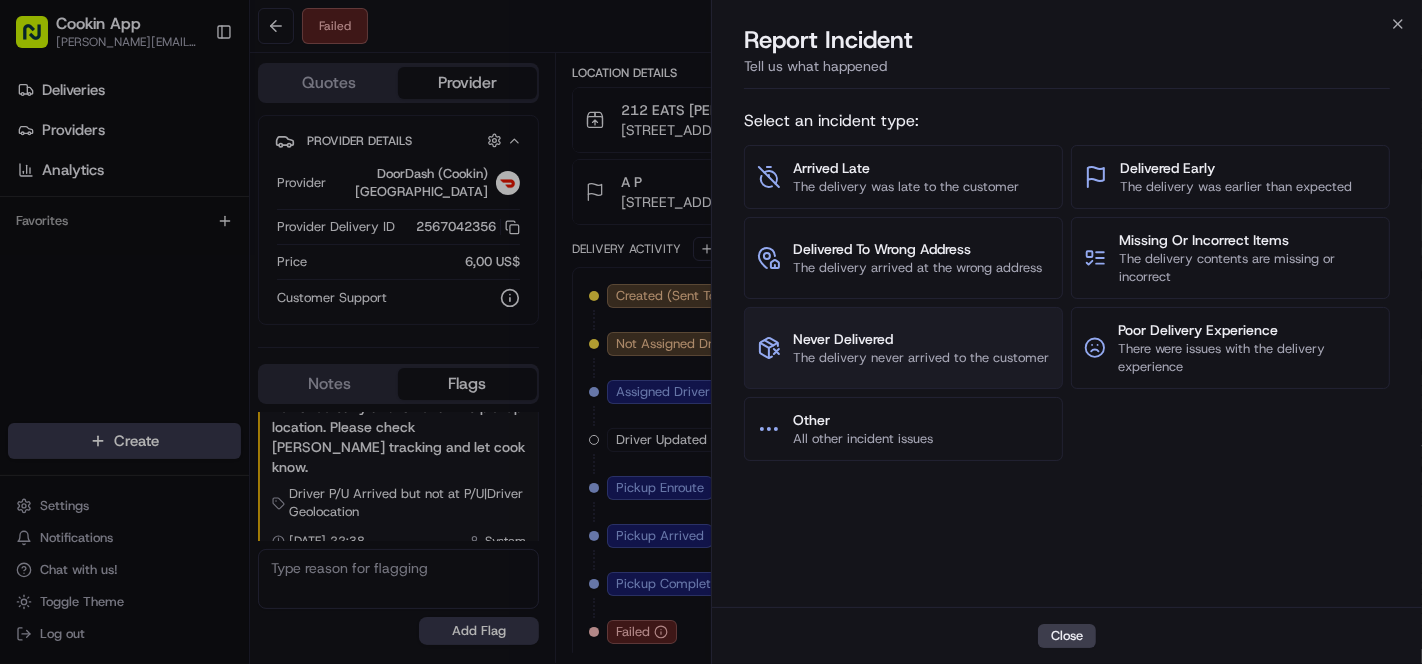 click on "Never Delivered" at bounding box center (921, 339) 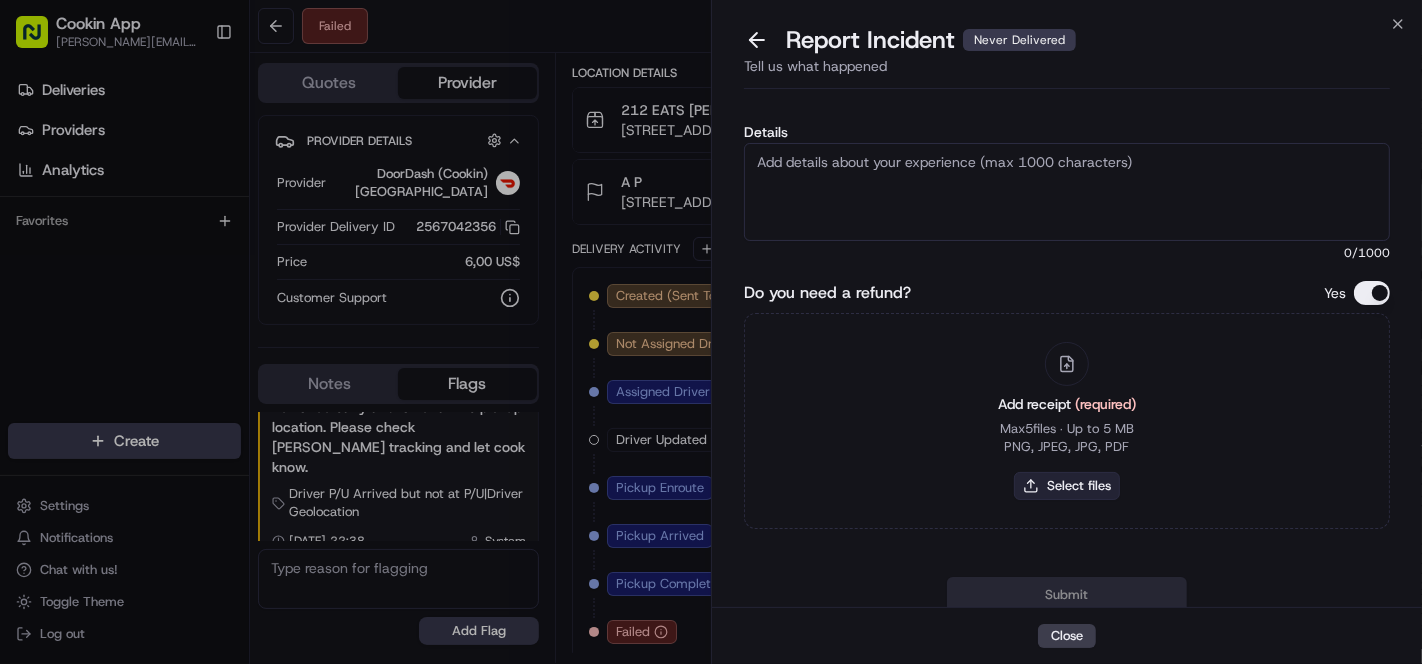 click on "Select files" at bounding box center (1067, 486) 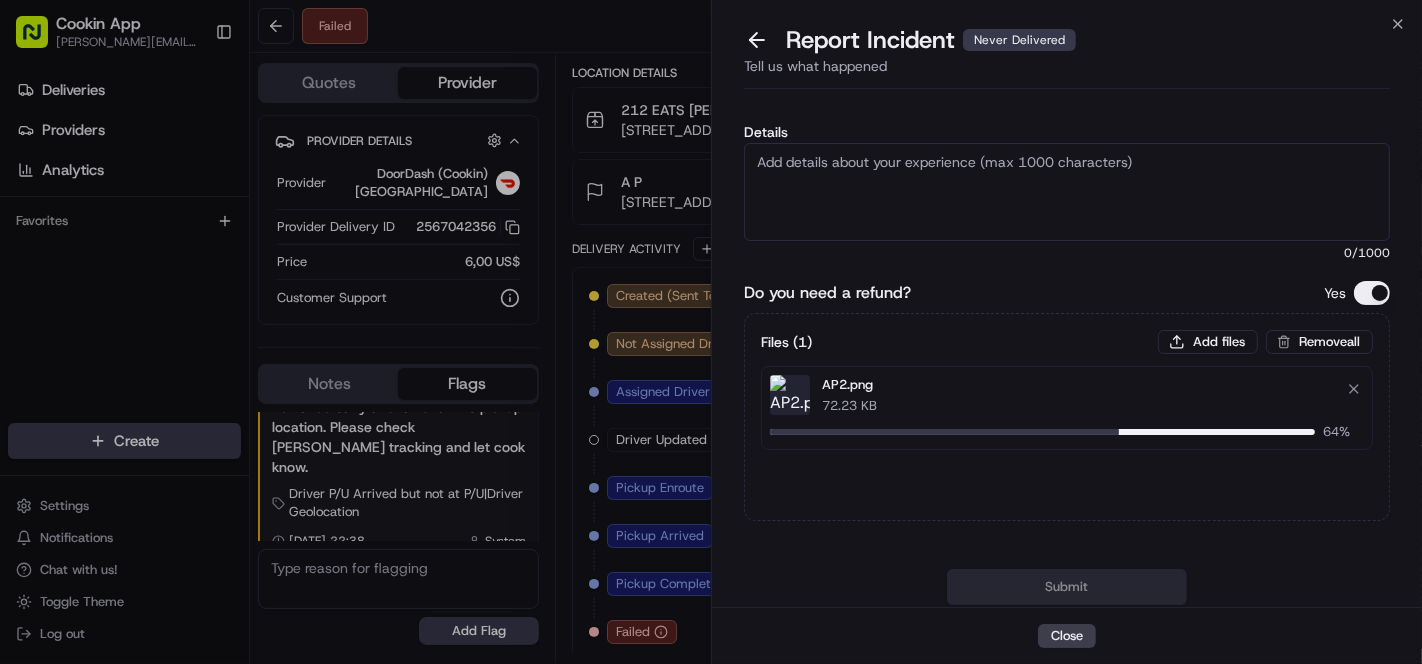 type 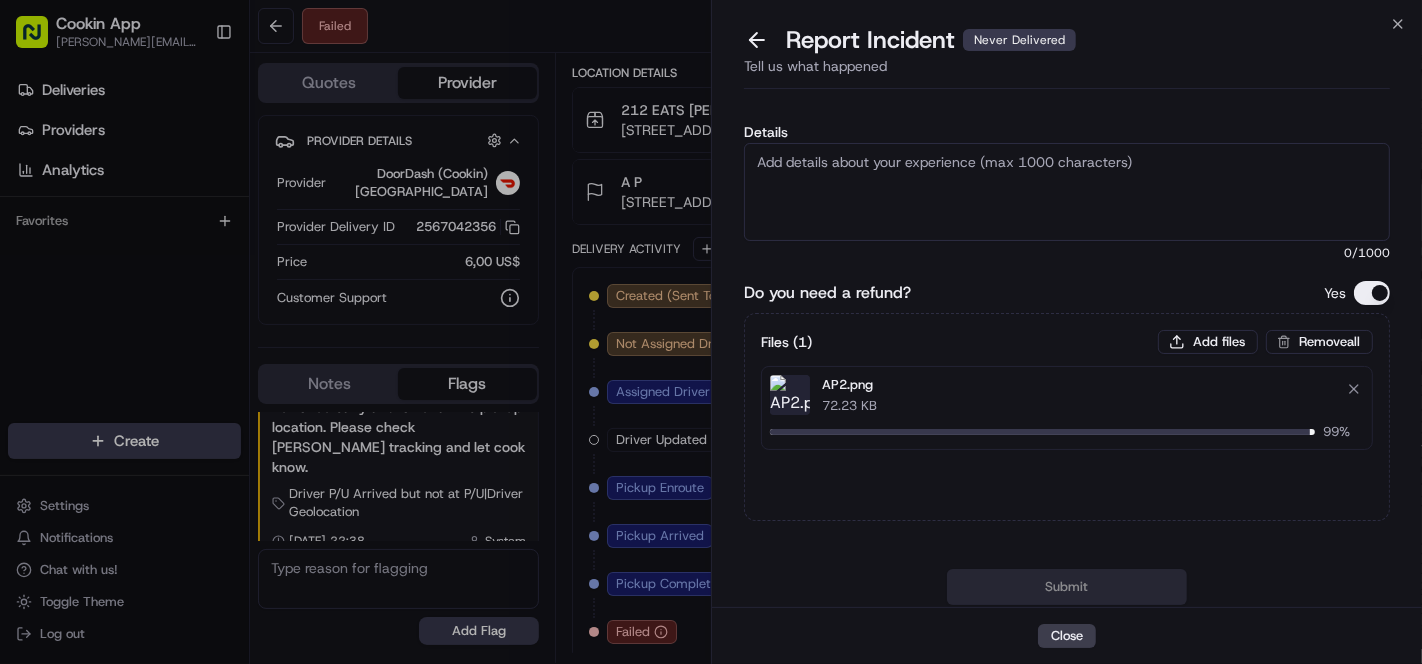 click on "Details" at bounding box center [1067, 192] 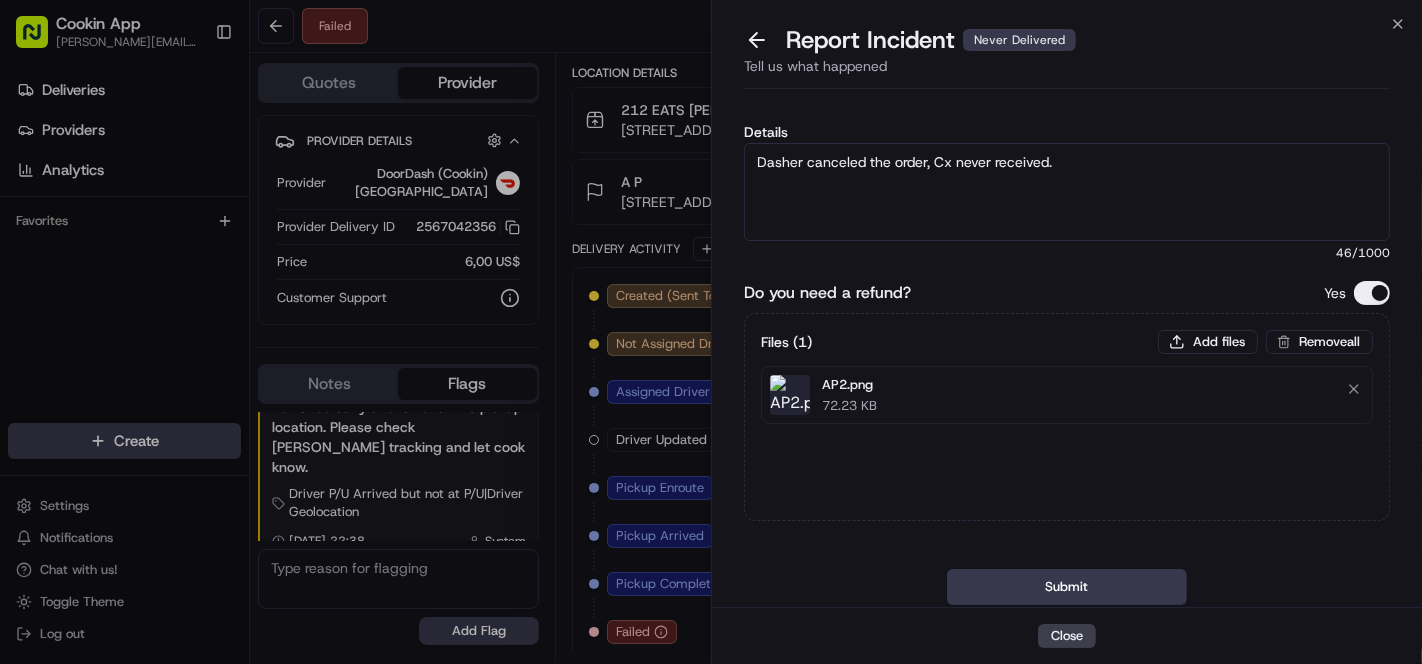 click on "Dasher canceled the order, Cx never received." at bounding box center (1067, 192) 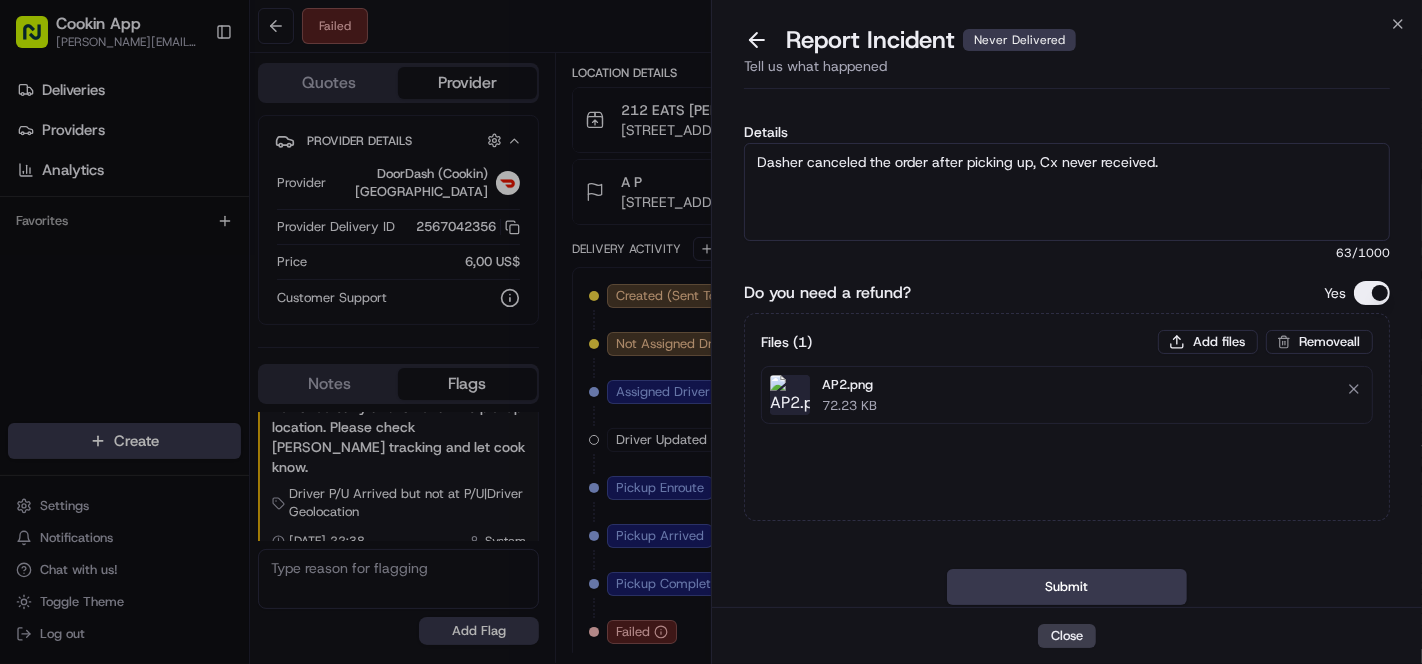 click on "Dasher canceled the order after picking up, Cx never received." at bounding box center (1067, 192) 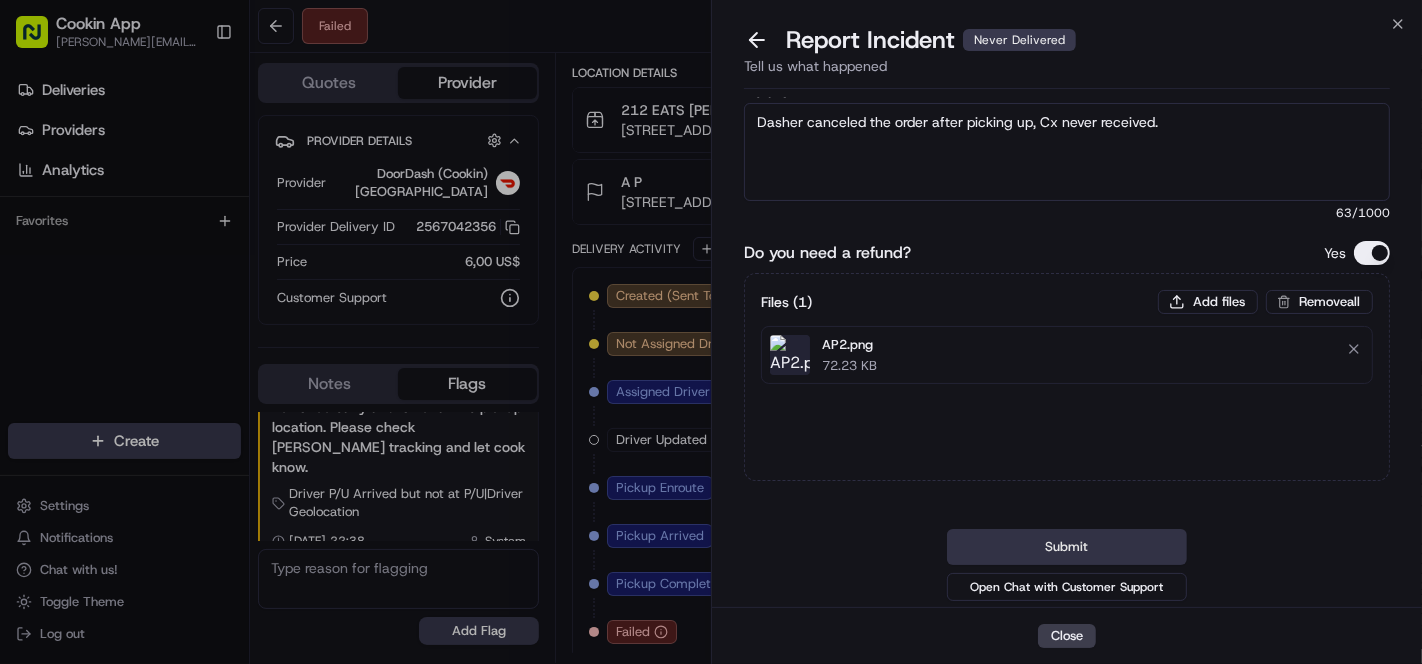 type on "Dasher canceled the order after picking up, Cx never received." 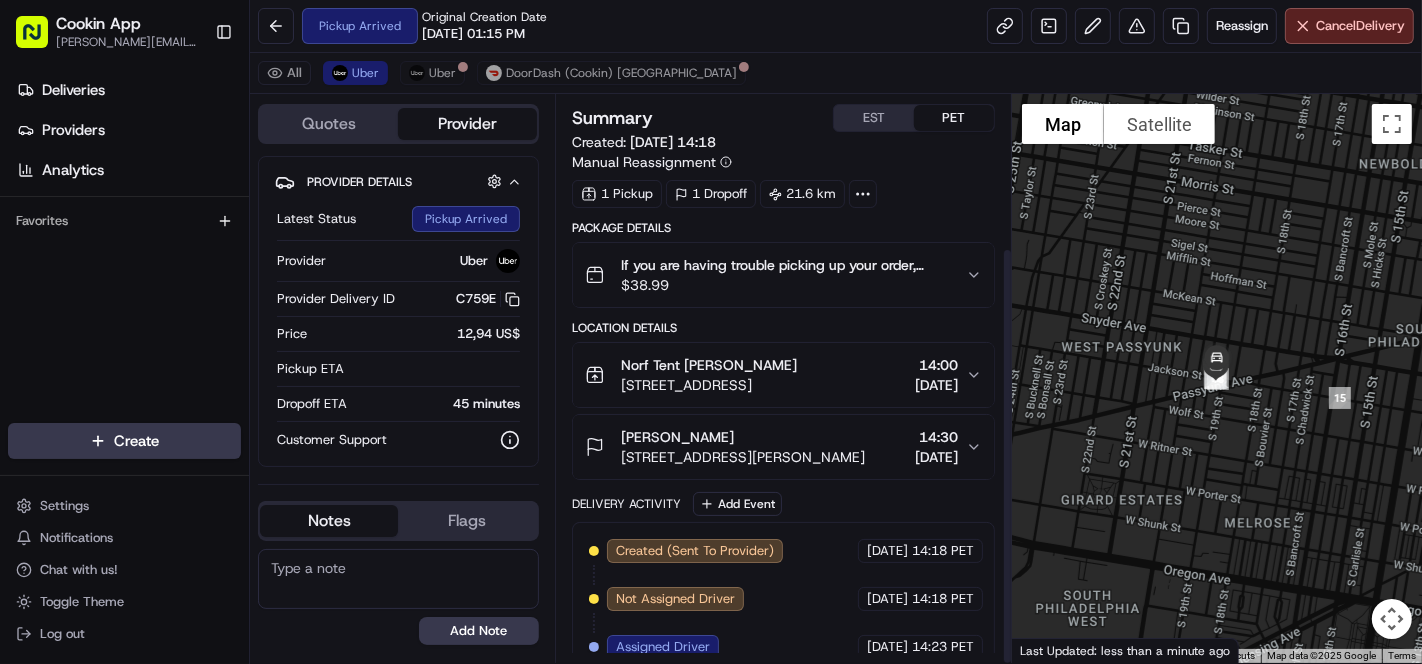 scroll, scrollTop: 0, scrollLeft: 0, axis: both 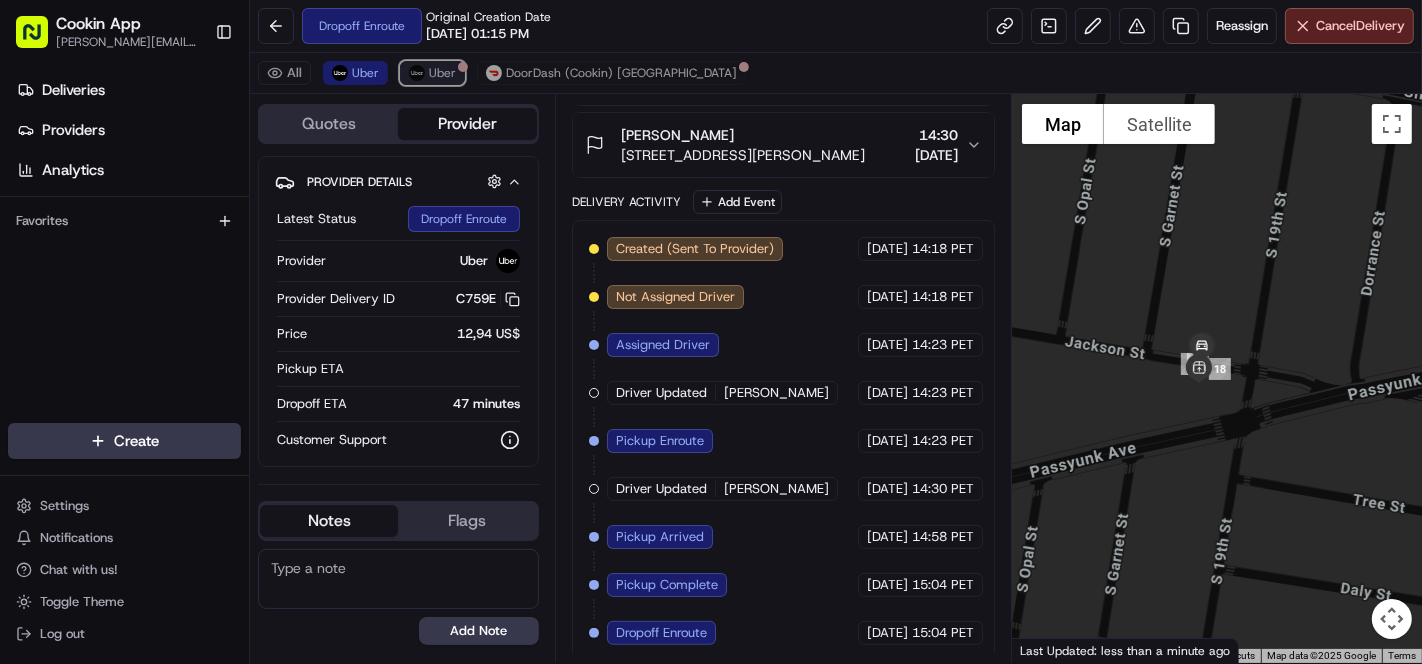 click on "Uber" at bounding box center [432, 73] 